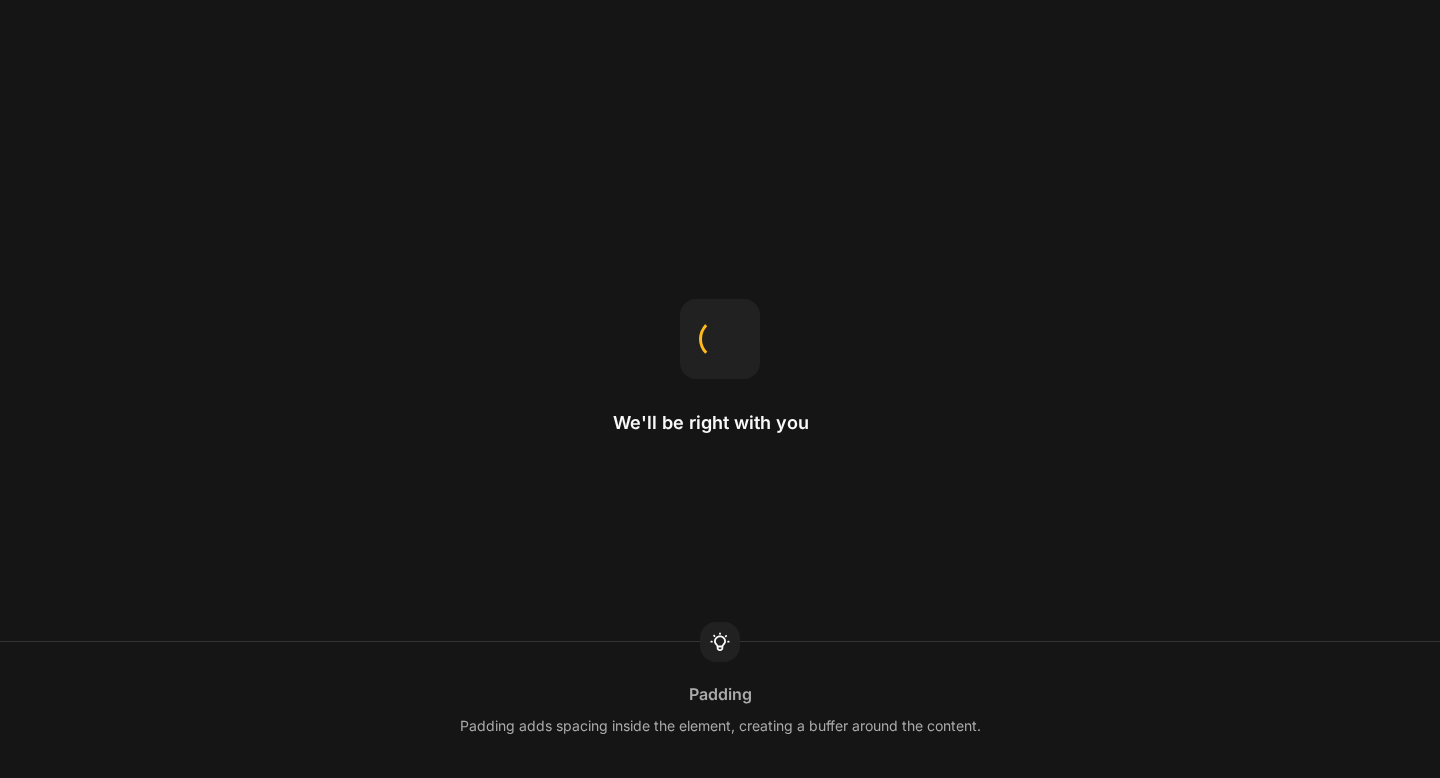 scroll, scrollTop: 0, scrollLeft: 0, axis: both 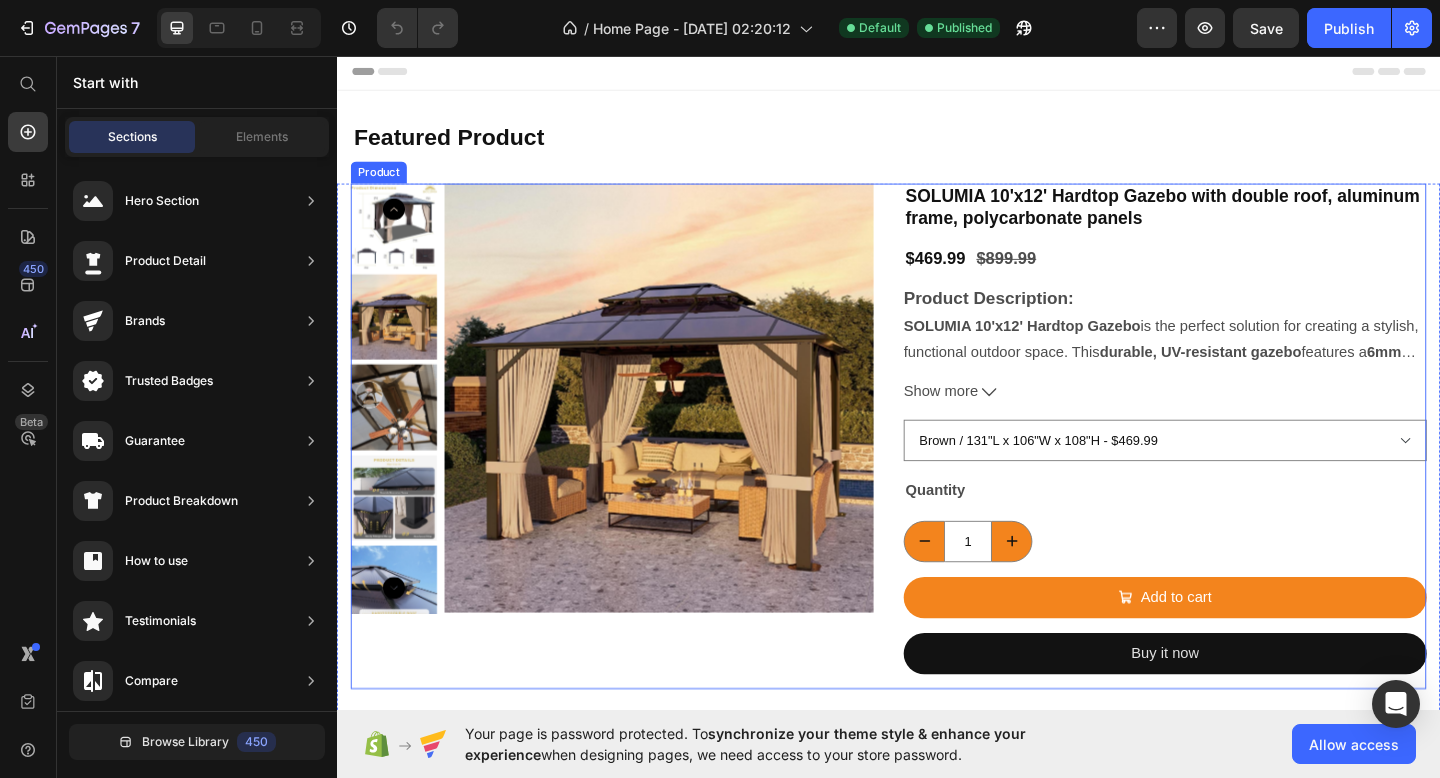 click on "Product Images" at bounding box center (636, 470) 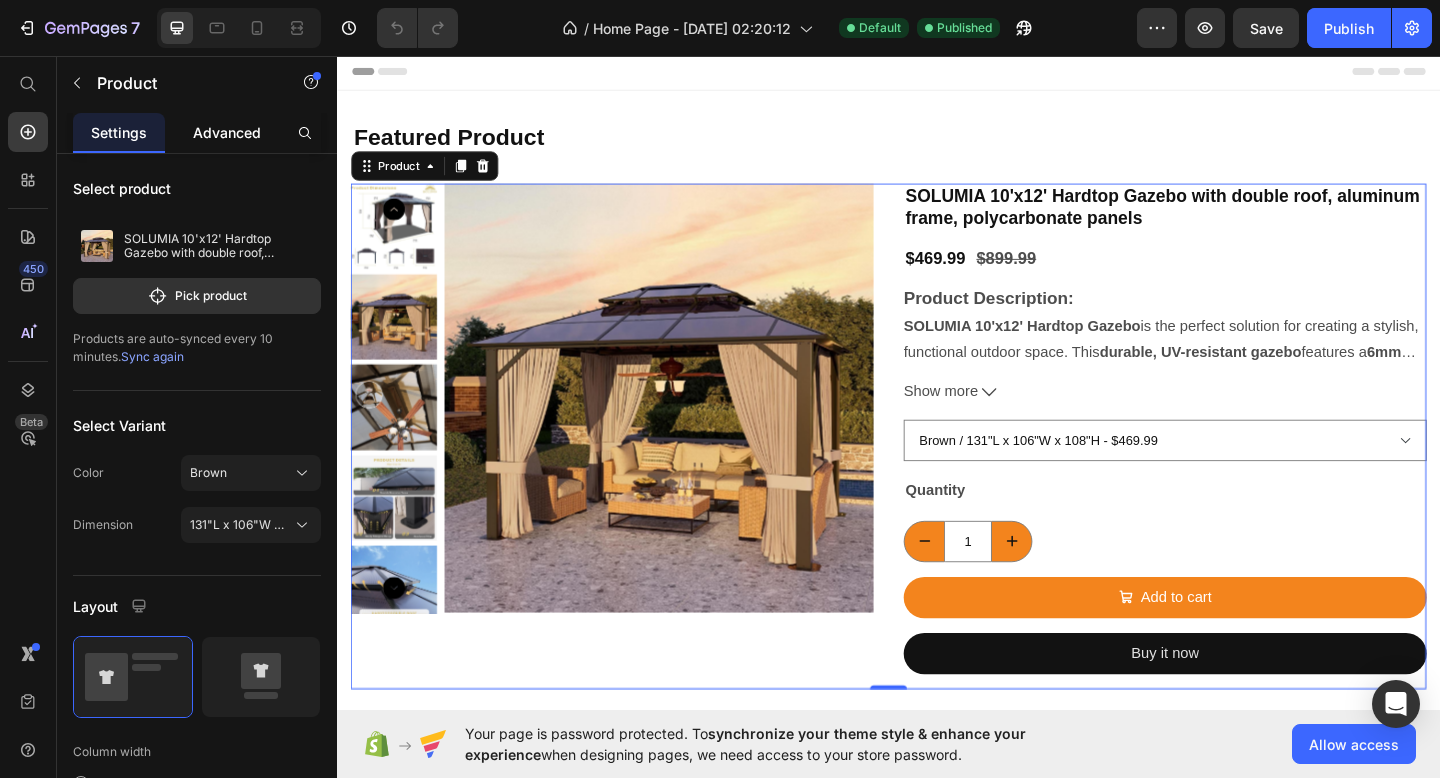 click on "Advanced" at bounding box center [227, 132] 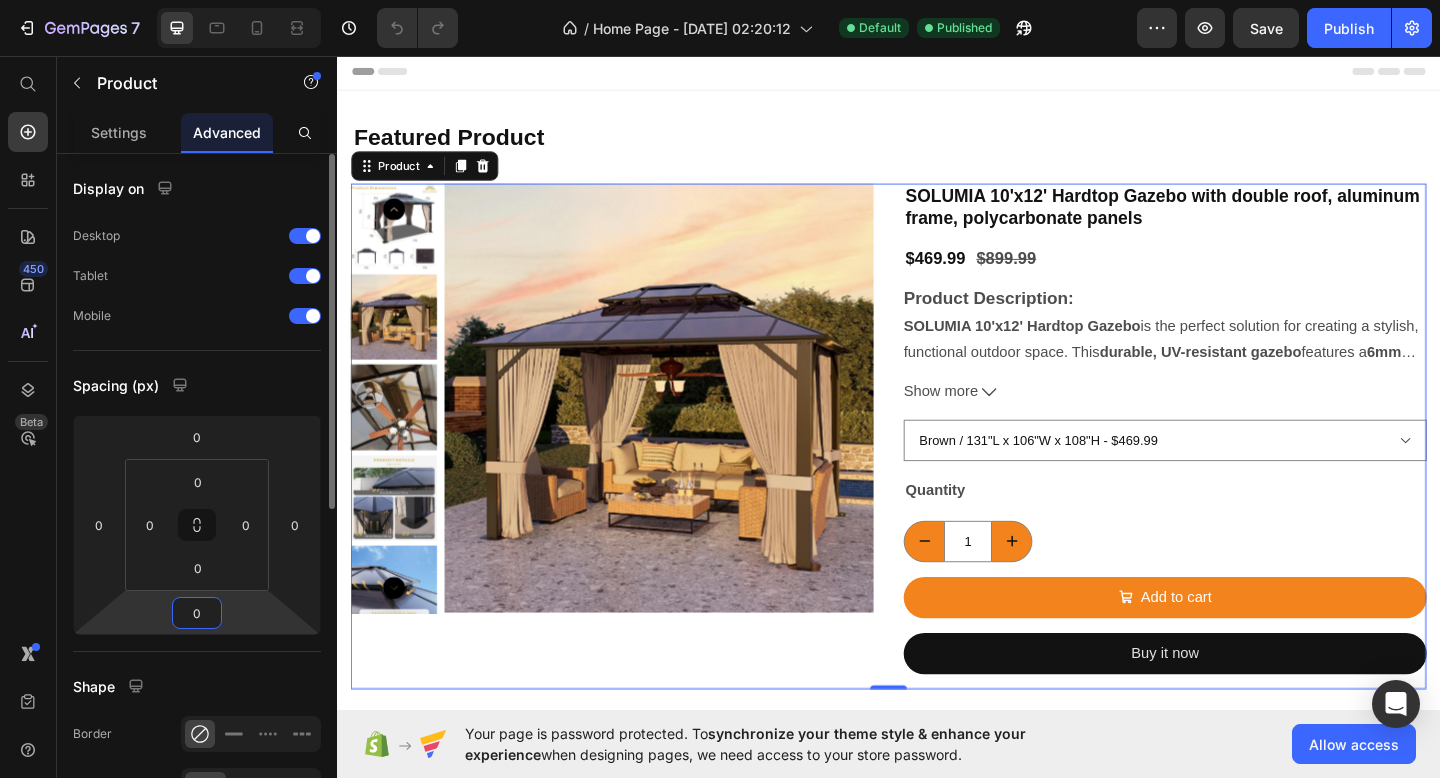 click on "0" at bounding box center (197, 613) 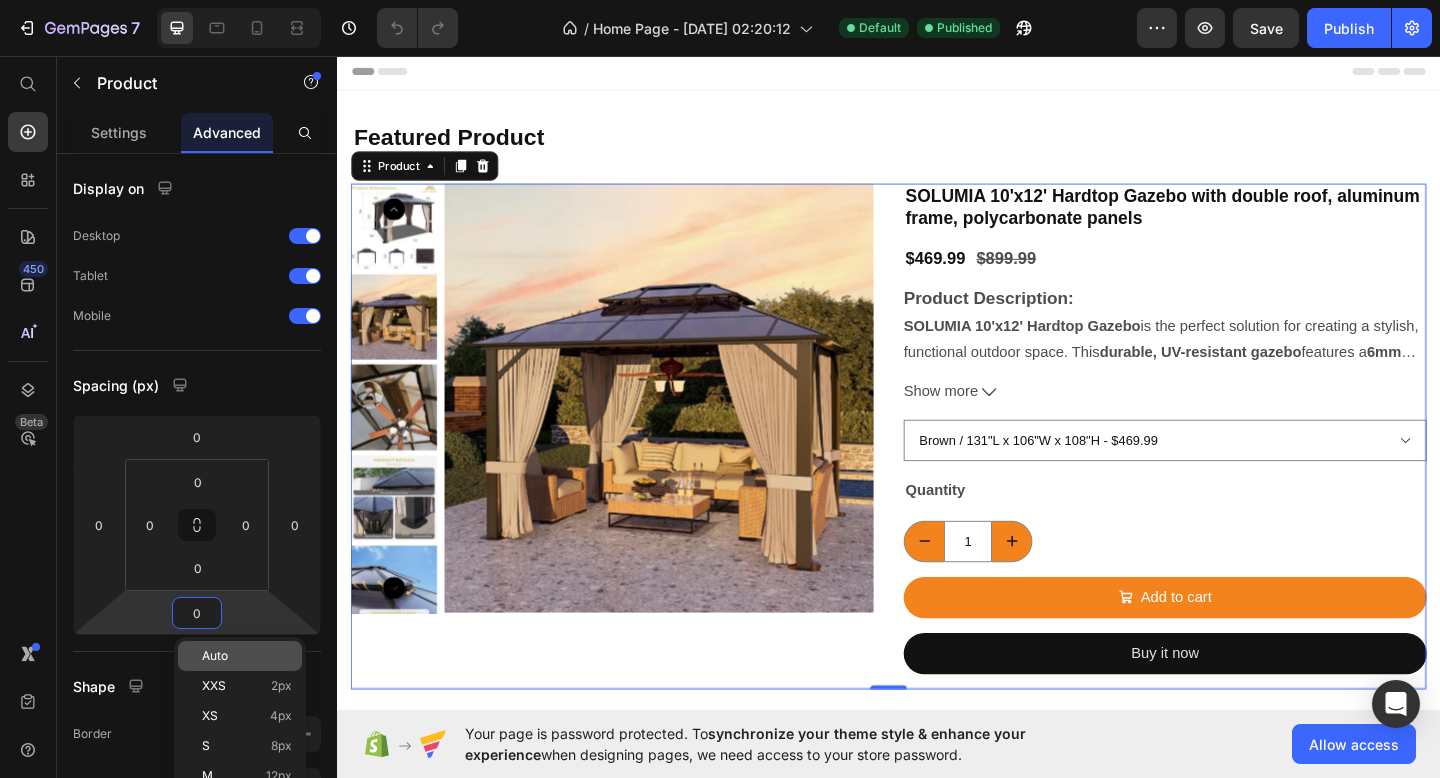 click on "Auto" at bounding box center (215, 656) 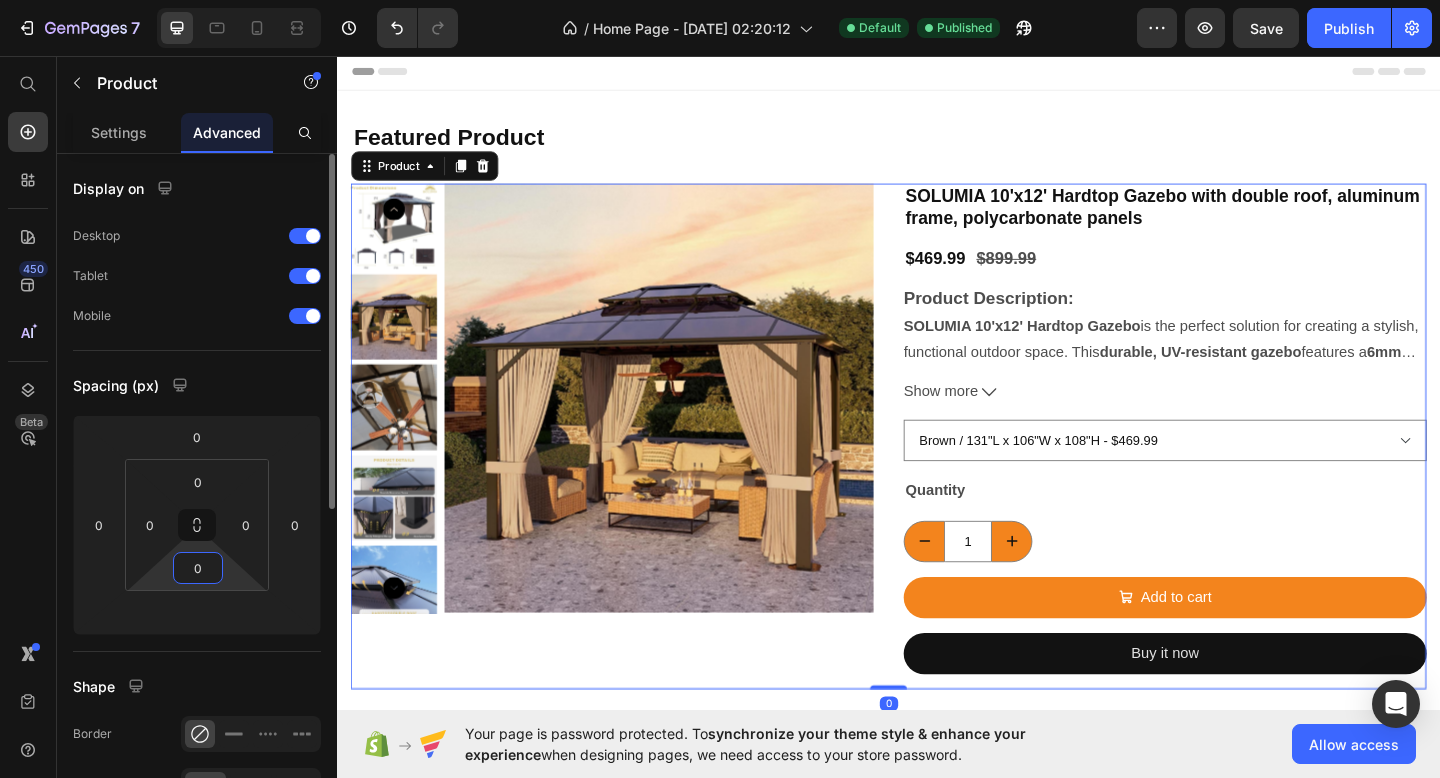 click on "0" at bounding box center (198, 568) 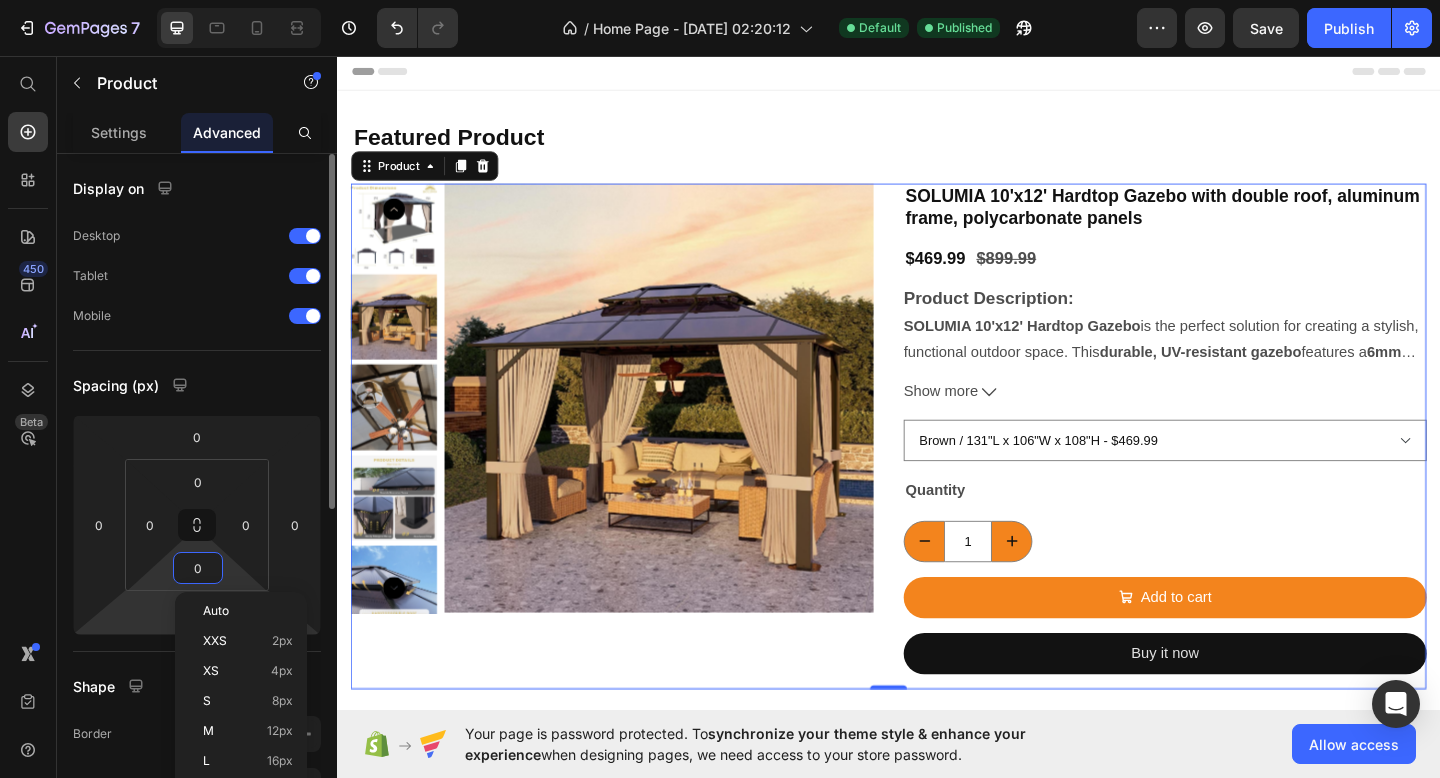 click on "7   /  Home Page - [DATE] 02:20:12 Default Published Preview  Save   Publish  450 Beta Start with Sections Elements Hero Section Product Detail Brands Trusted Badges Guarantee Product Breakdown How to use Testimonials Compare Bundle FAQs Social Proof Brand Story Product List Collection Blog List Contact Sticky Add to Cart Custom Footer Browse Library 450 Layout
Row
Row
Row
Row Text
Heading
Text Block Button
Button
Button
Sticky Back to top Media
Image" at bounding box center (720, 0) 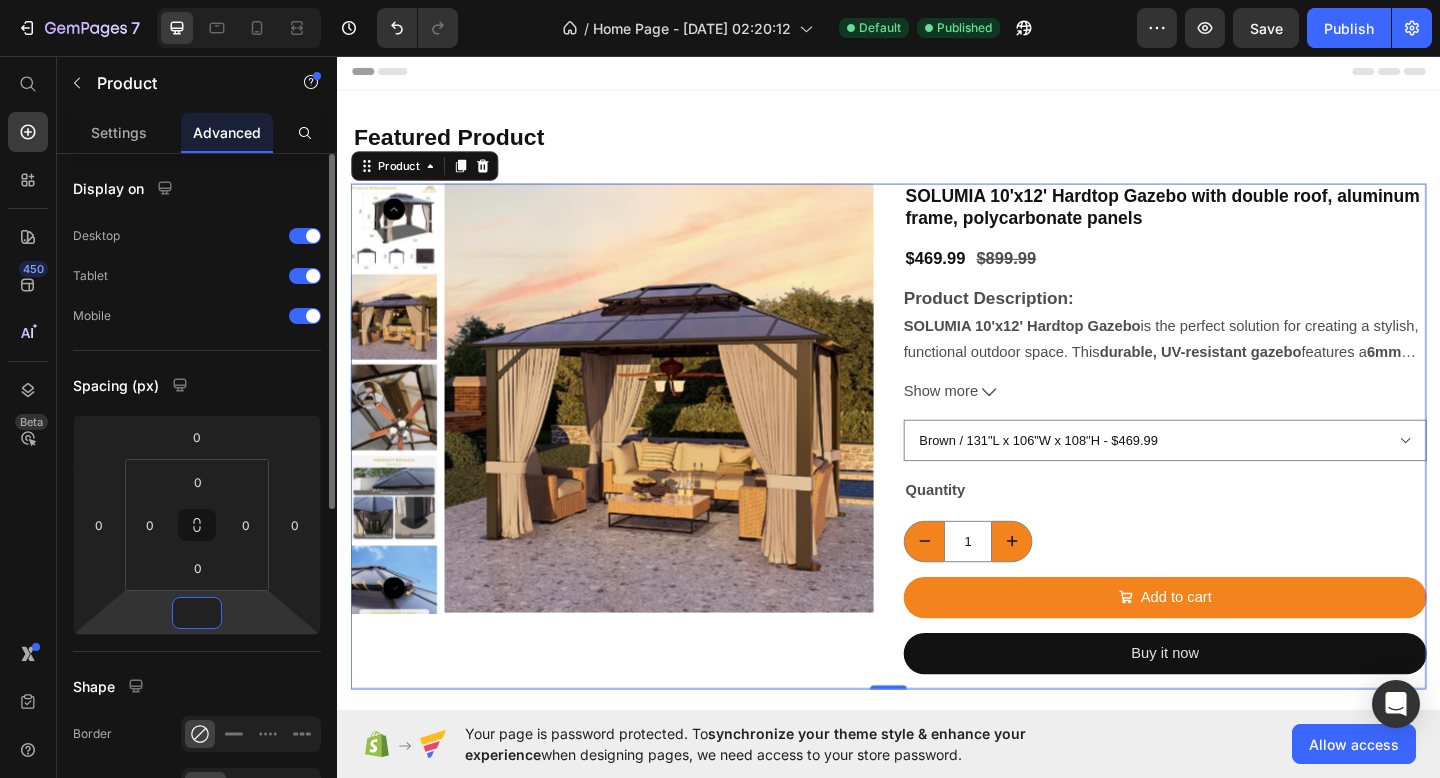 click at bounding box center [197, 613] 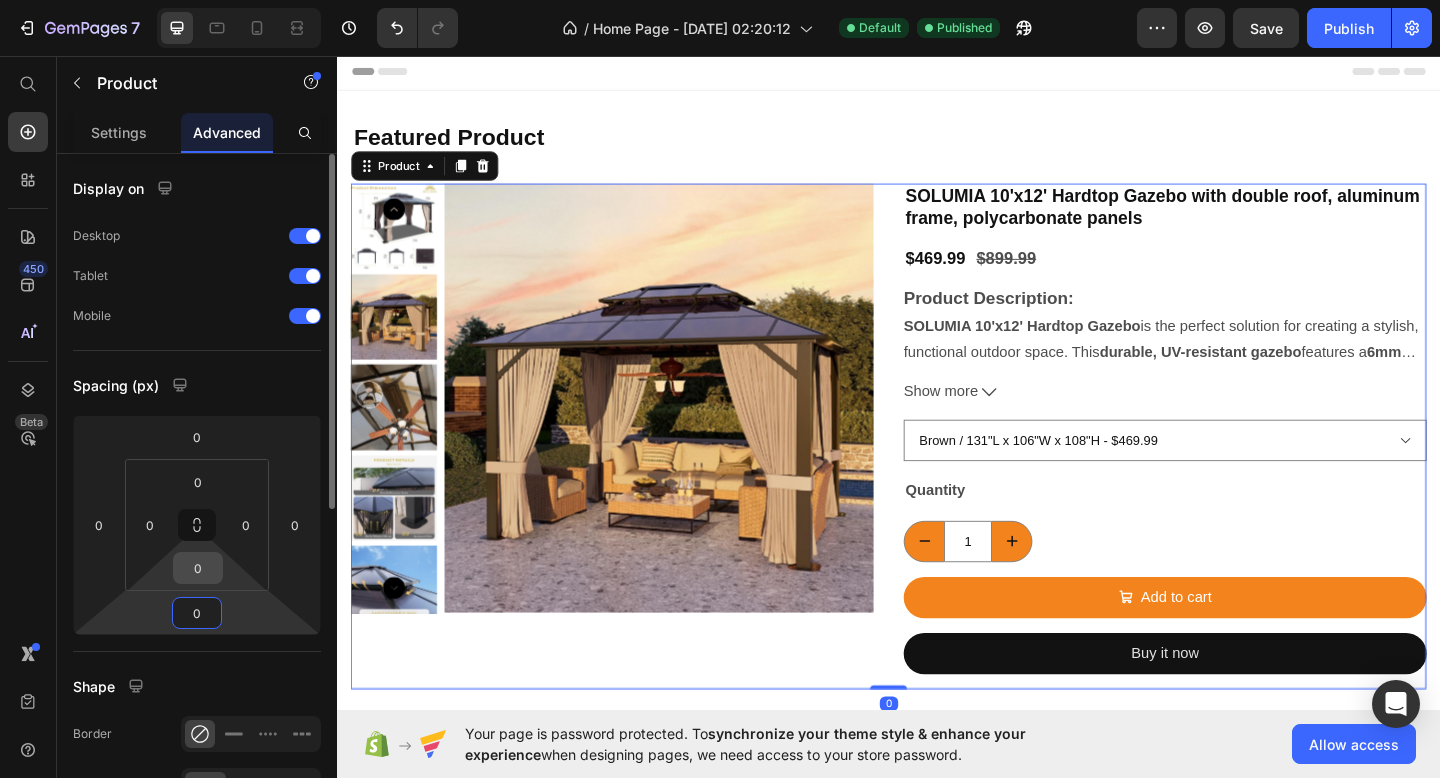 type on "0" 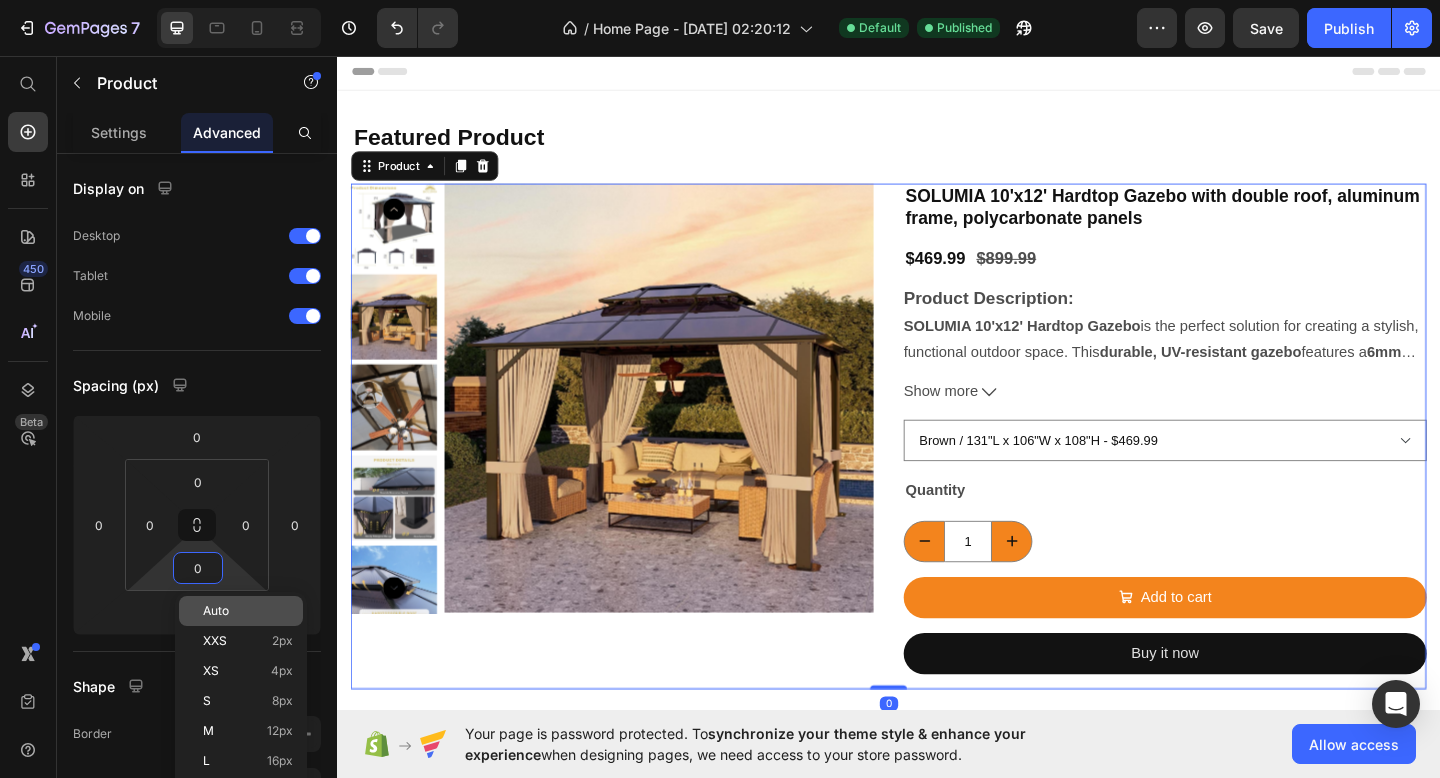 click on "Auto" at bounding box center (216, 611) 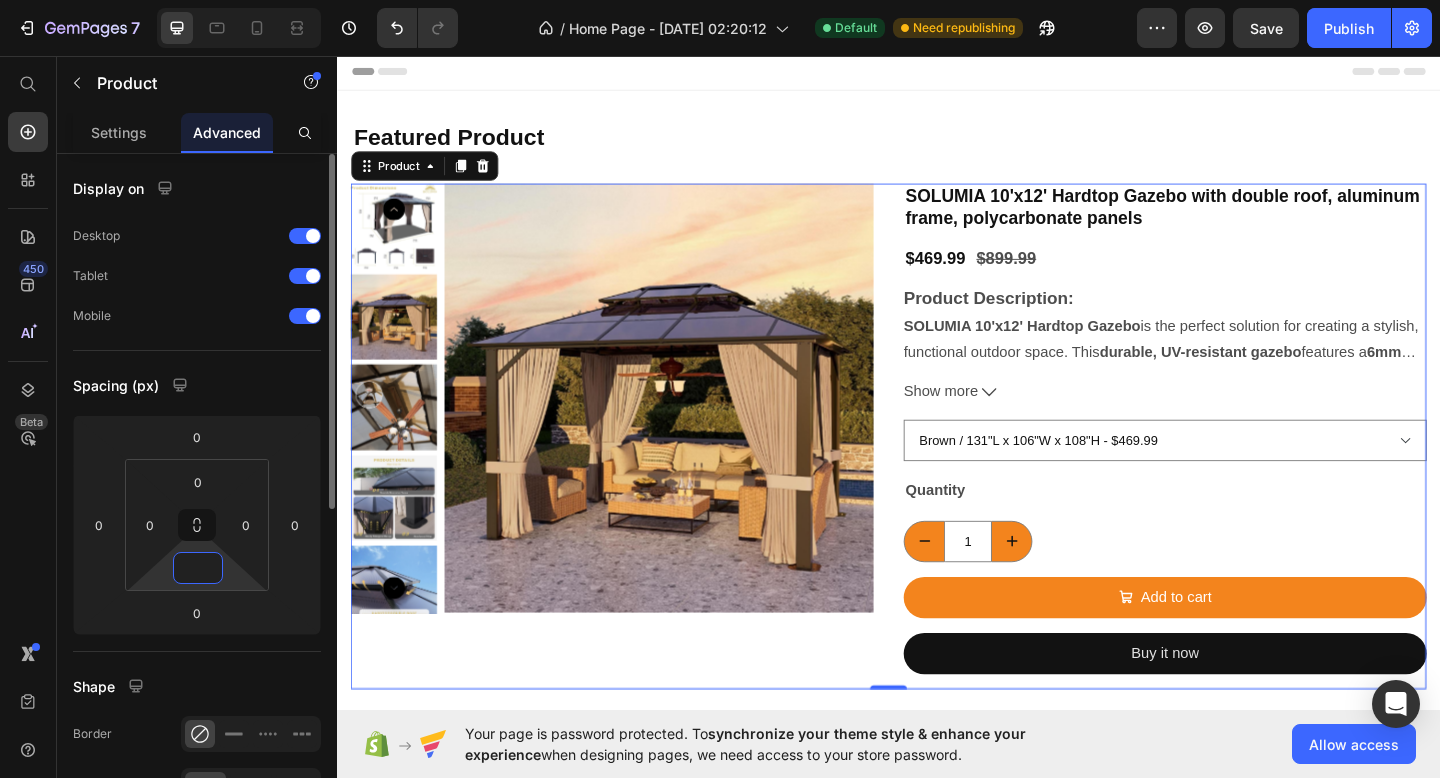 click at bounding box center [198, 568] 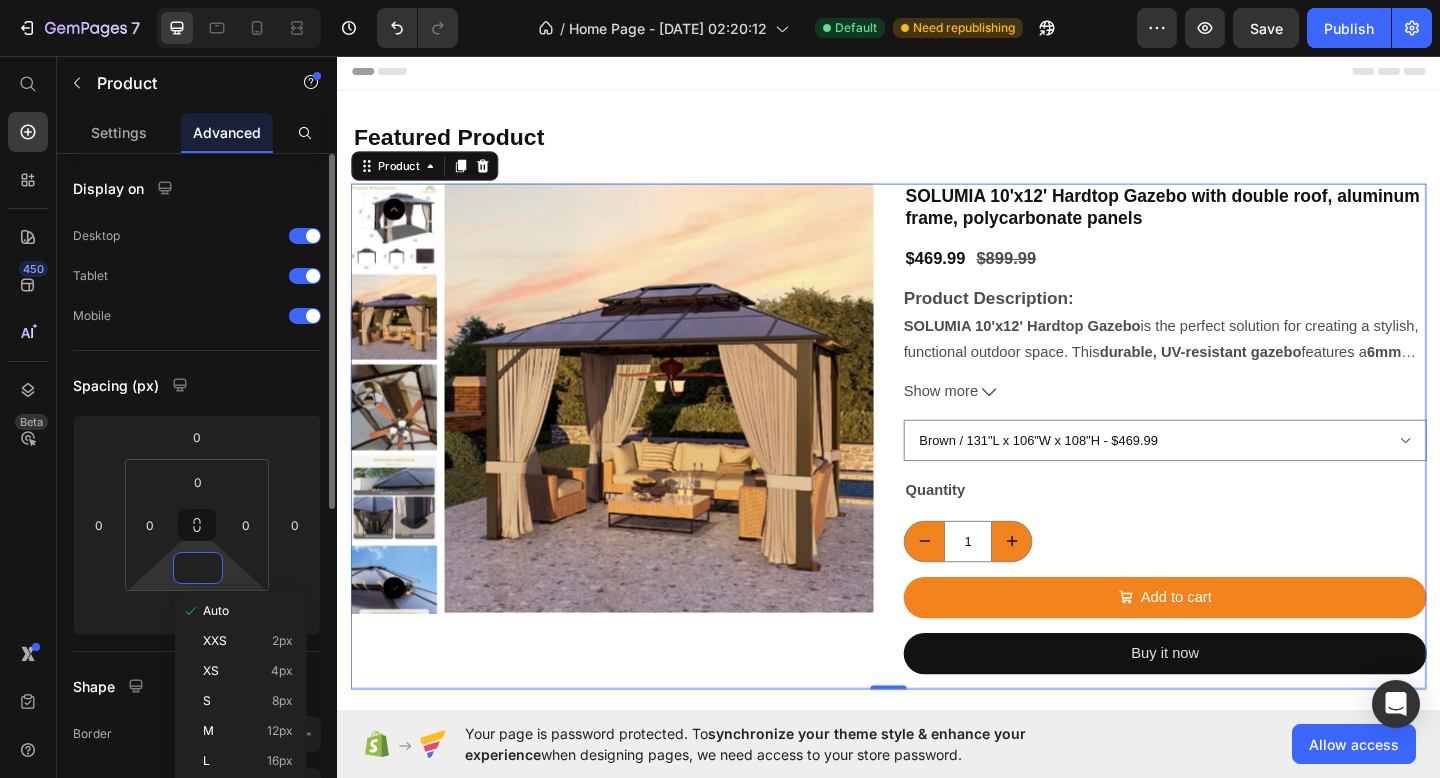 type on "0" 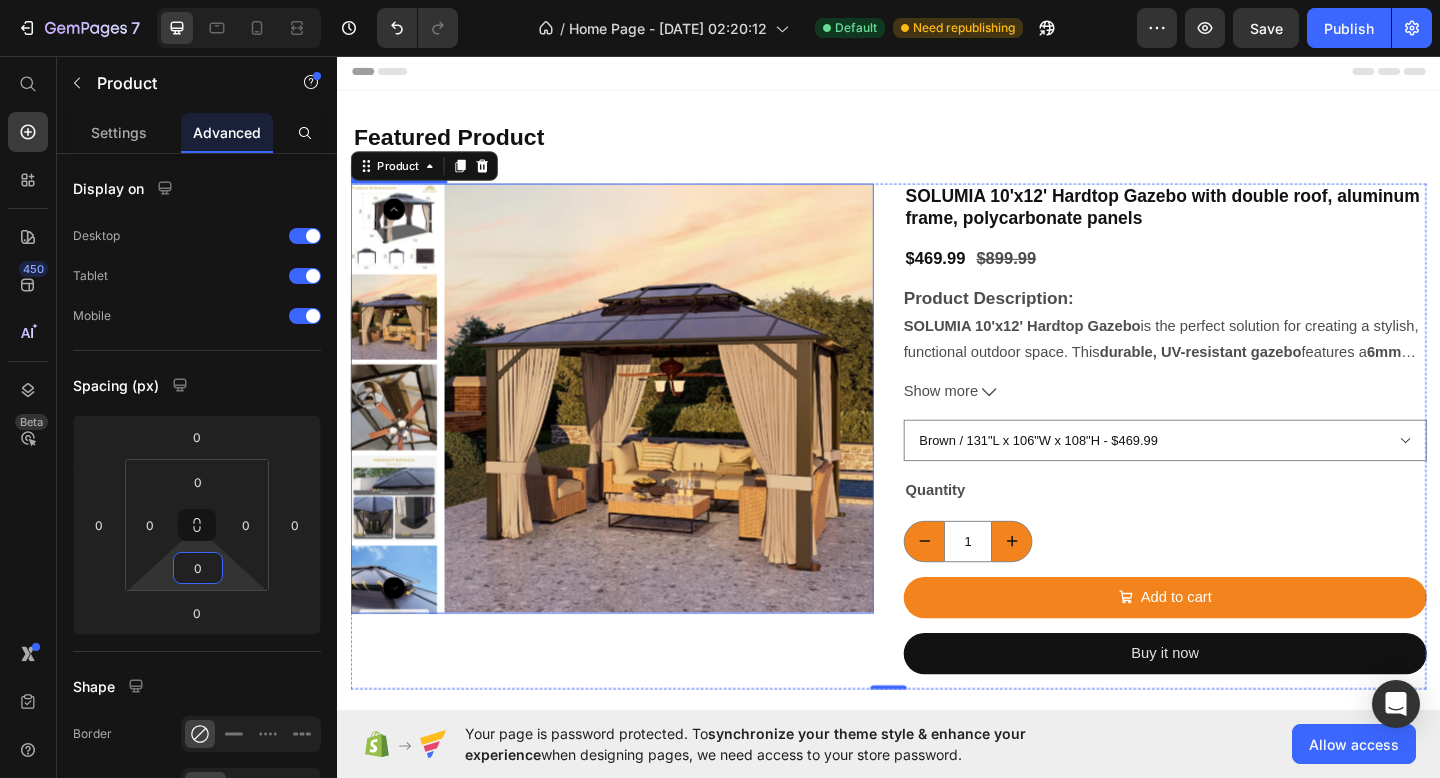 click at bounding box center [688, 429] 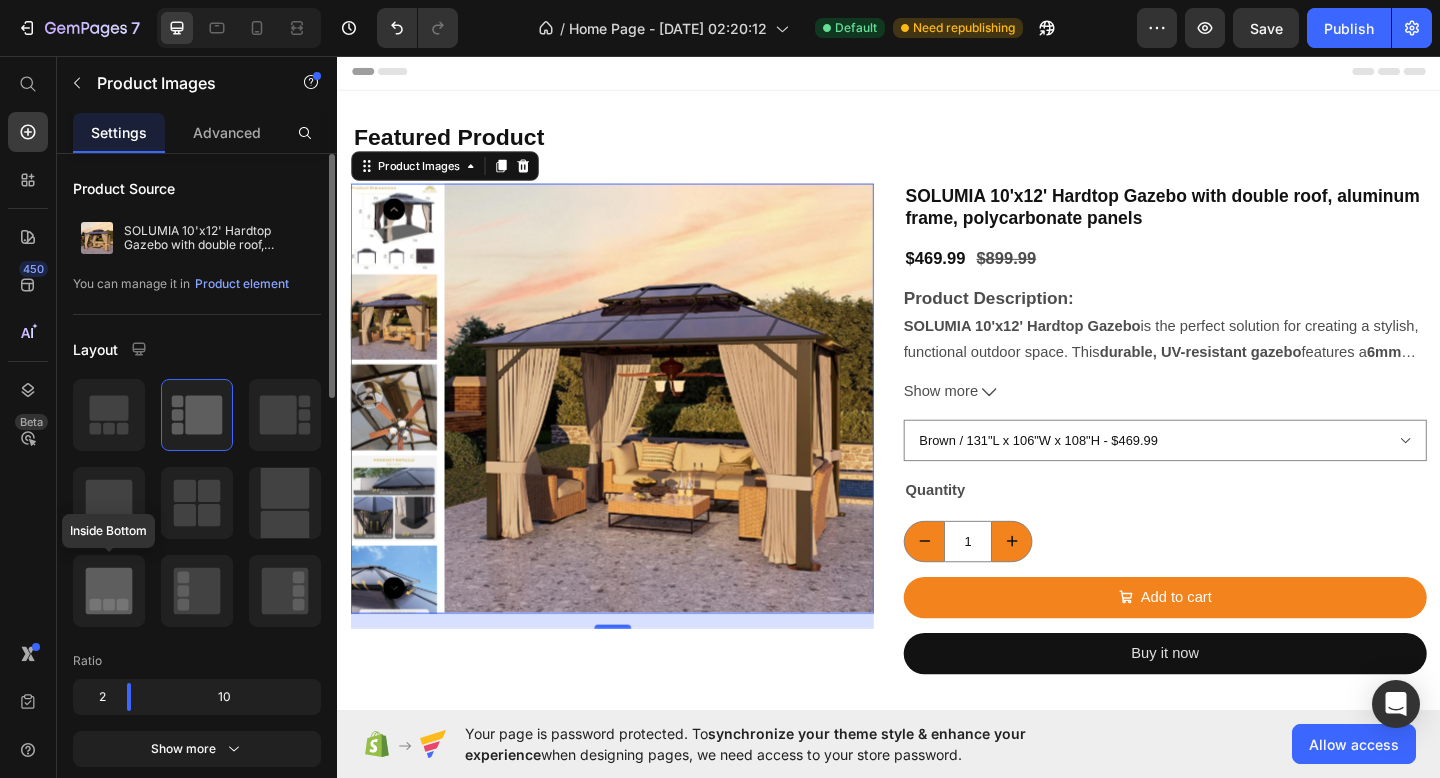 click 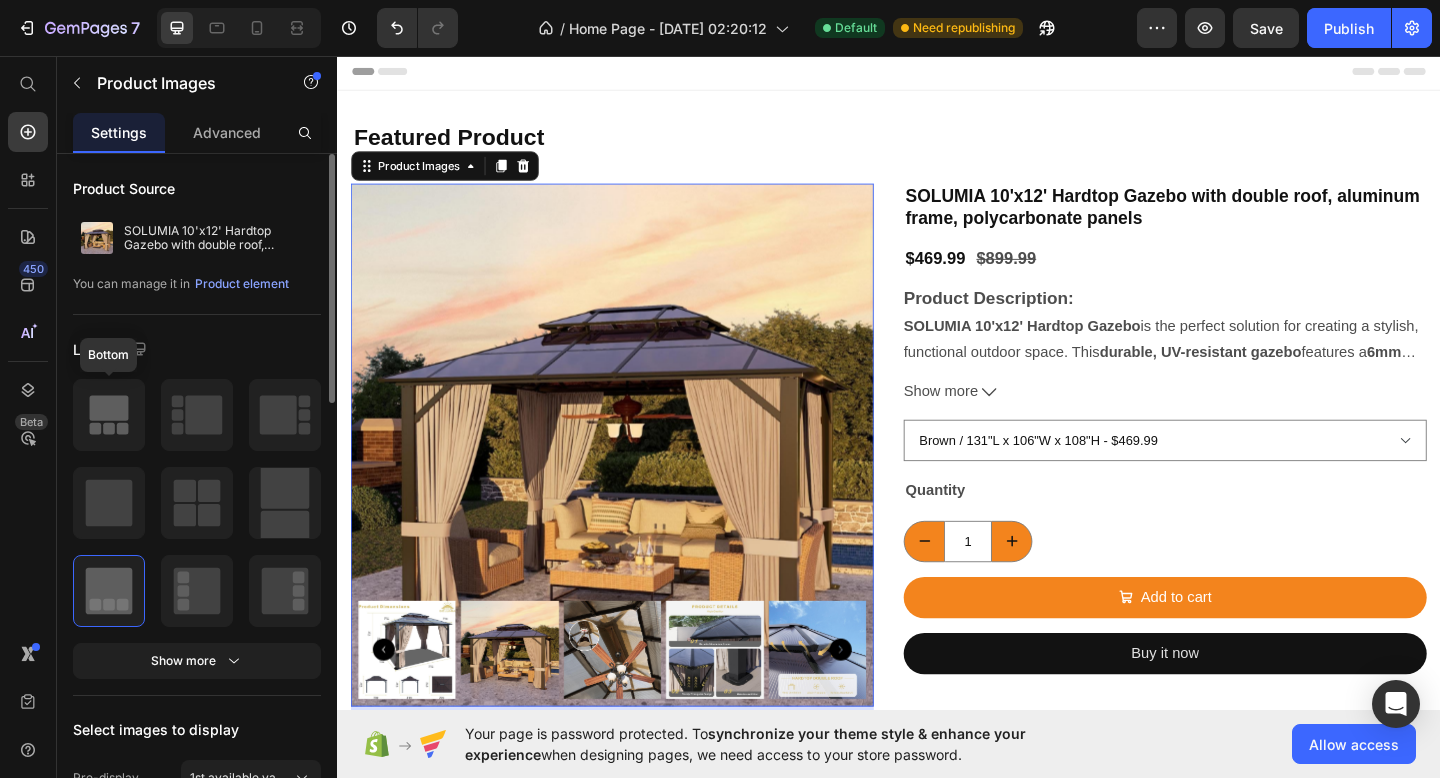 click 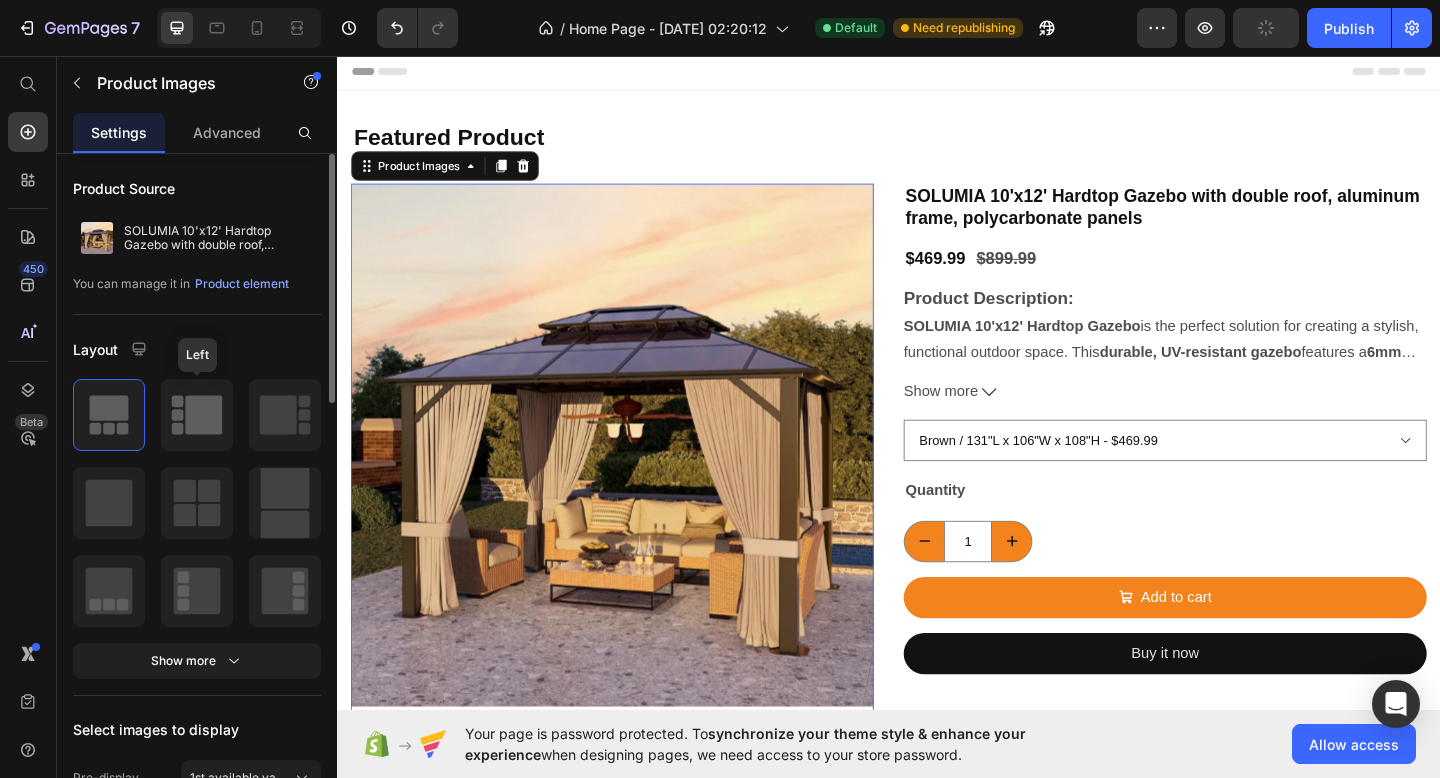 click 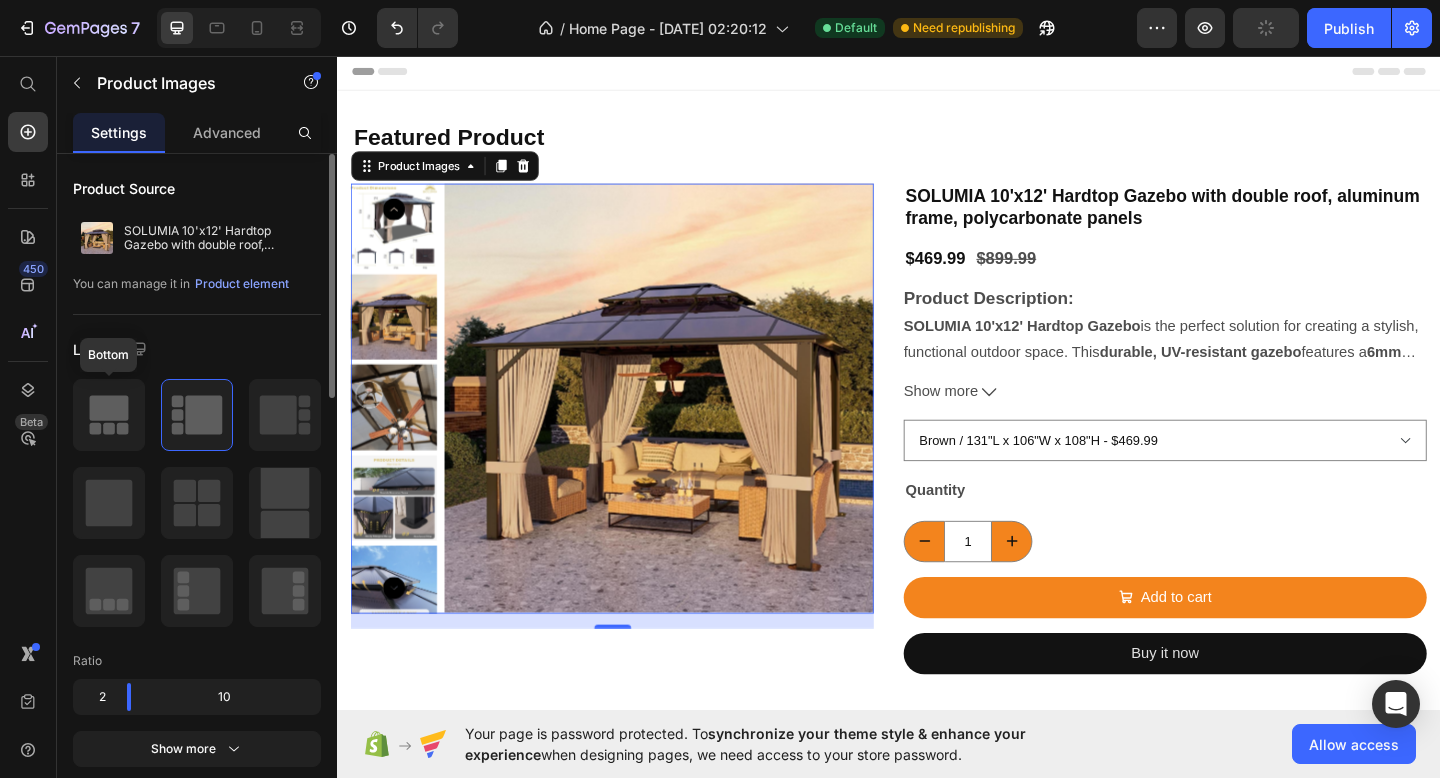 click 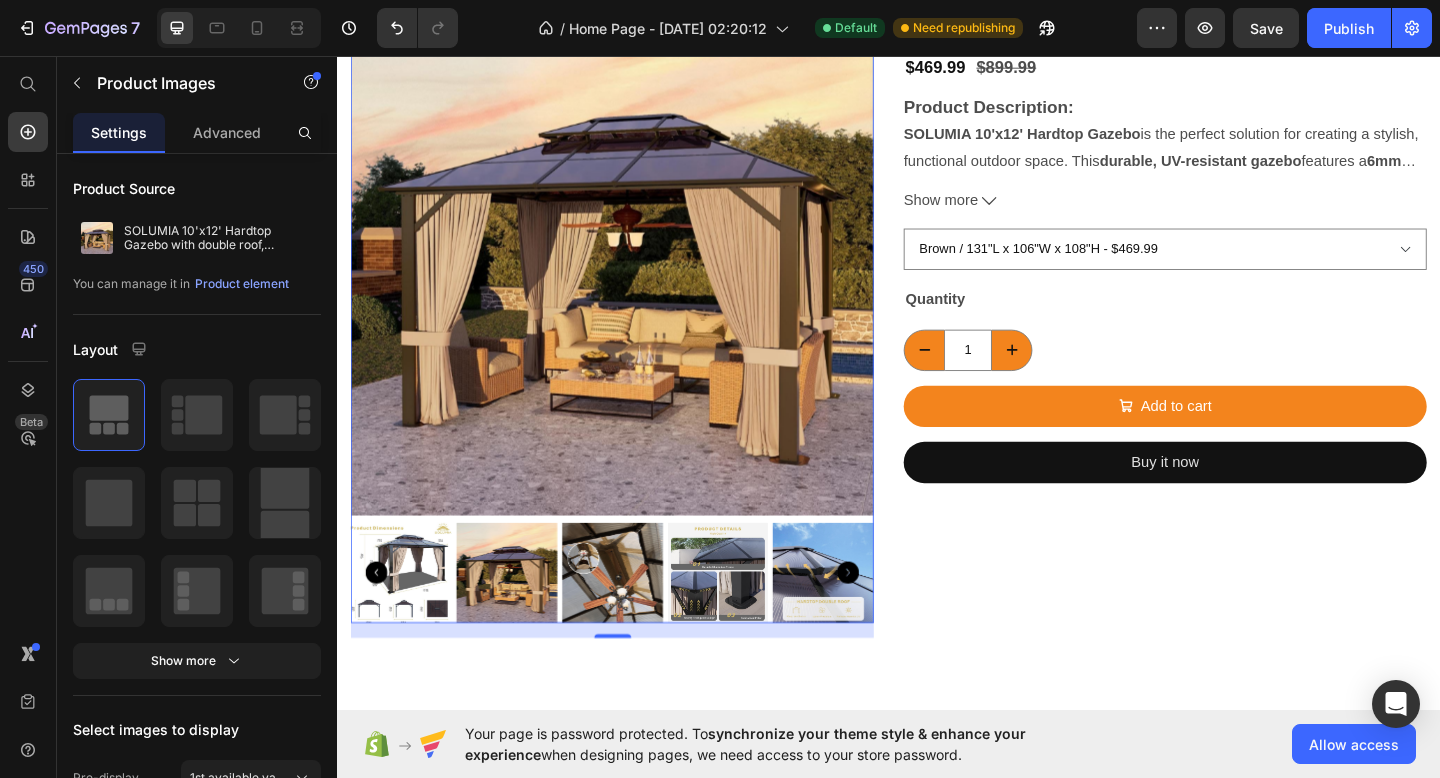 scroll, scrollTop: 160, scrollLeft: 0, axis: vertical 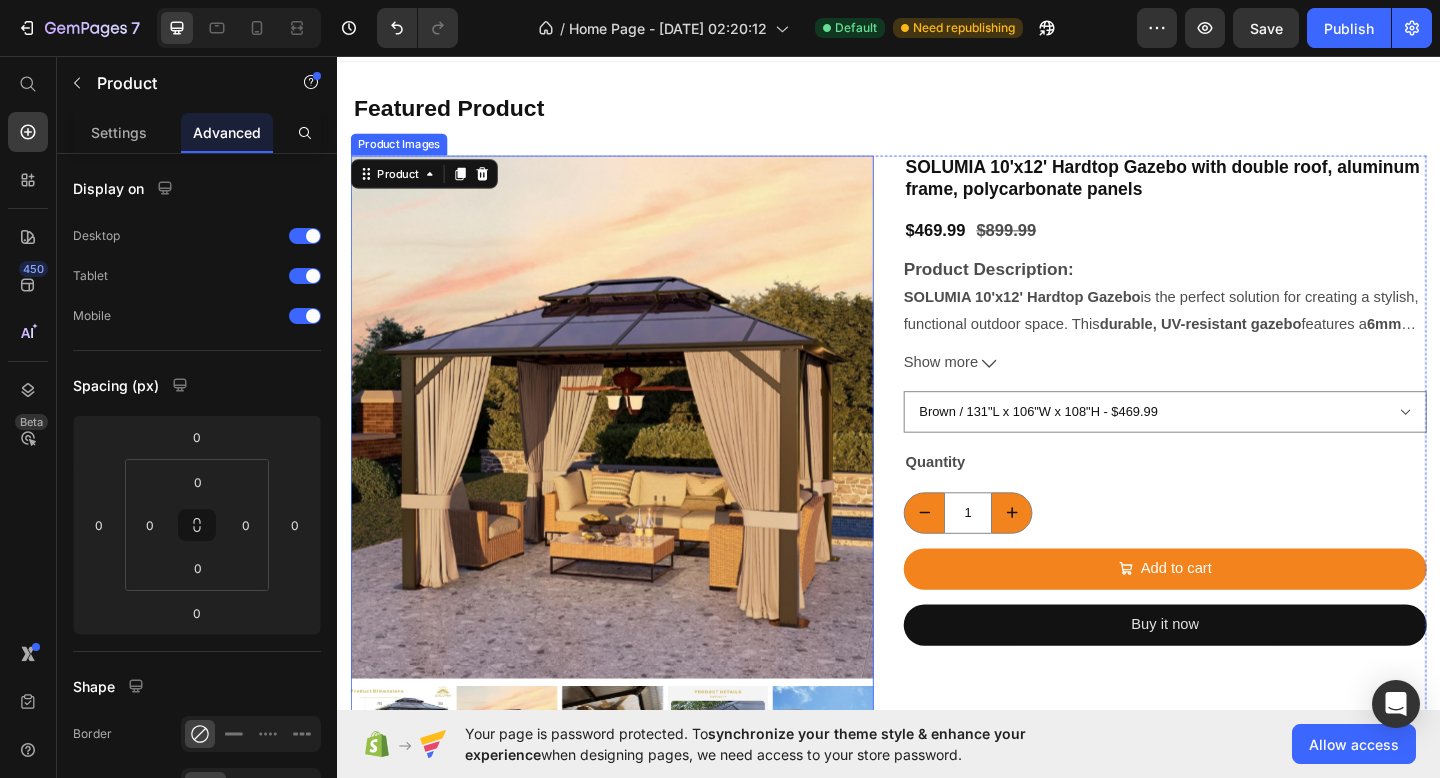 click at bounding box center (636, 448) 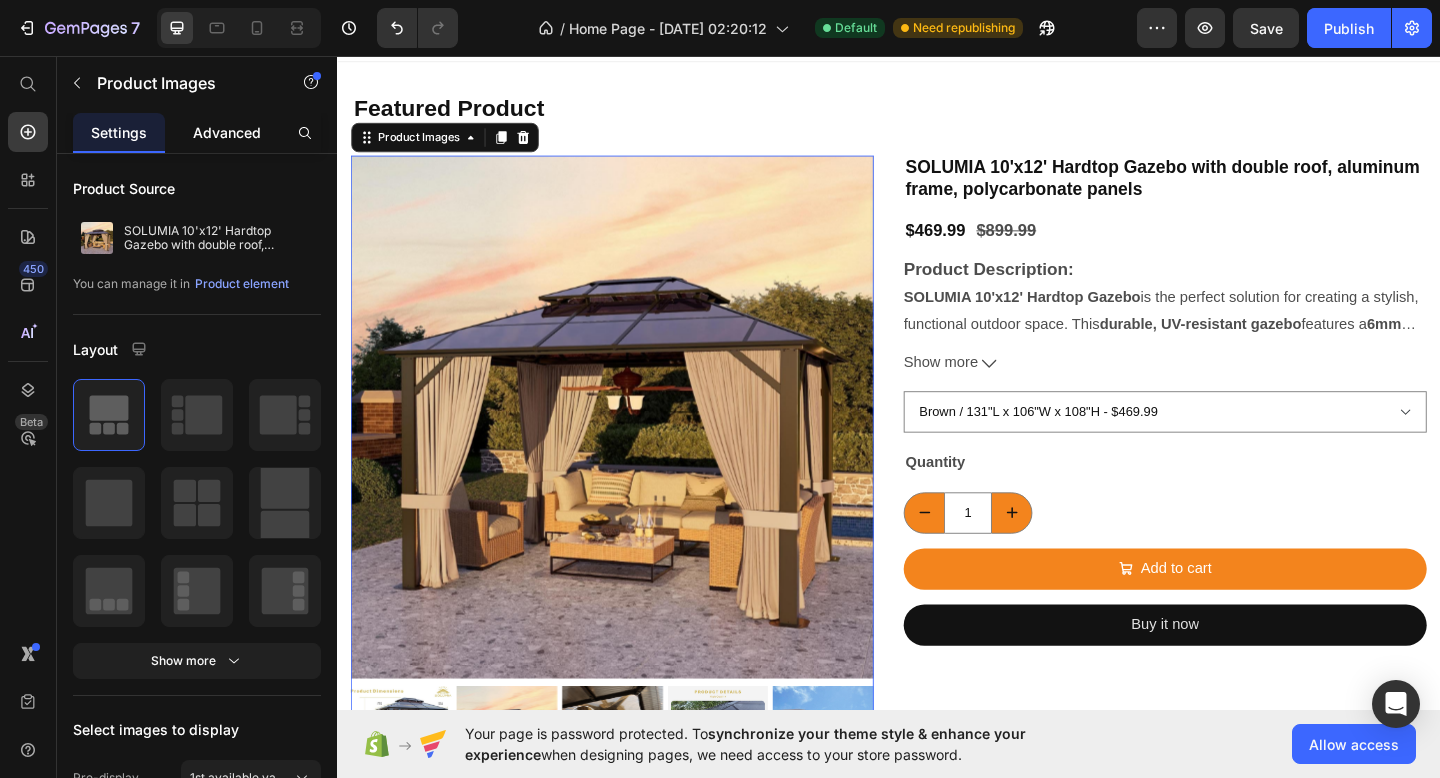 click on "Advanced" at bounding box center (227, 132) 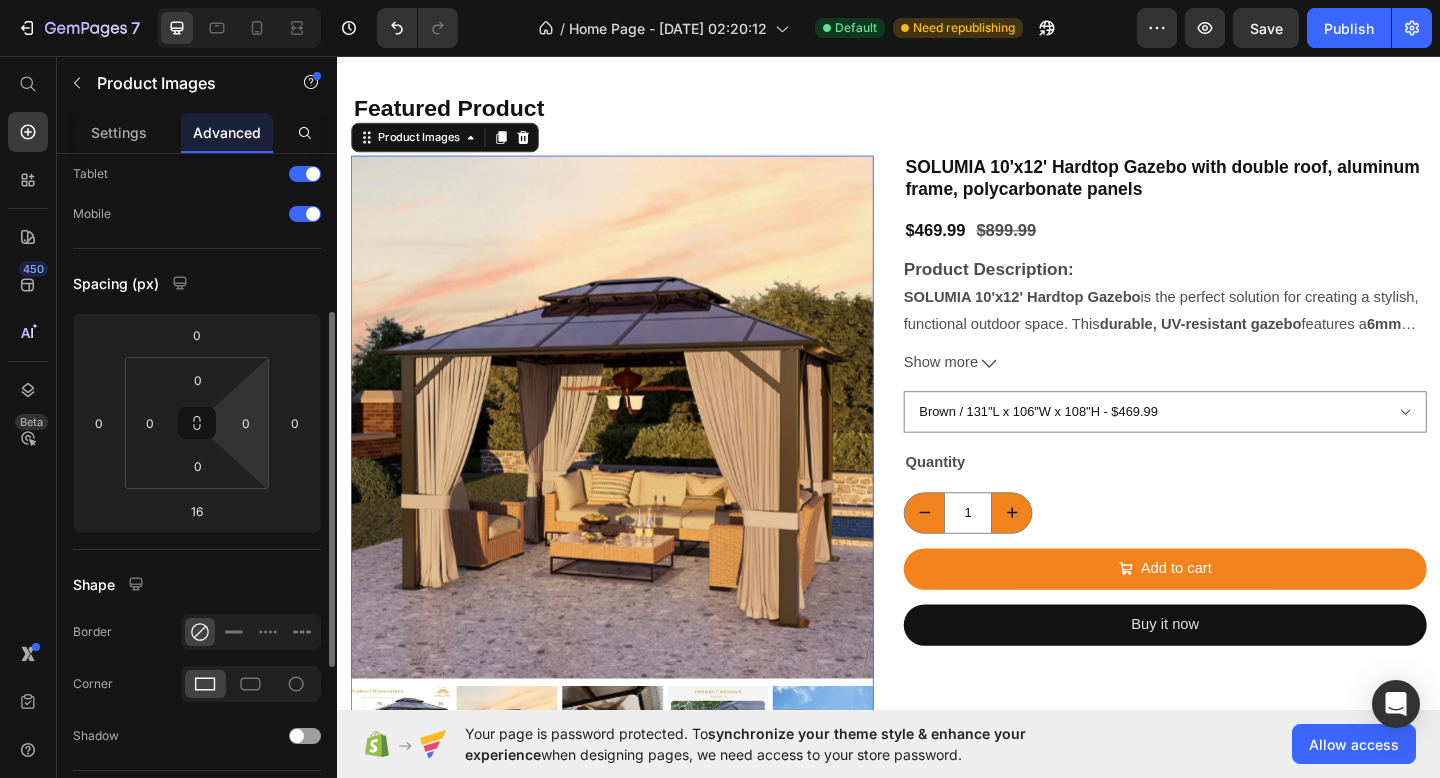 scroll, scrollTop: 171, scrollLeft: 0, axis: vertical 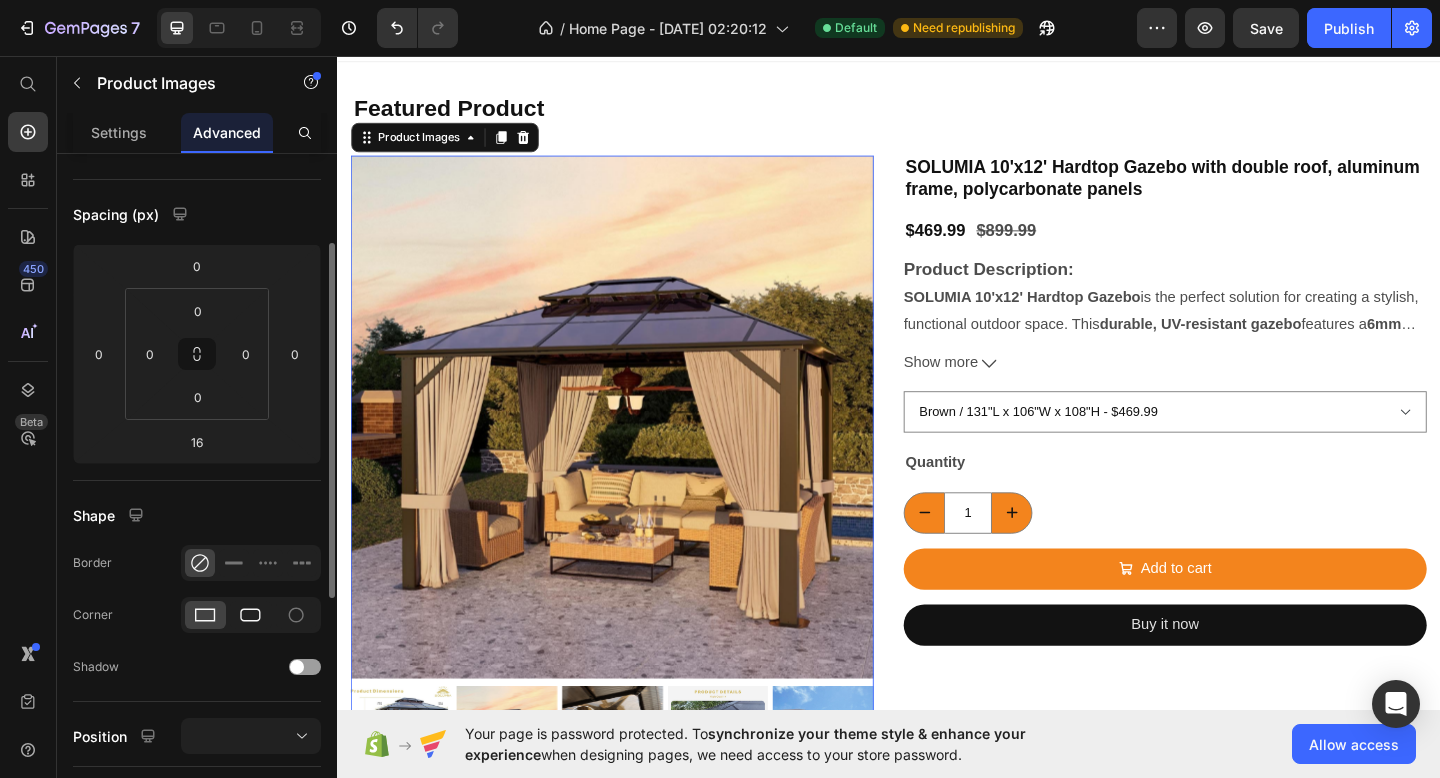 click 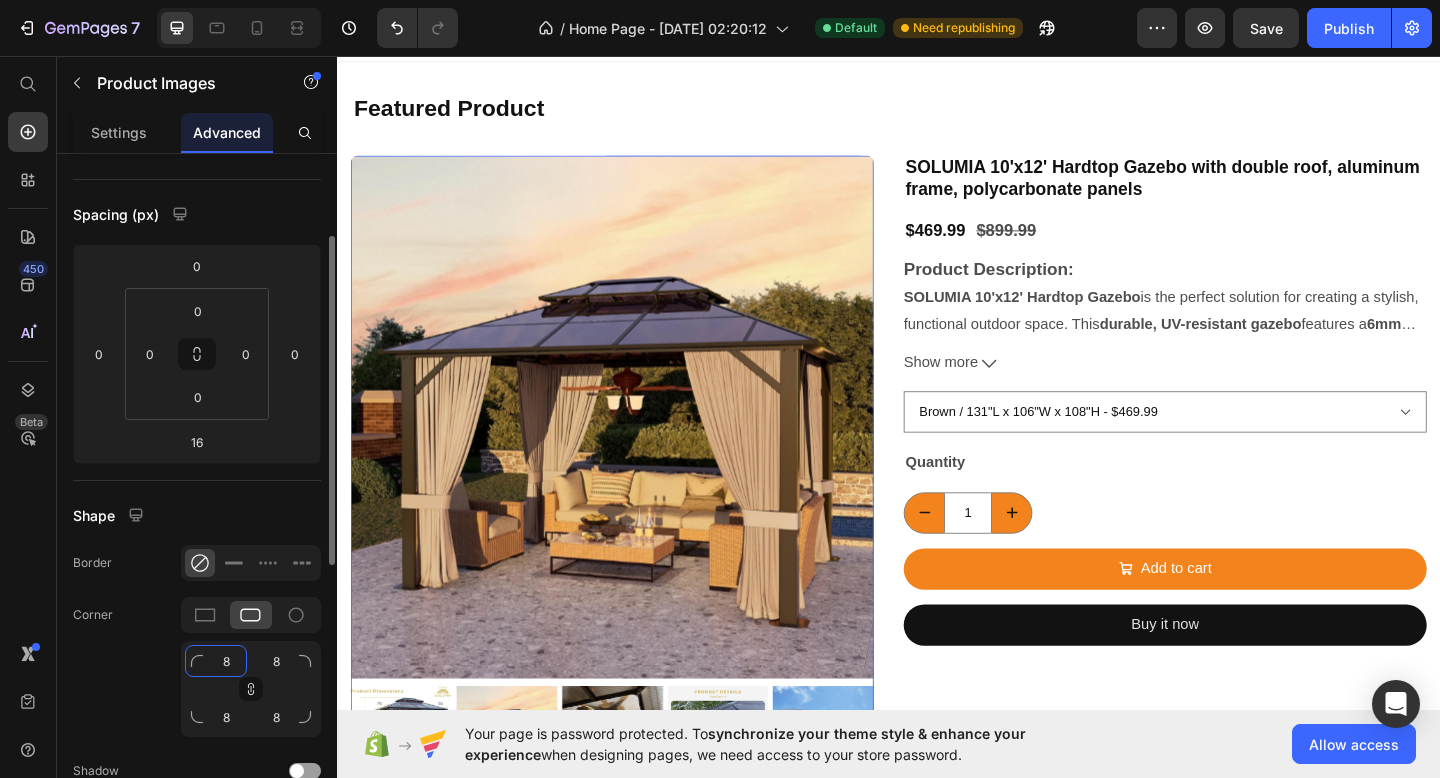click on "8" 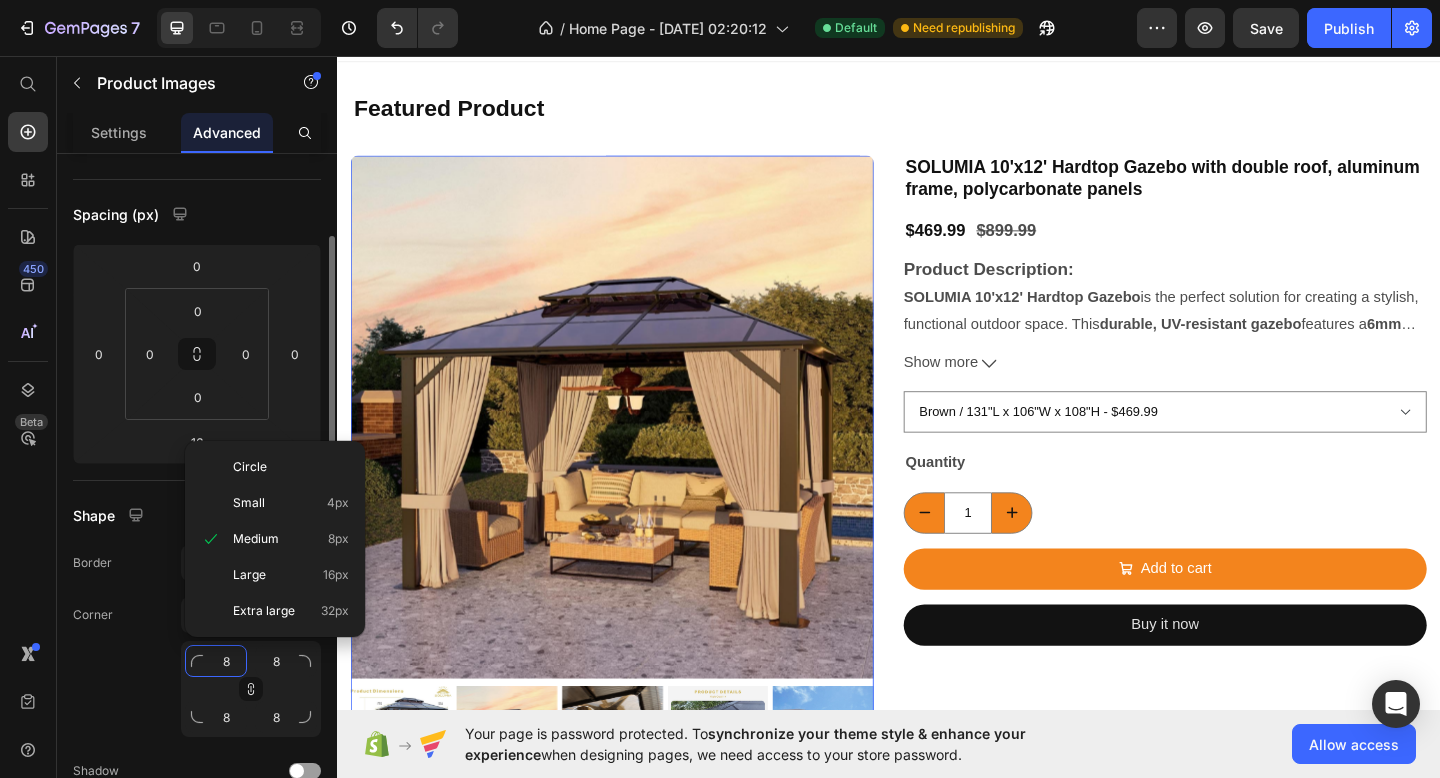 type on "1" 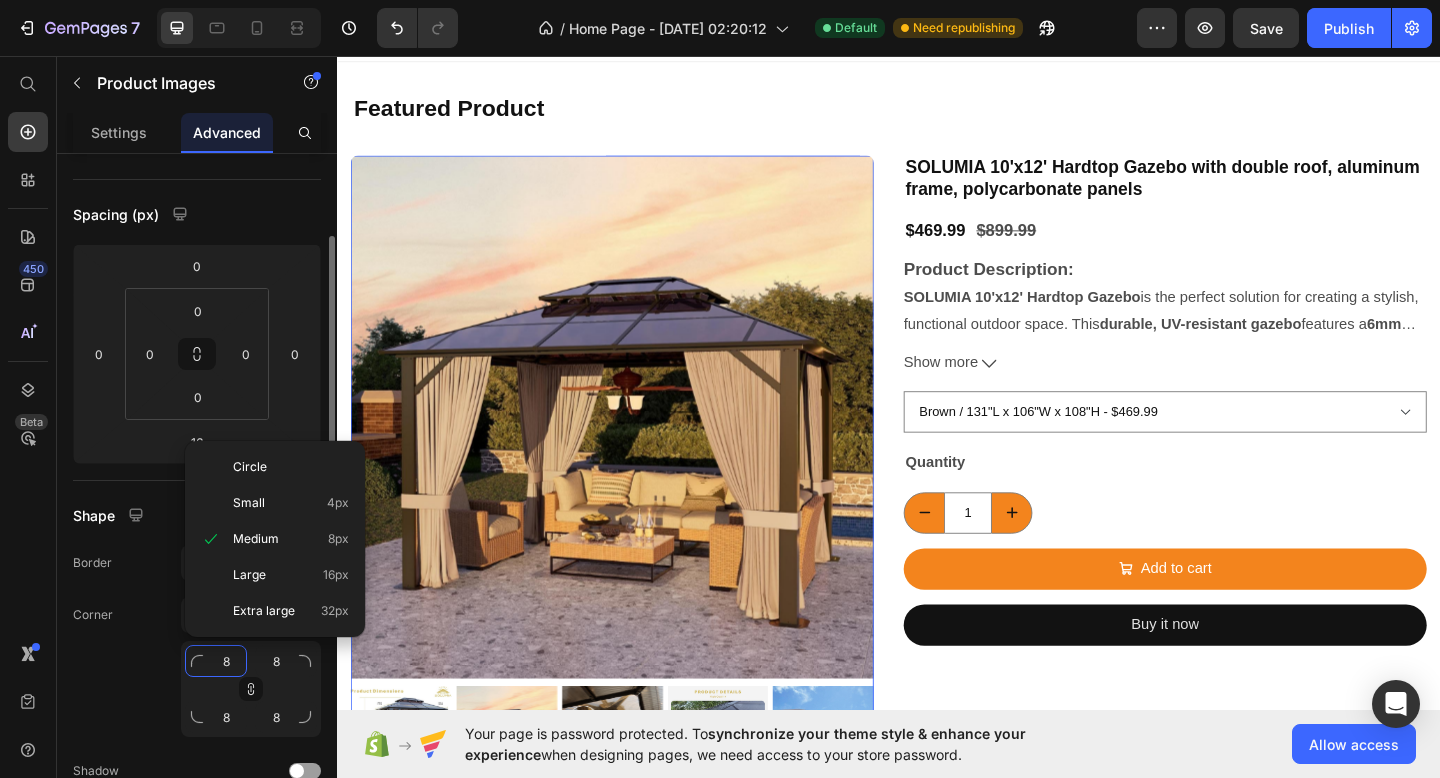 type on "1" 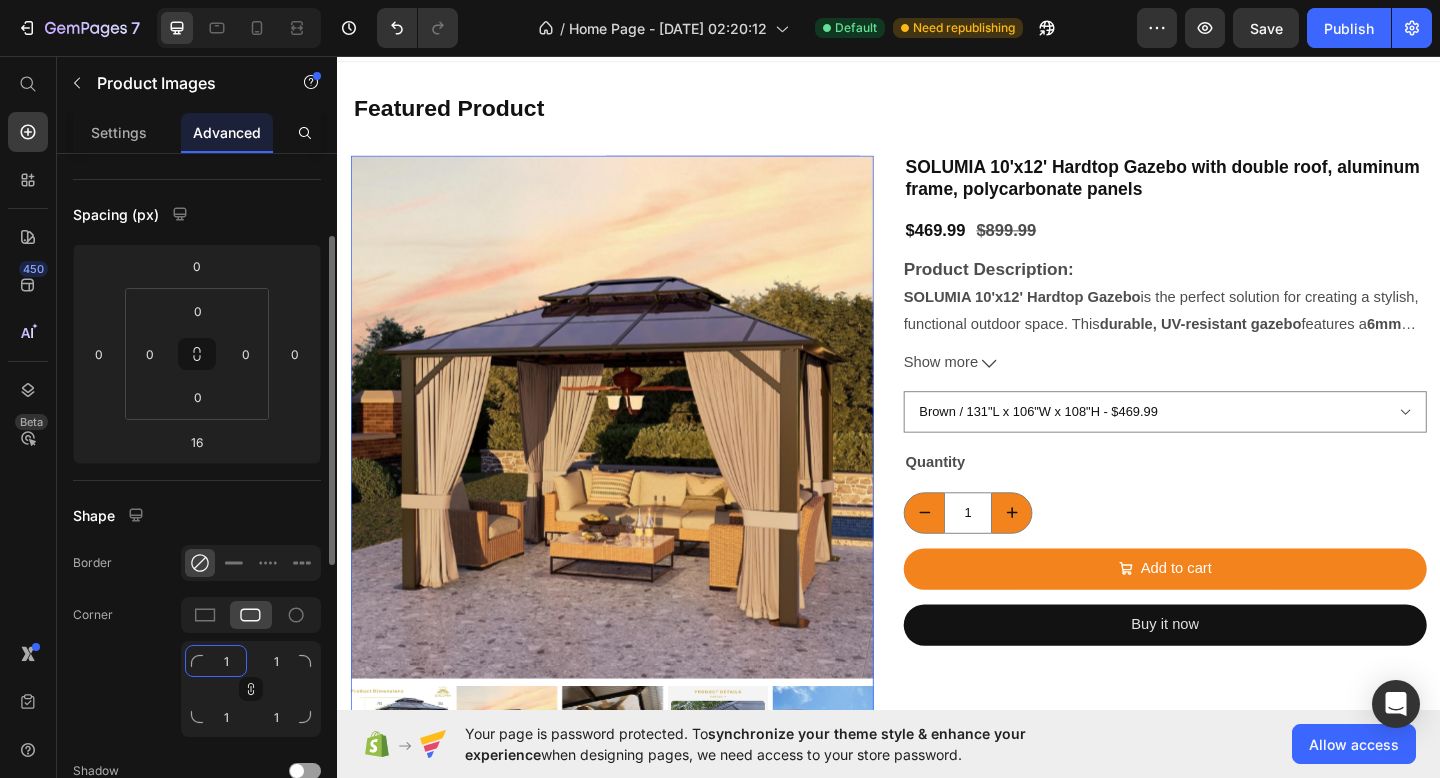 type on "15" 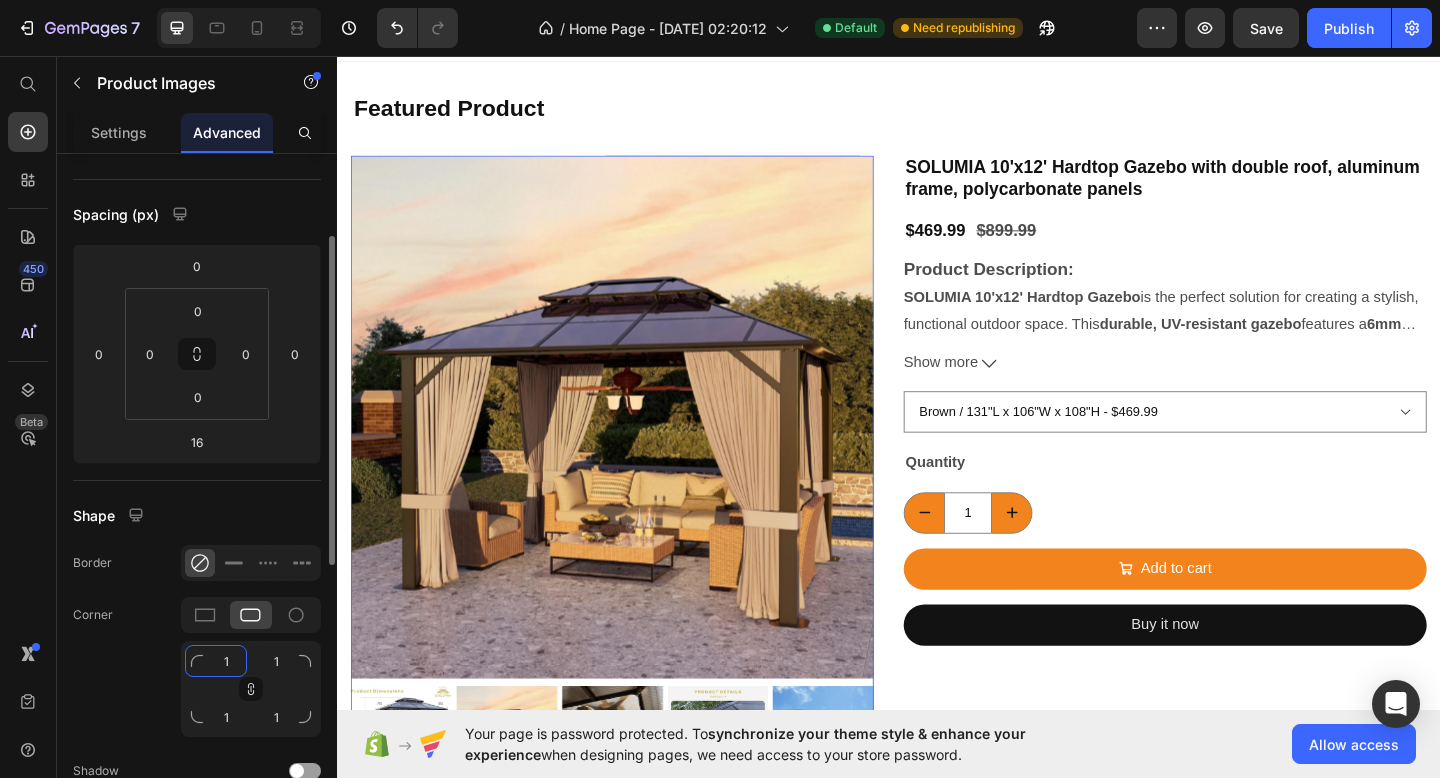 type on "15" 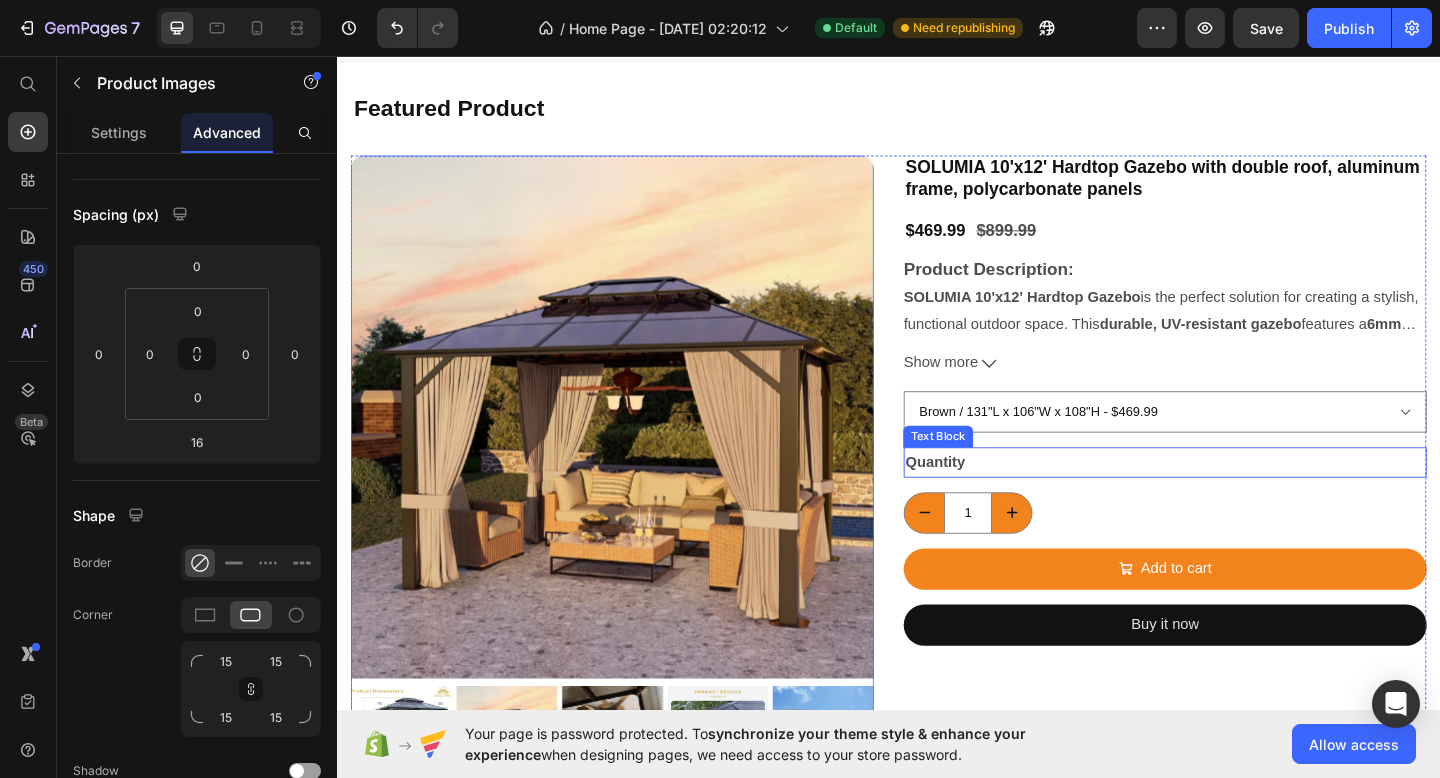 click on "Quantity" at bounding box center [1237, 498] 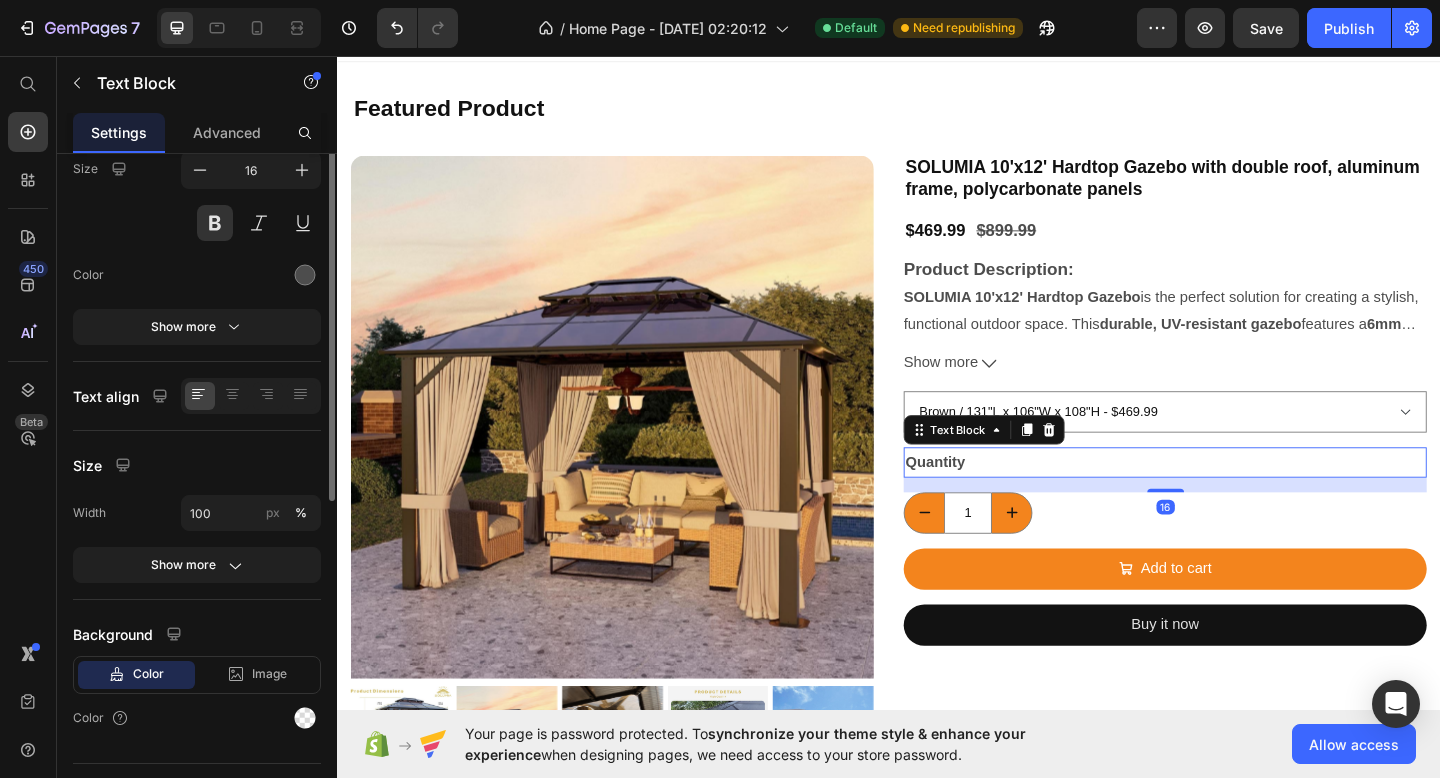 scroll, scrollTop: 0, scrollLeft: 0, axis: both 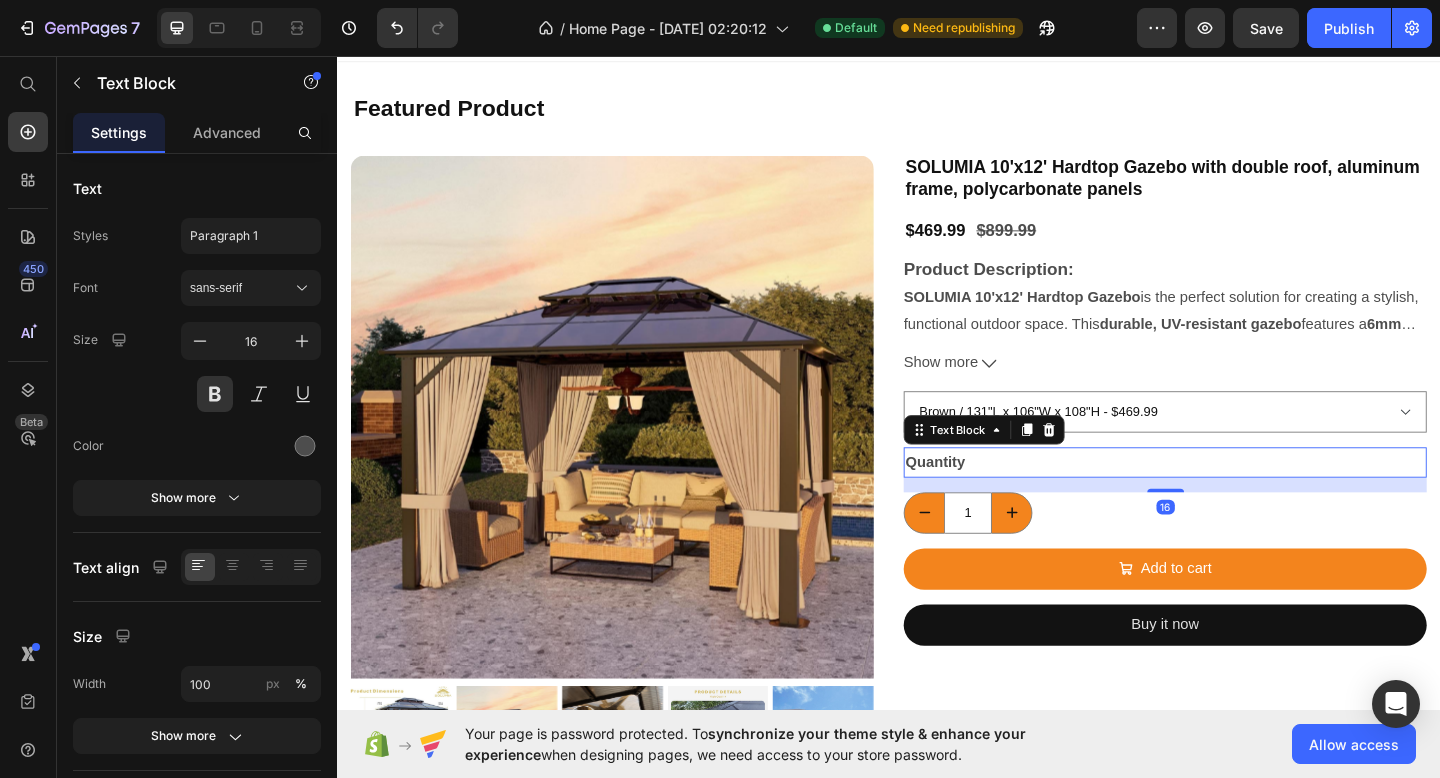 click on "Quantity" at bounding box center (1237, 498) 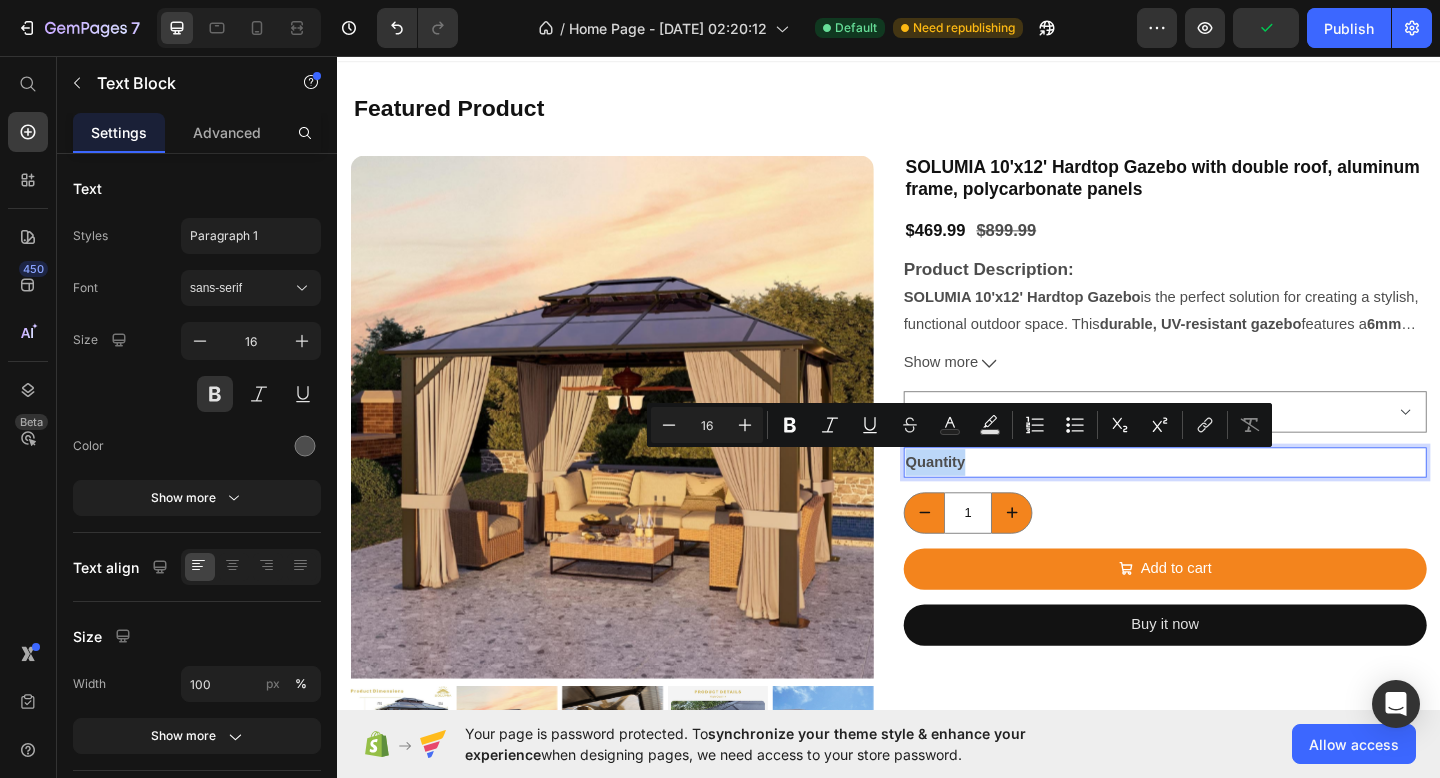 drag, startPoint x: 1022, startPoint y: 499, endPoint x: 958, endPoint y: 496, distance: 64.070274 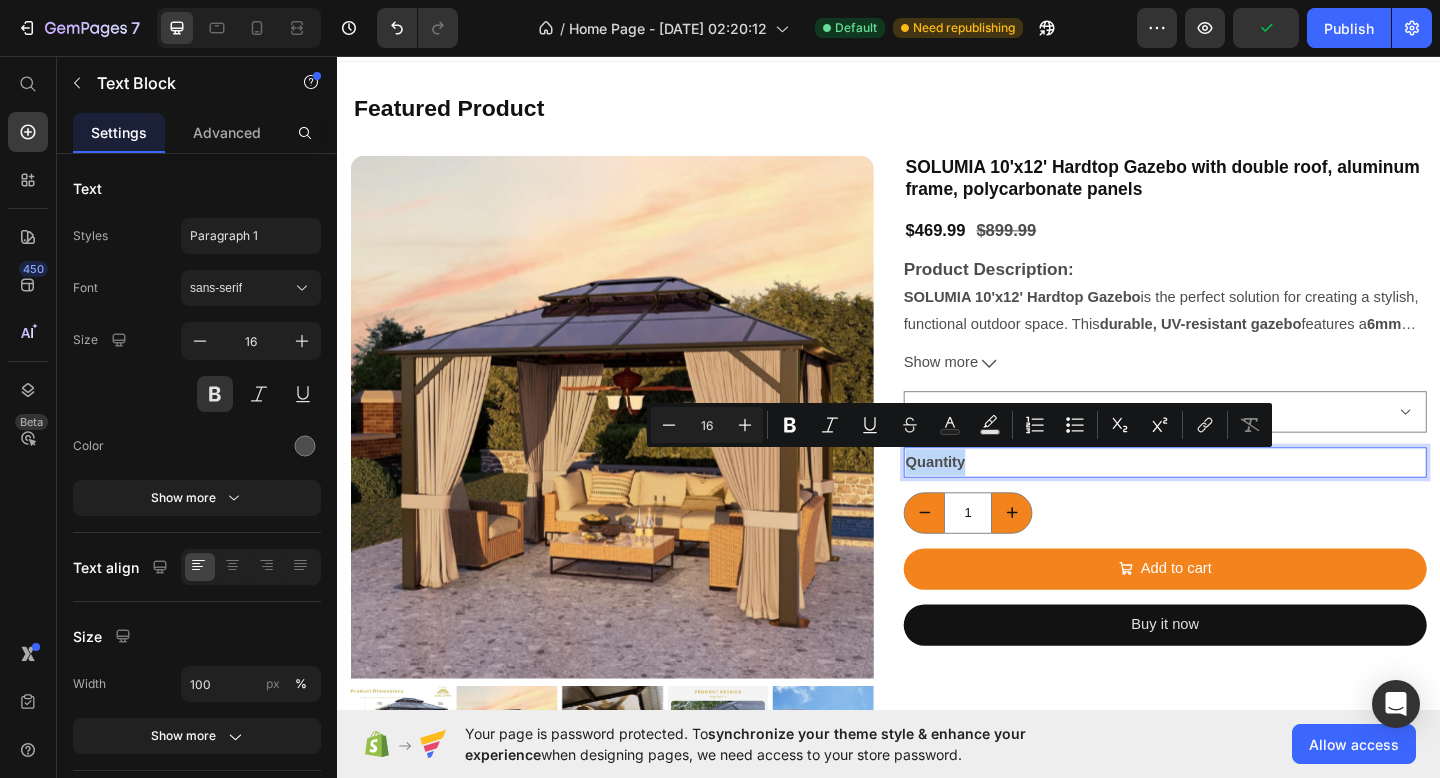 click on "Quantity" at bounding box center [1237, 498] 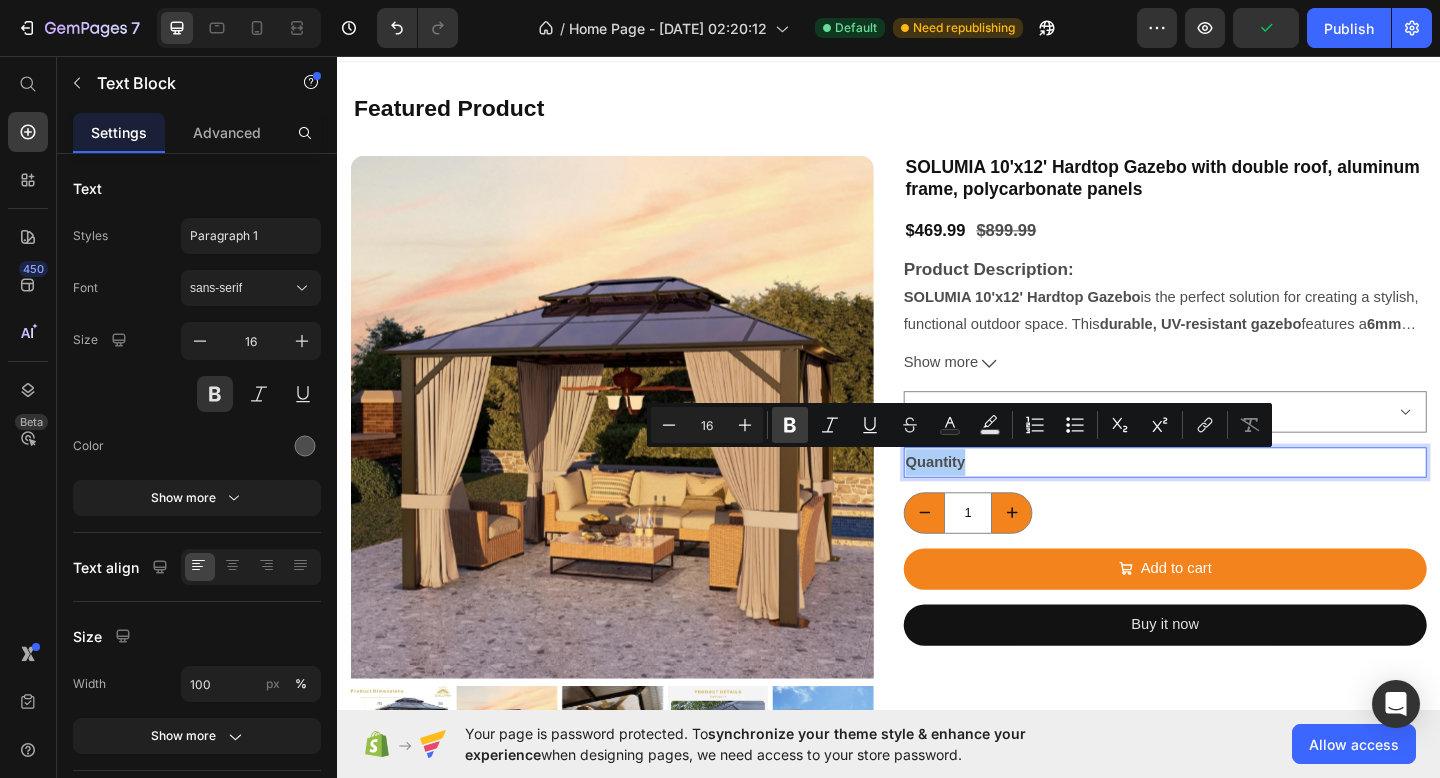 click 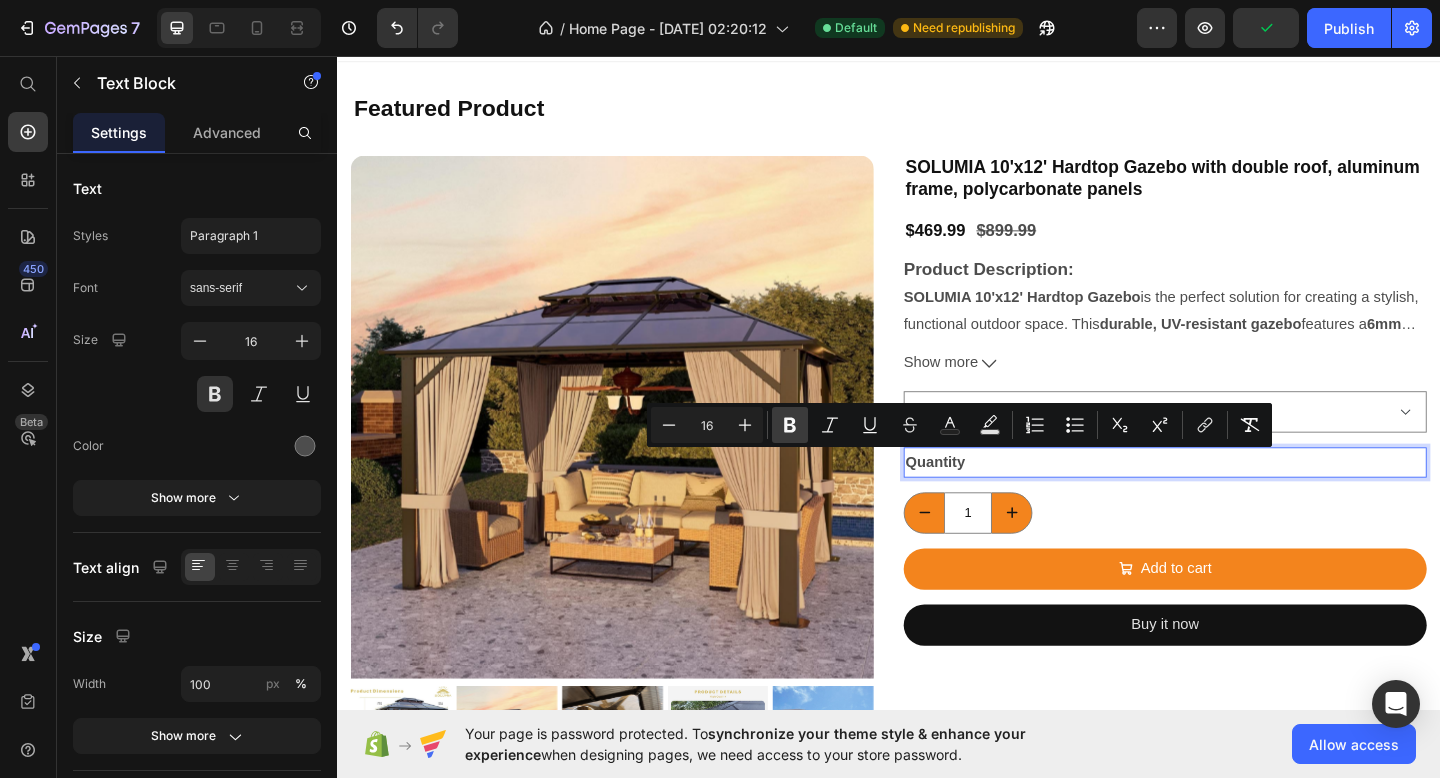 click 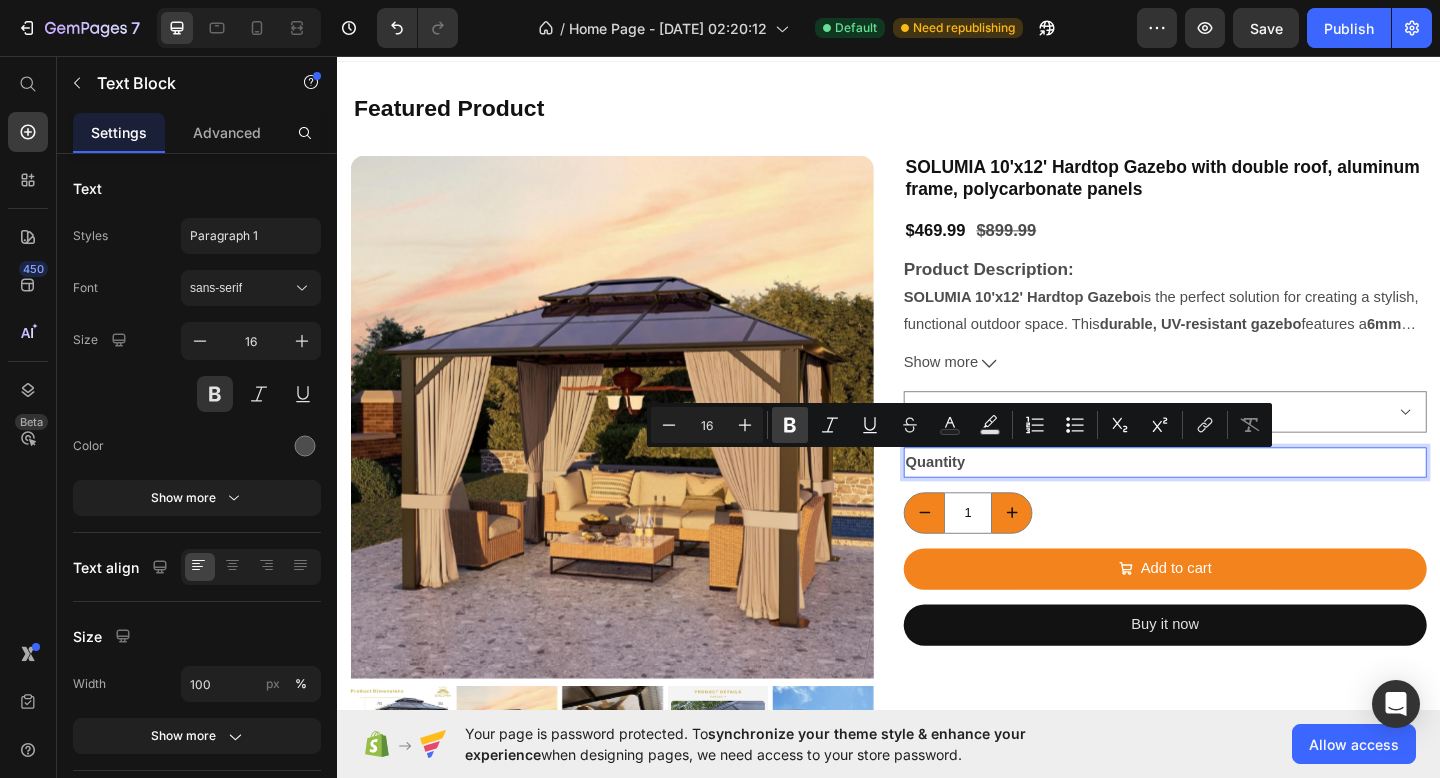 click 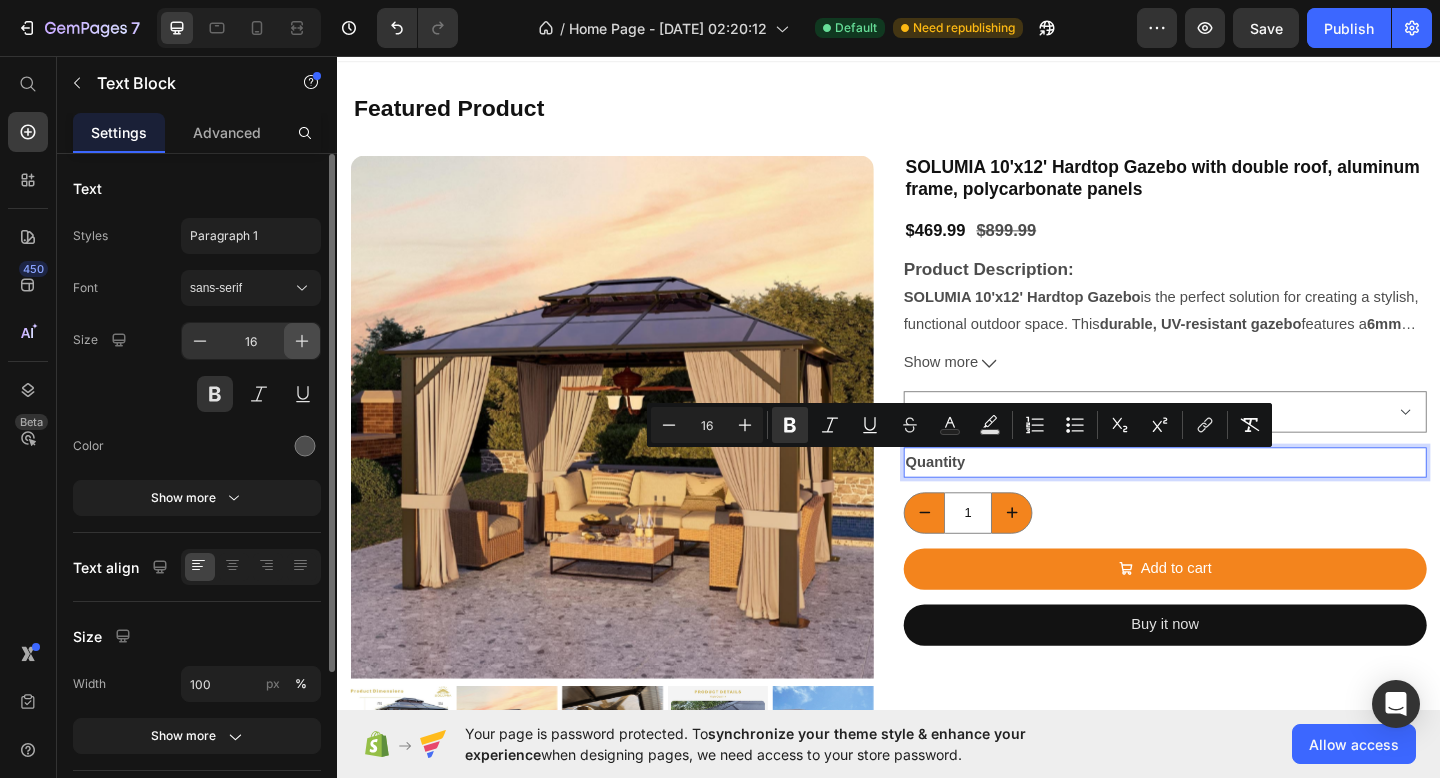 click 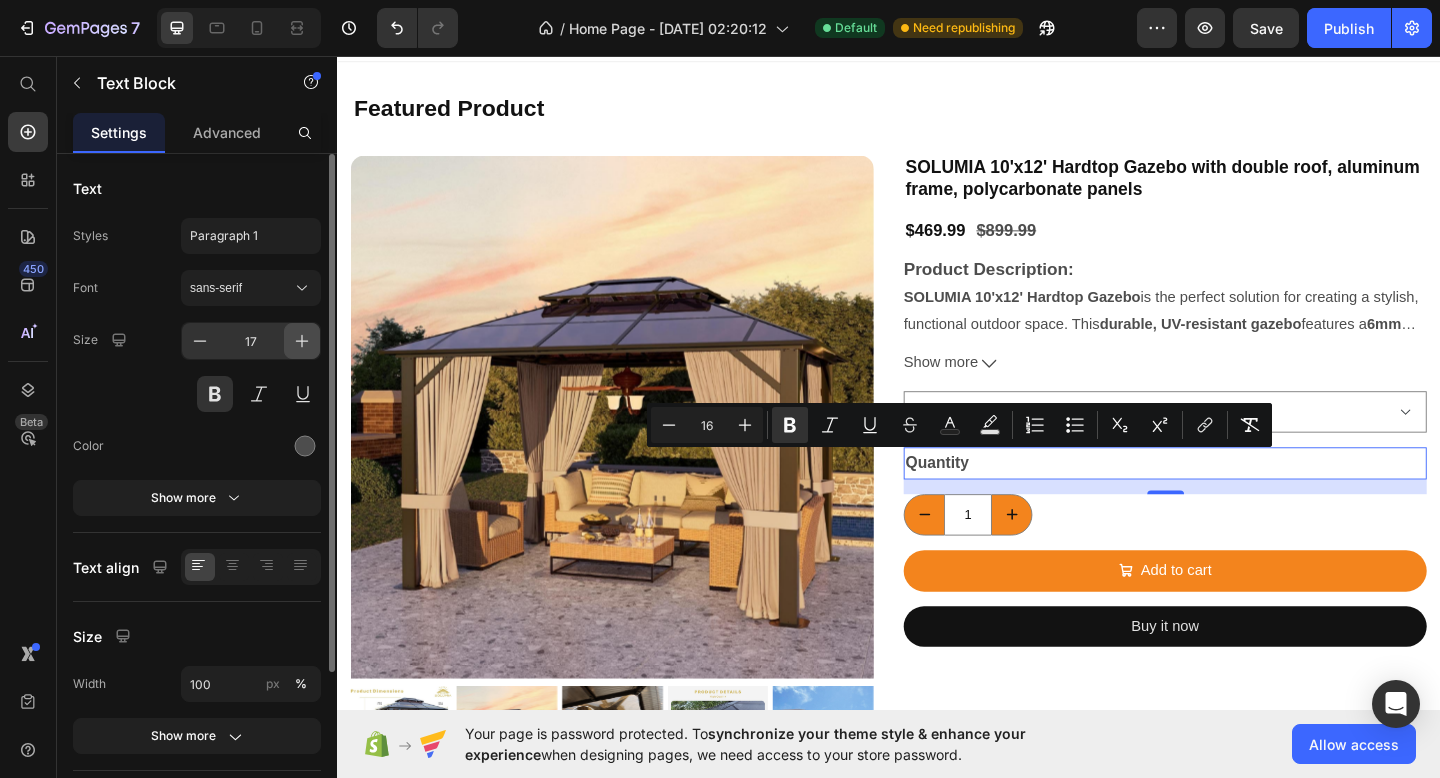 click 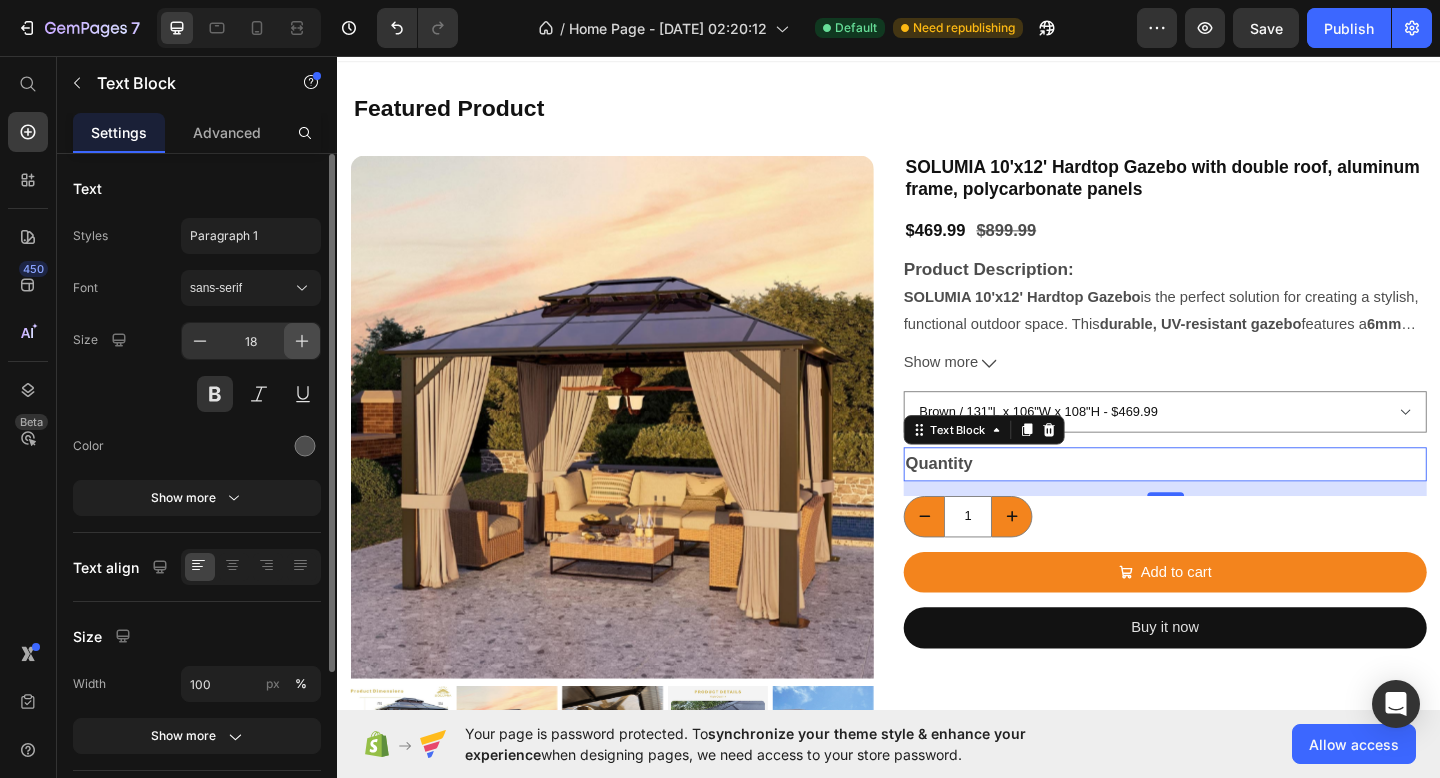 click 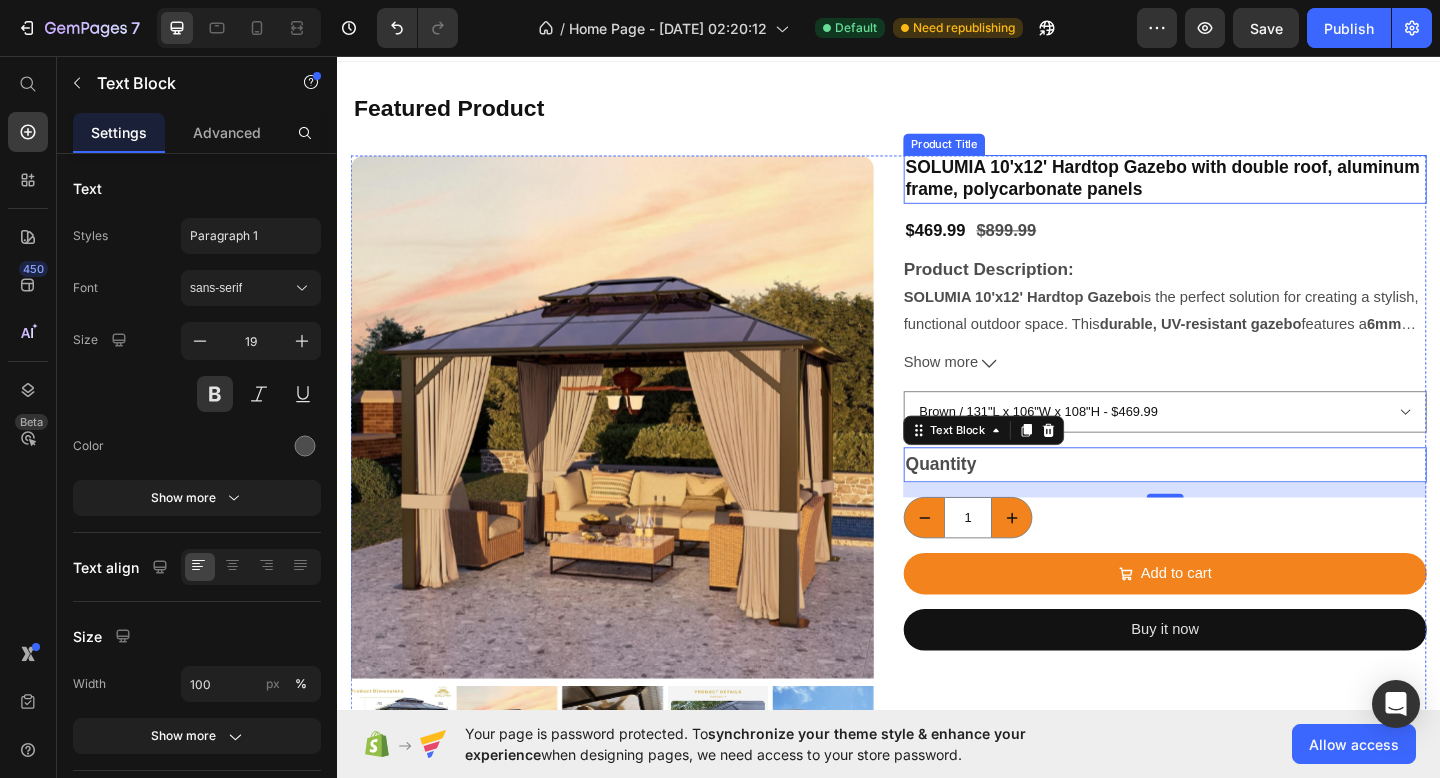 click on "SOLUMIA 10'x12' Hardtop Gazebo with double roof, aluminum frame, polycarbonate panels" at bounding box center (1237, 190) 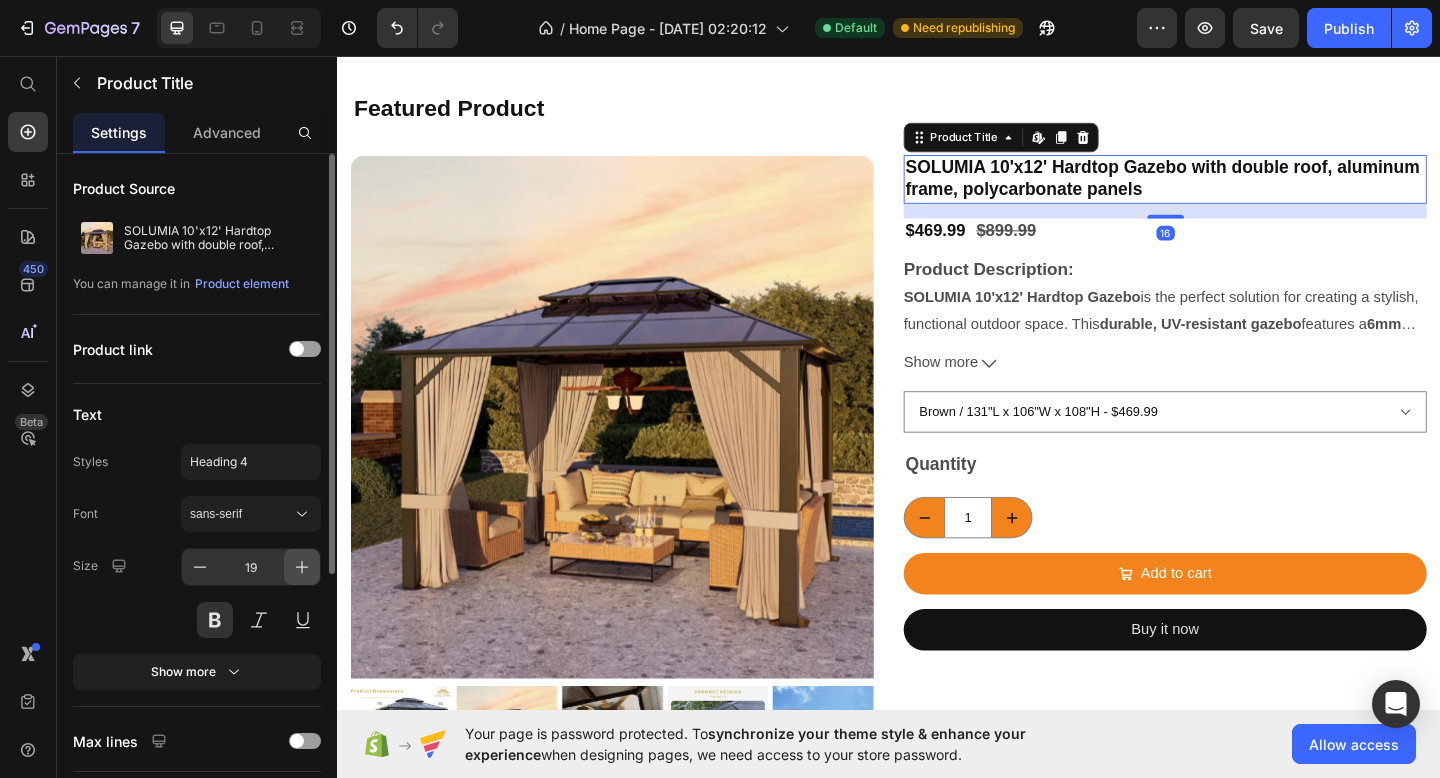 click 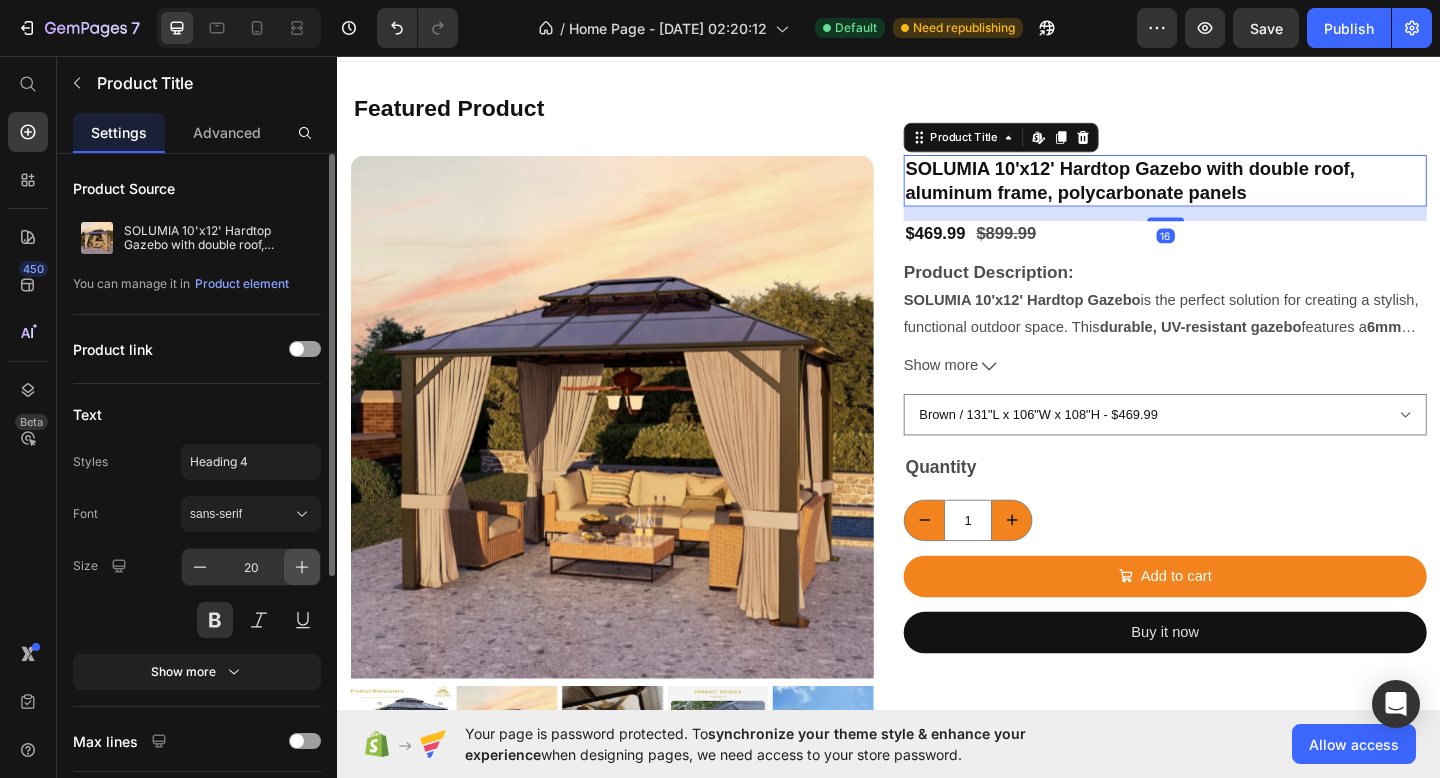 click 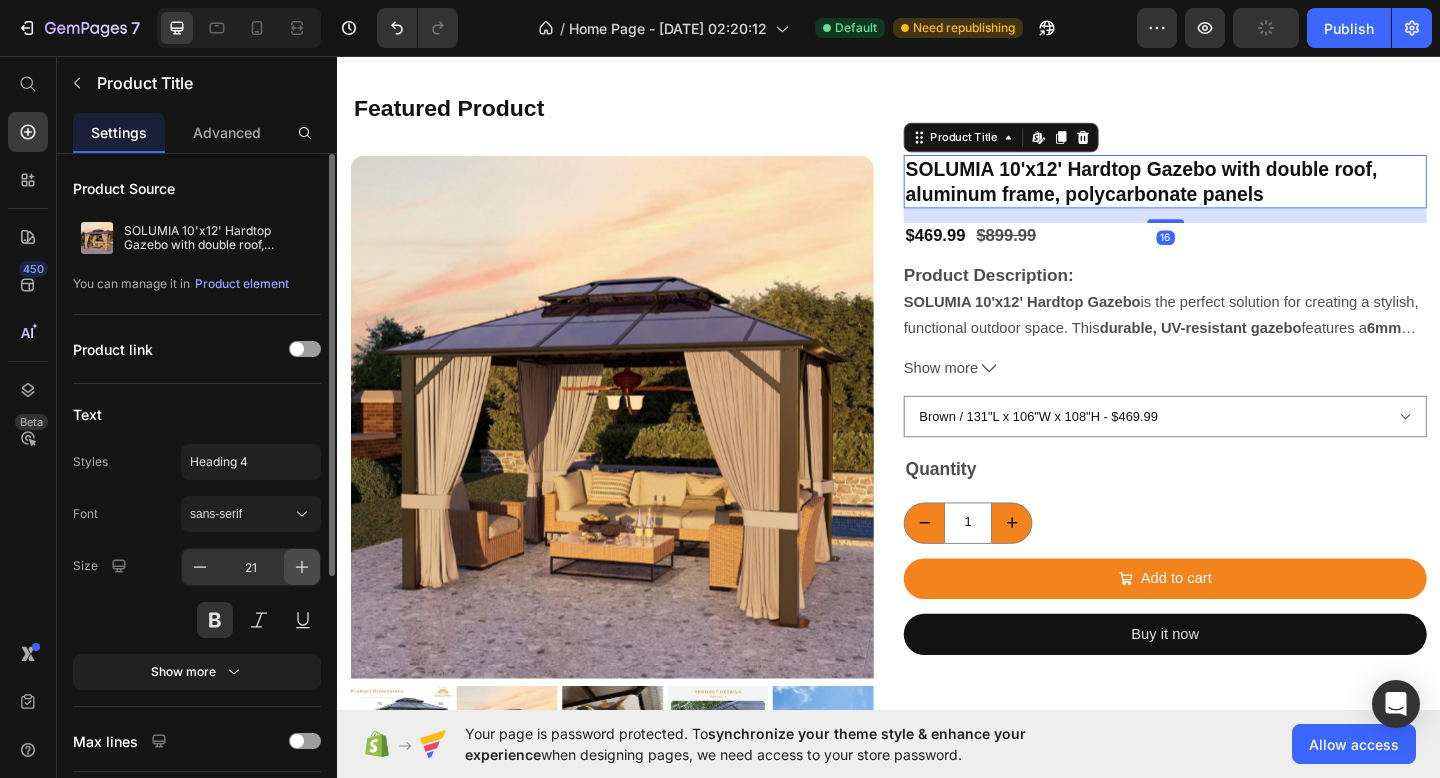click 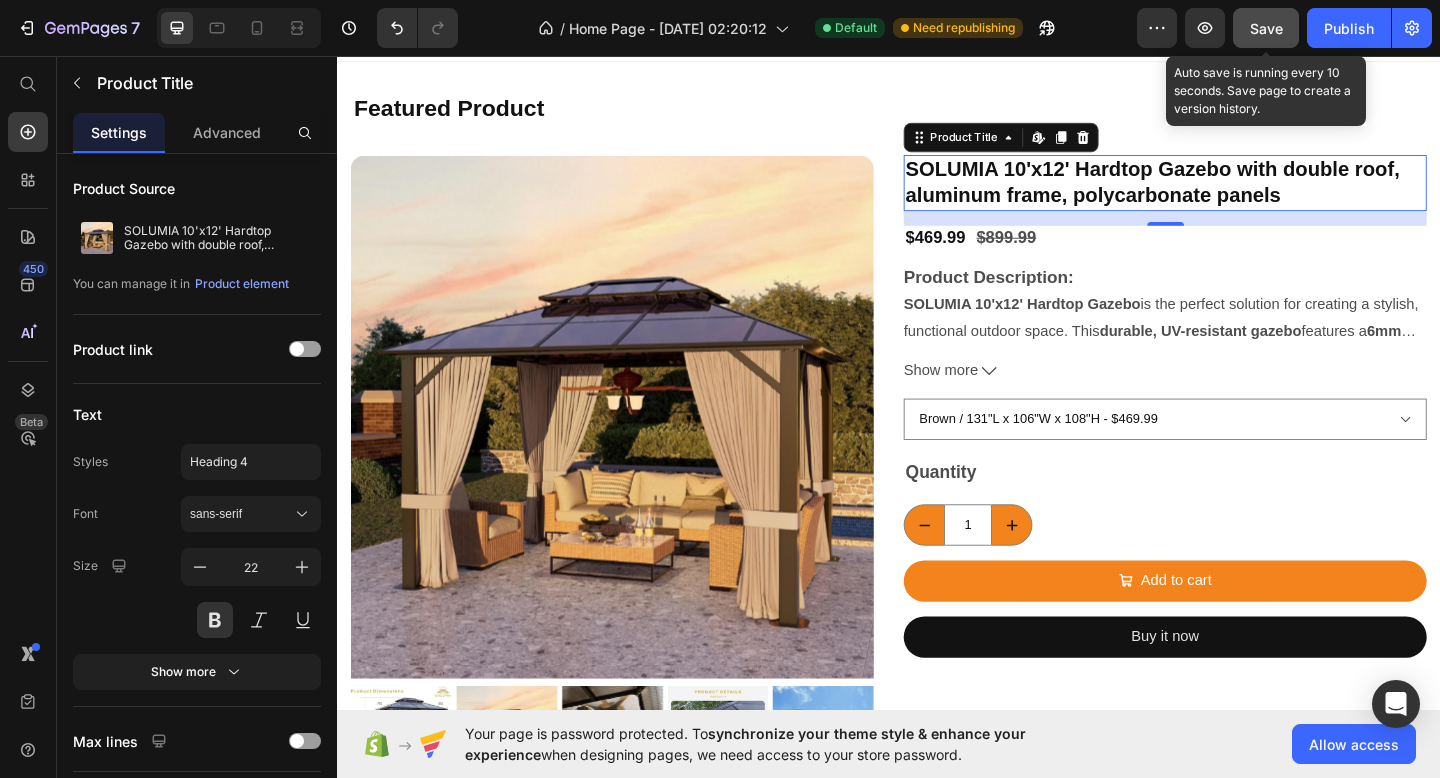 click on "Save" at bounding box center (1266, 28) 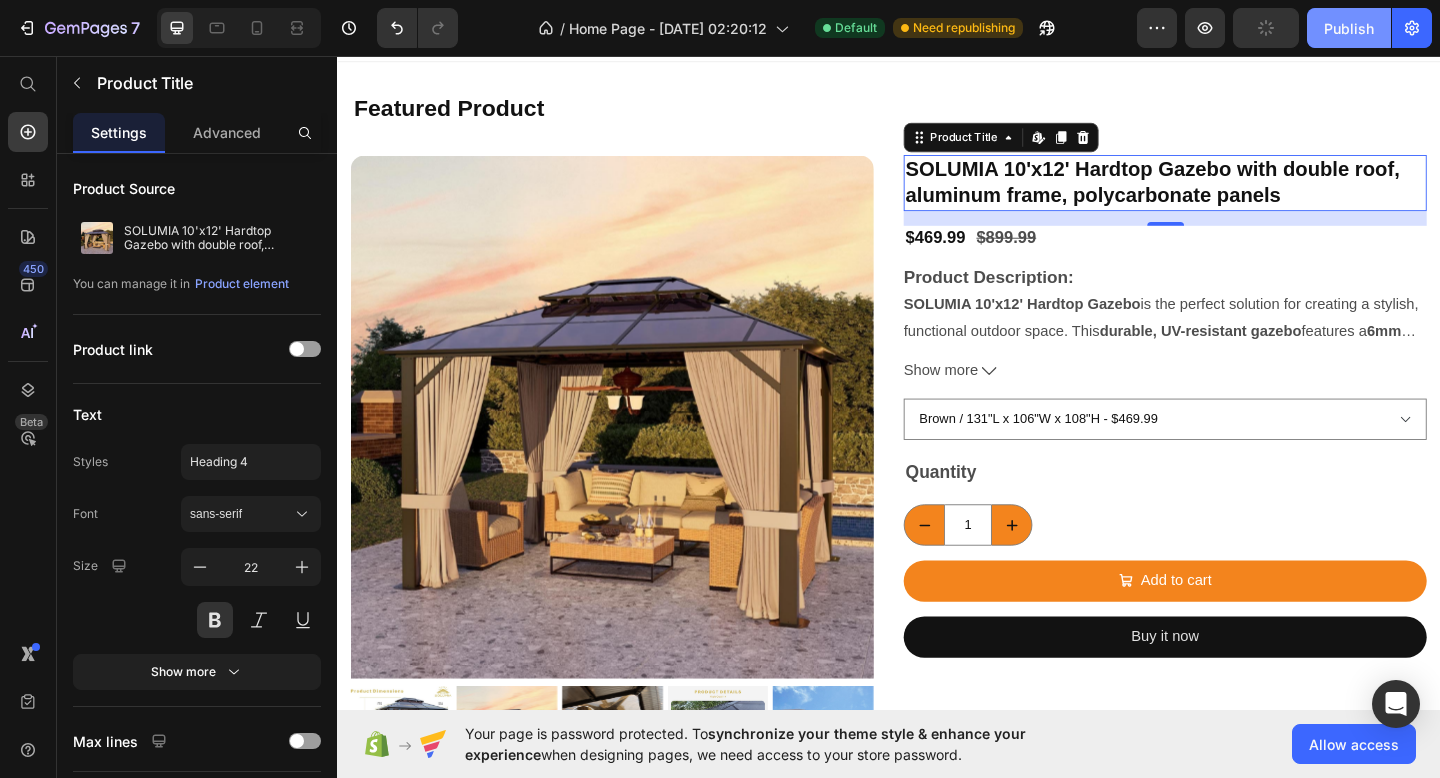 click on "Publish" 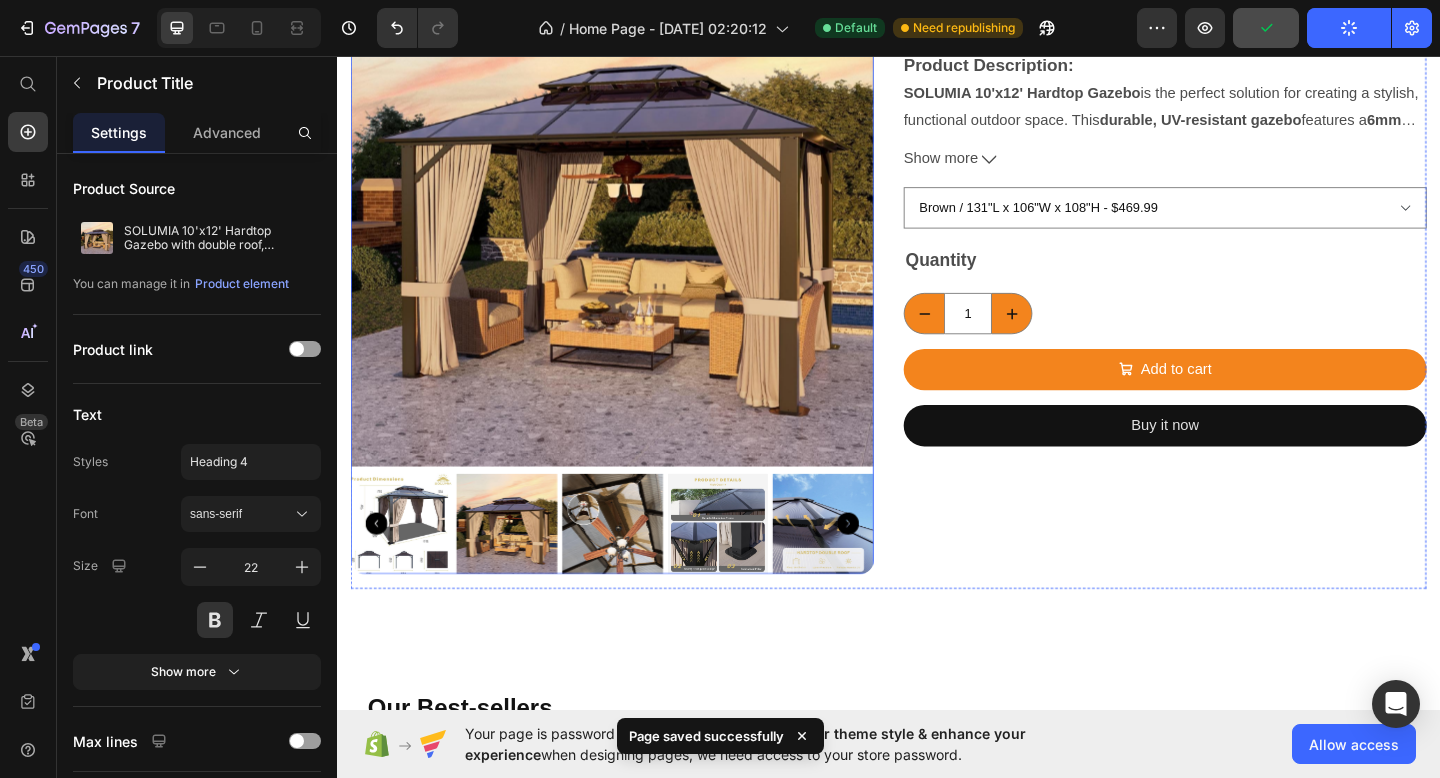 scroll, scrollTop: 265, scrollLeft: 0, axis: vertical 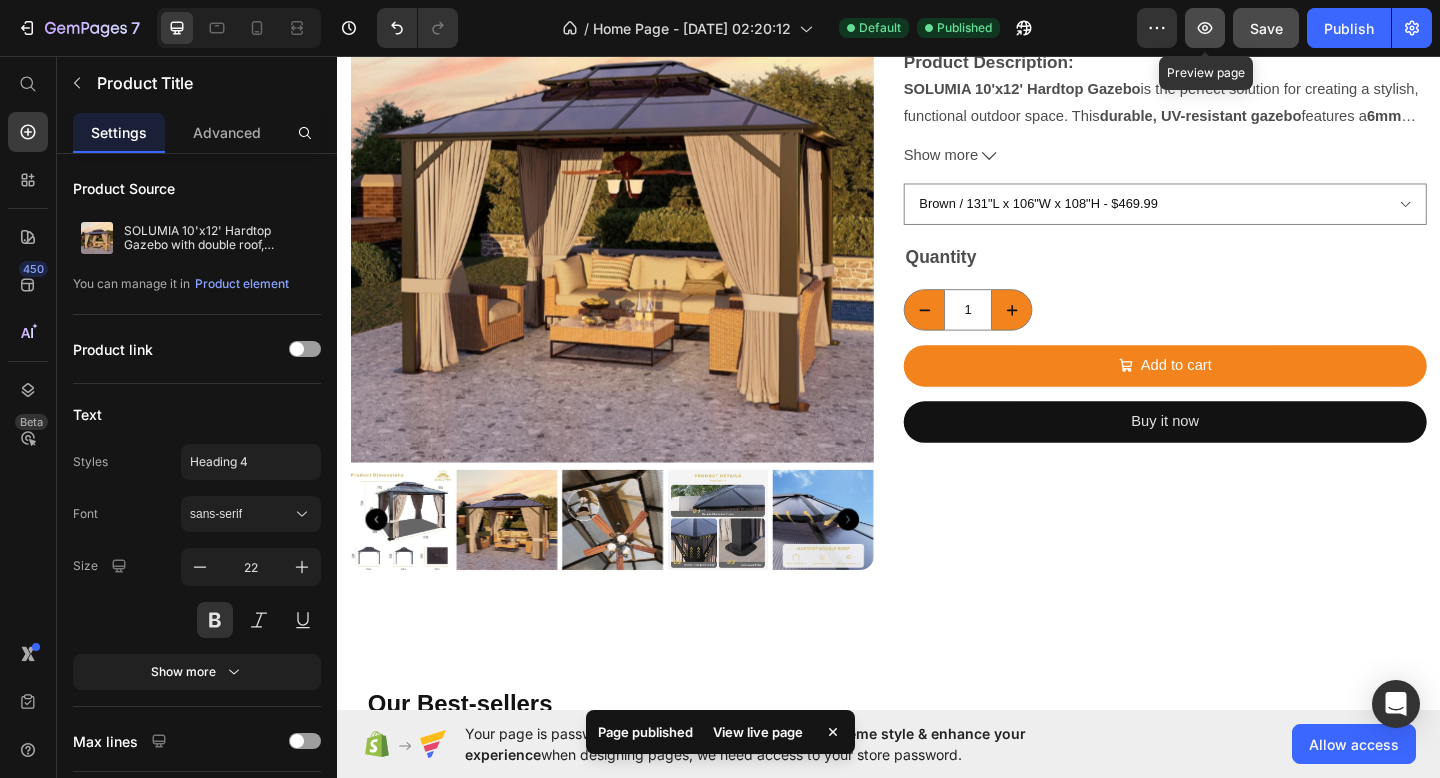 click 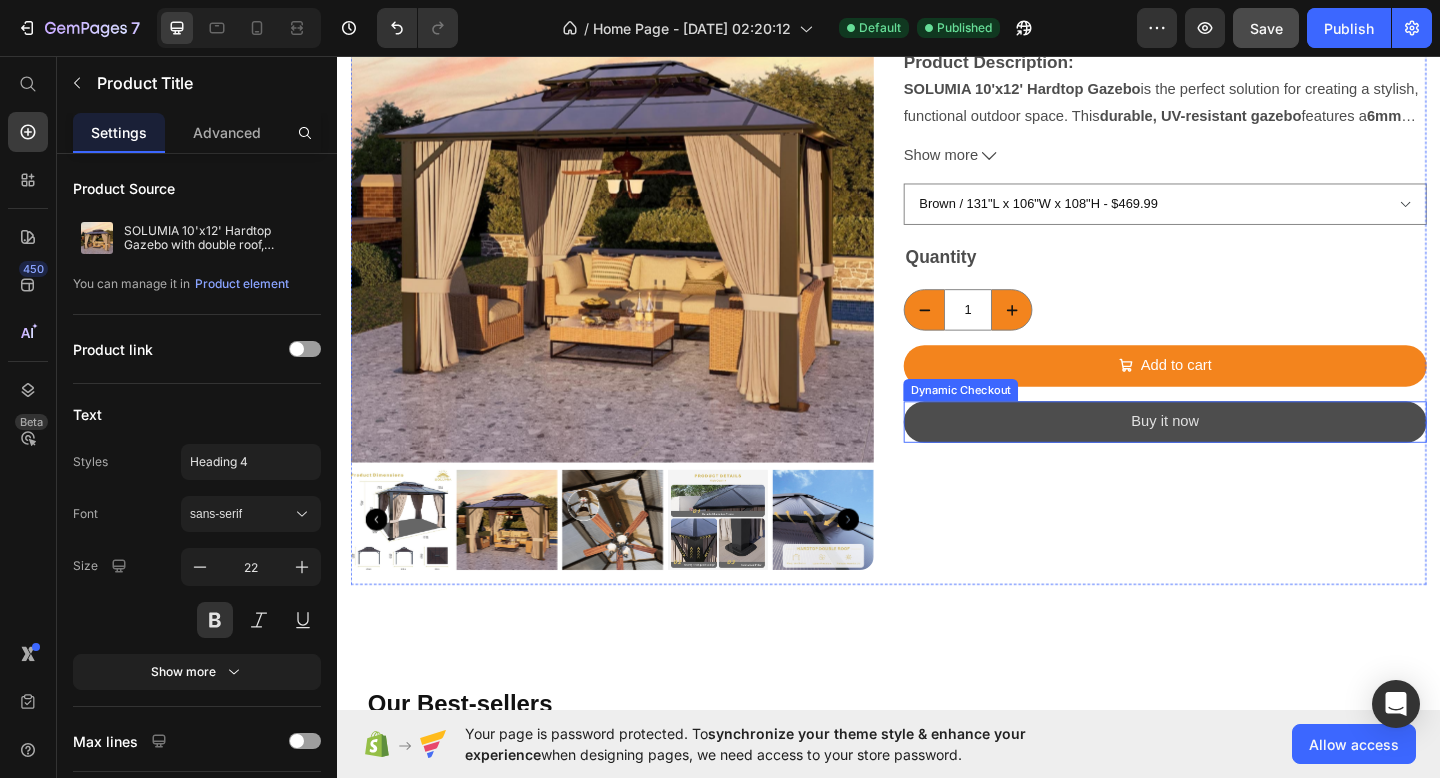 click on "Buy it now" at bounding box center [1237, 454] 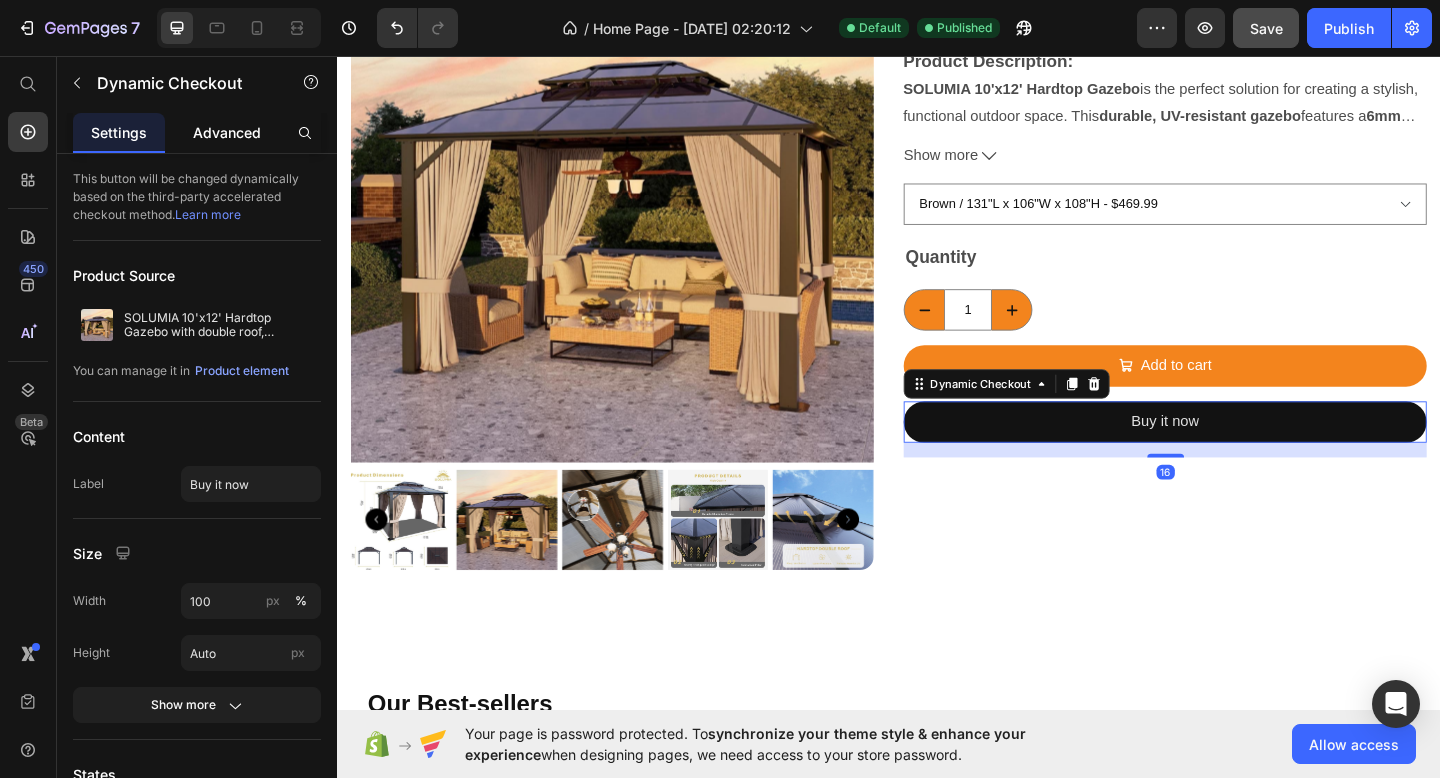 click on "Advanced" 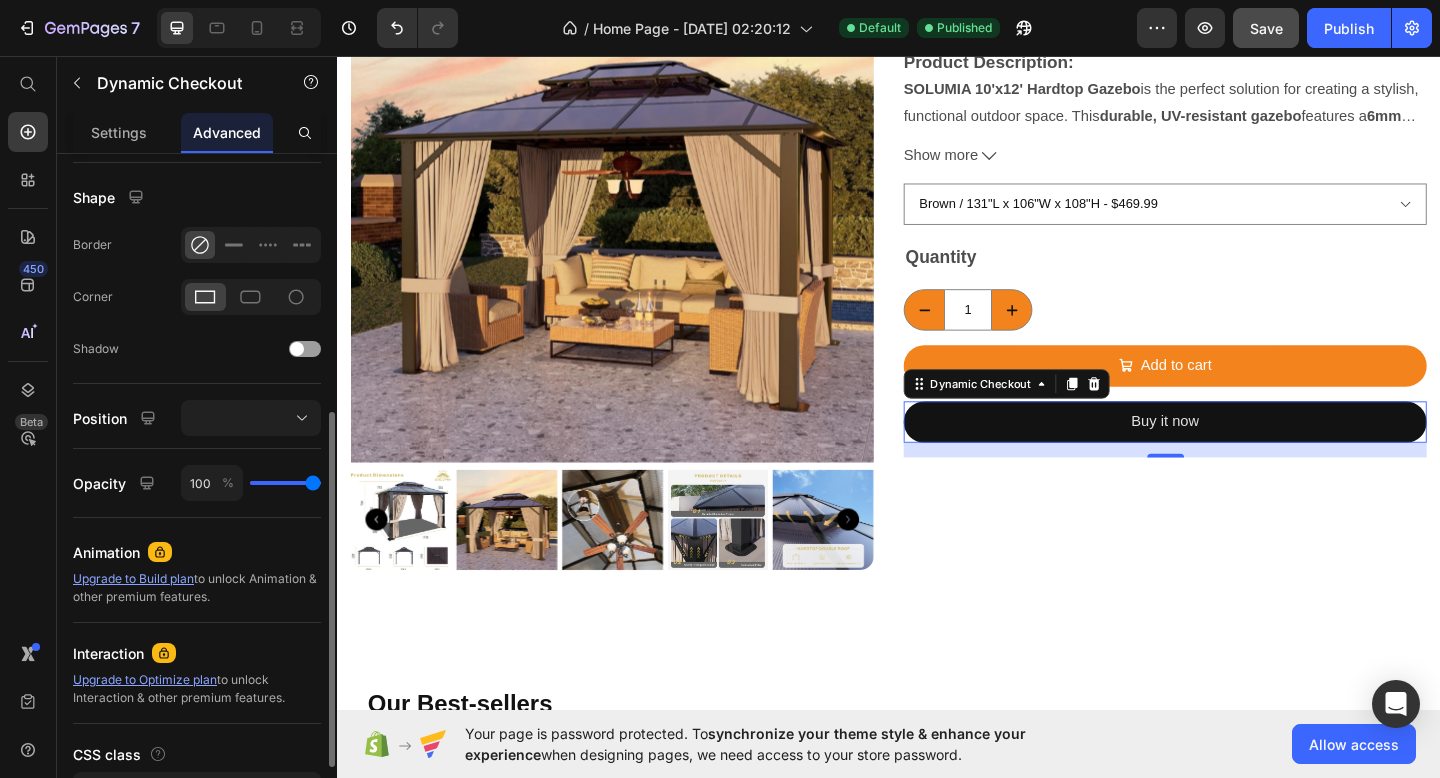 scroll, scrollTop: 492, scrollLeft: 0, axis: vertical 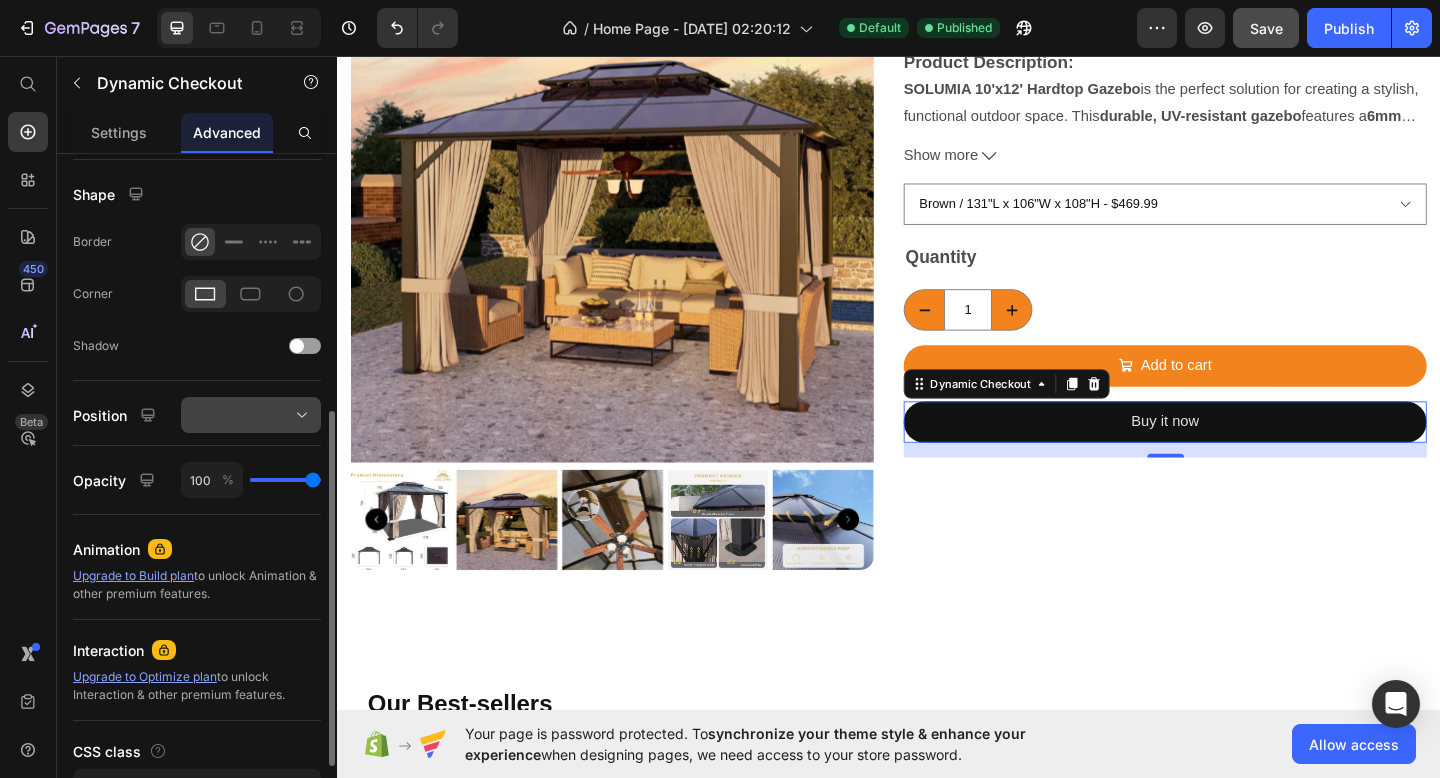 click at bounding box center [251, 415] 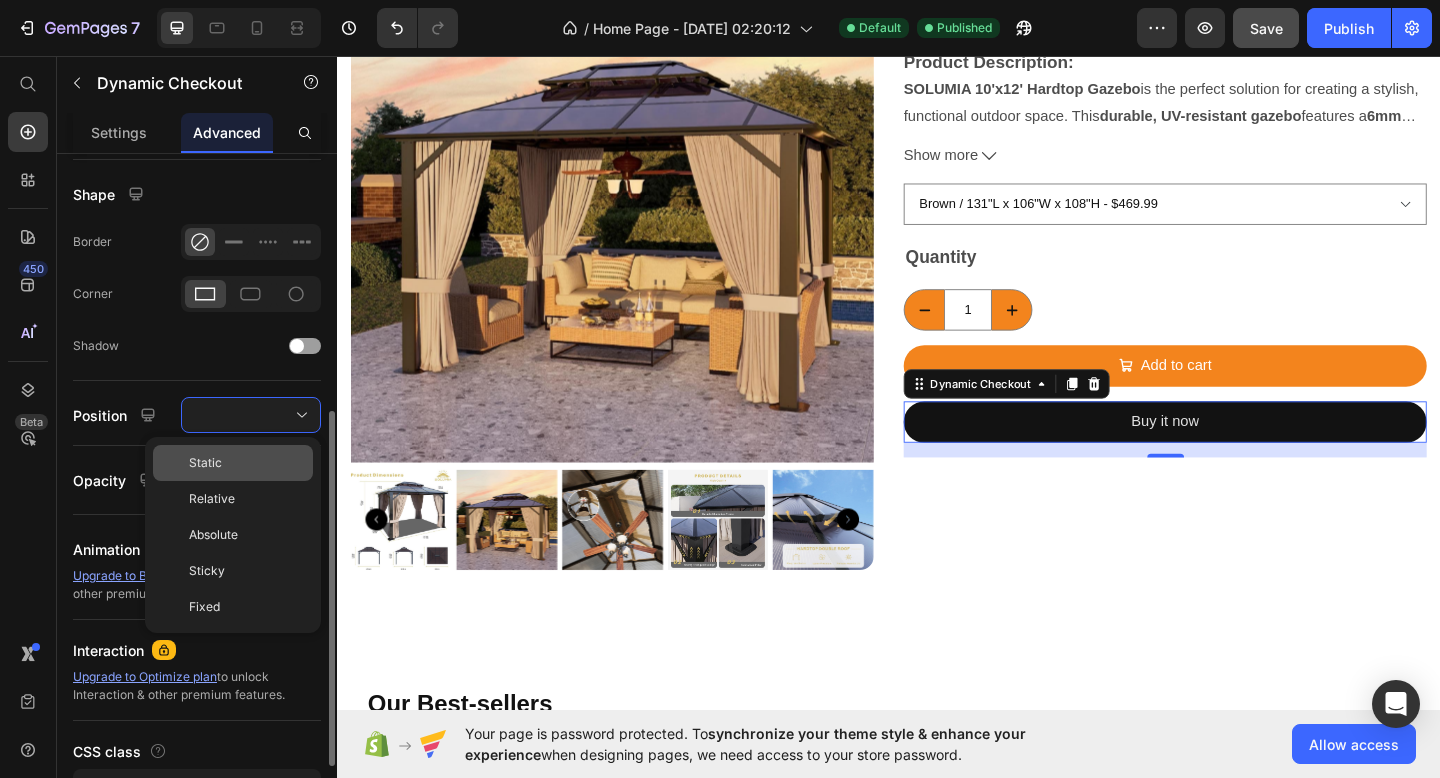 click on "Static" at bounding box center (205, 463) 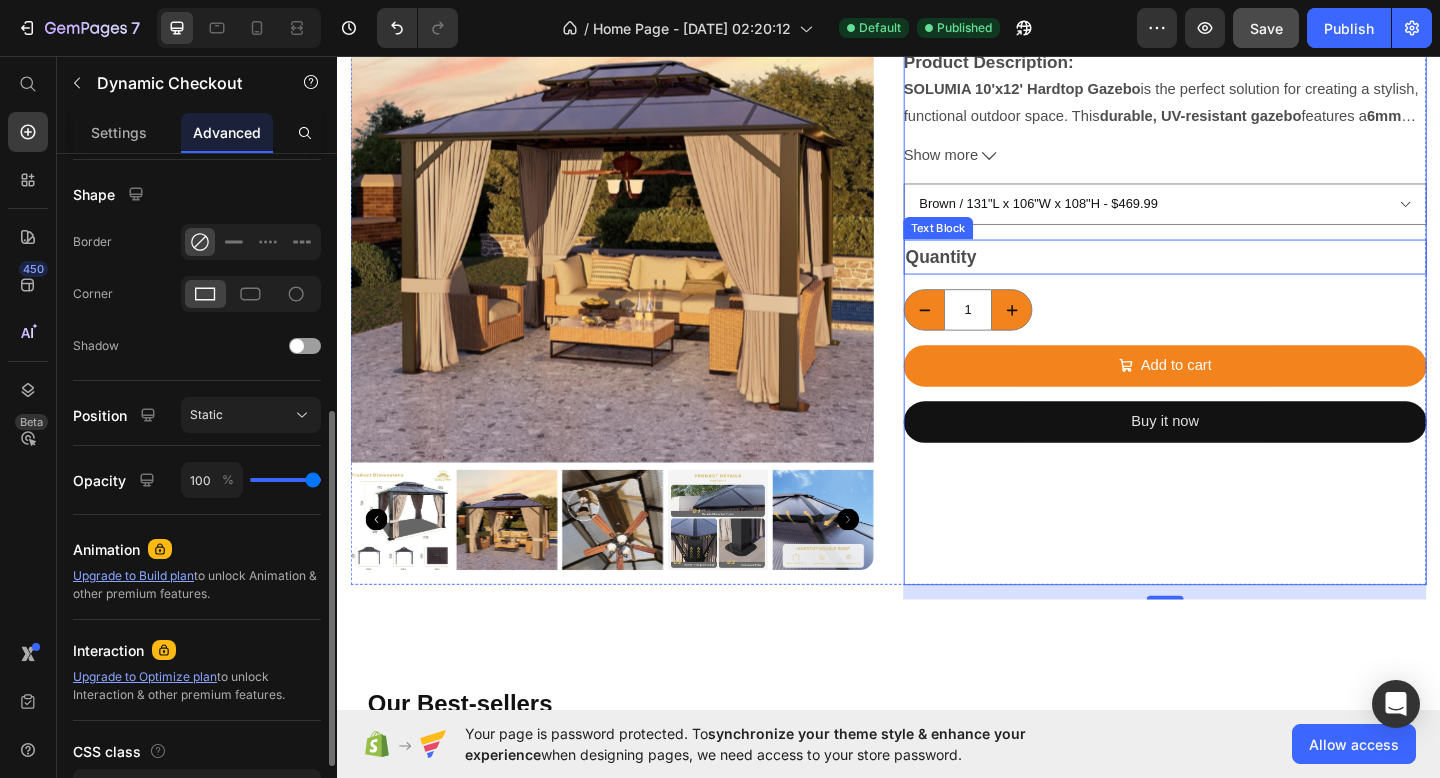 click on "Quantity" at bounding box center (1237, 275) 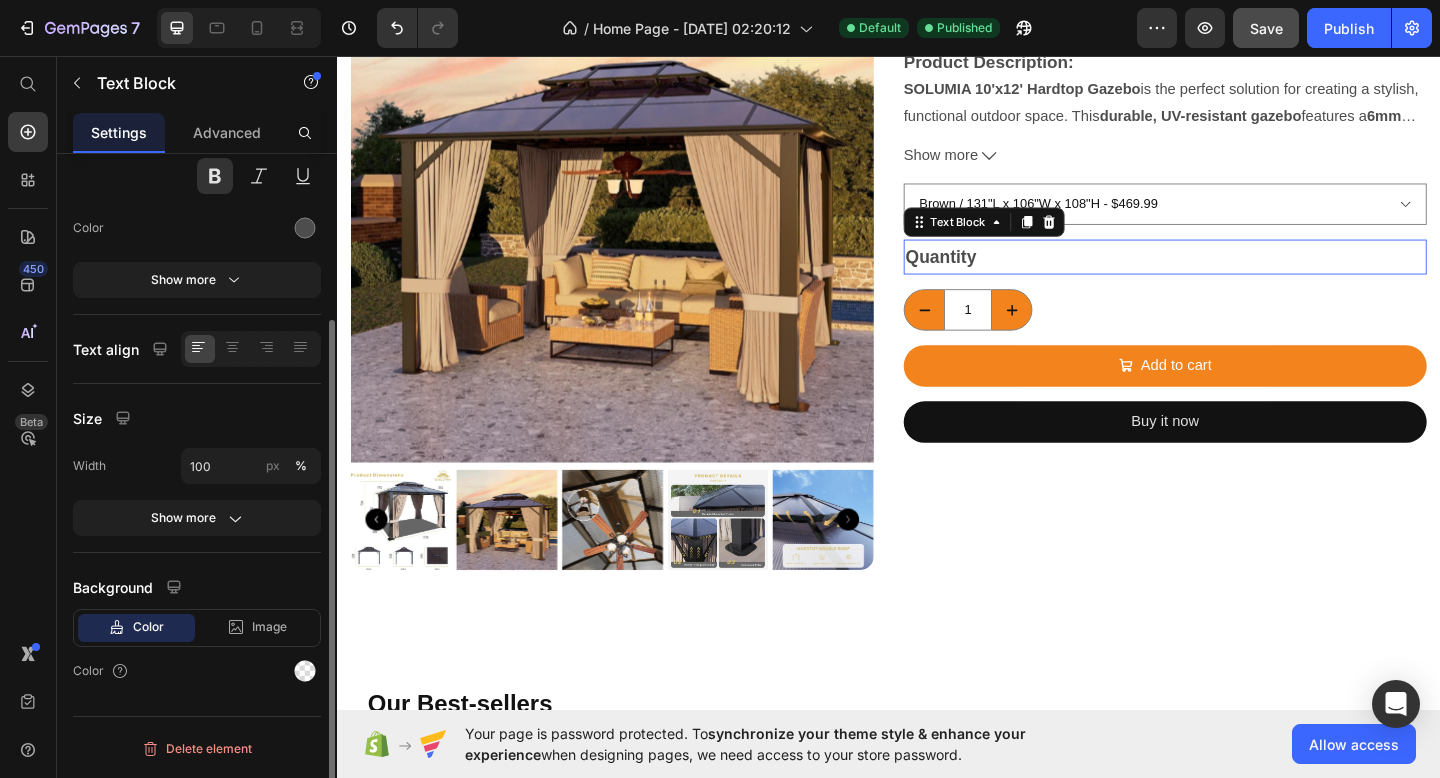 scroll, scrollTop: 0, scrollLeft: 0, axis: both 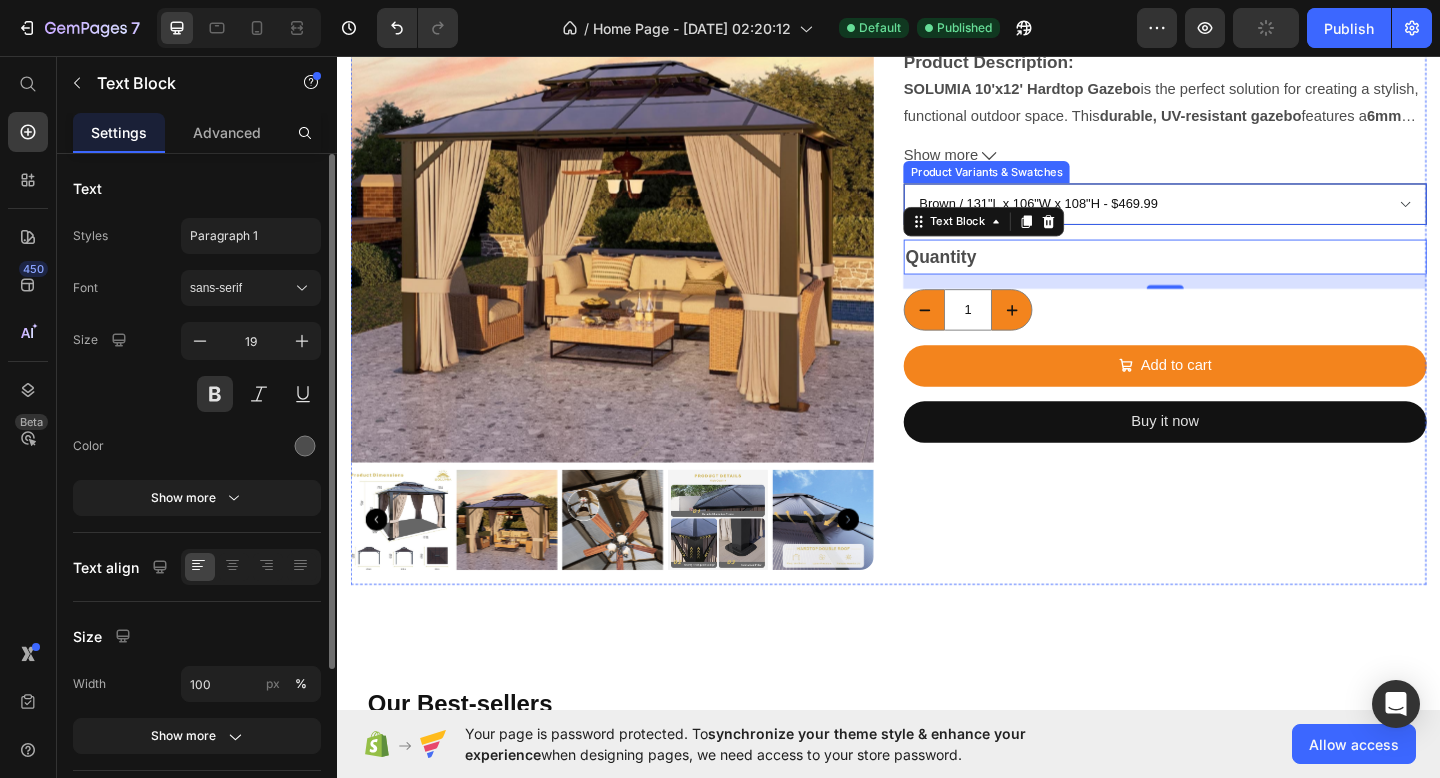 click on "Brown / 131"L x 106"W x 108"H - $469.99" at bounding box center (1237, 217) 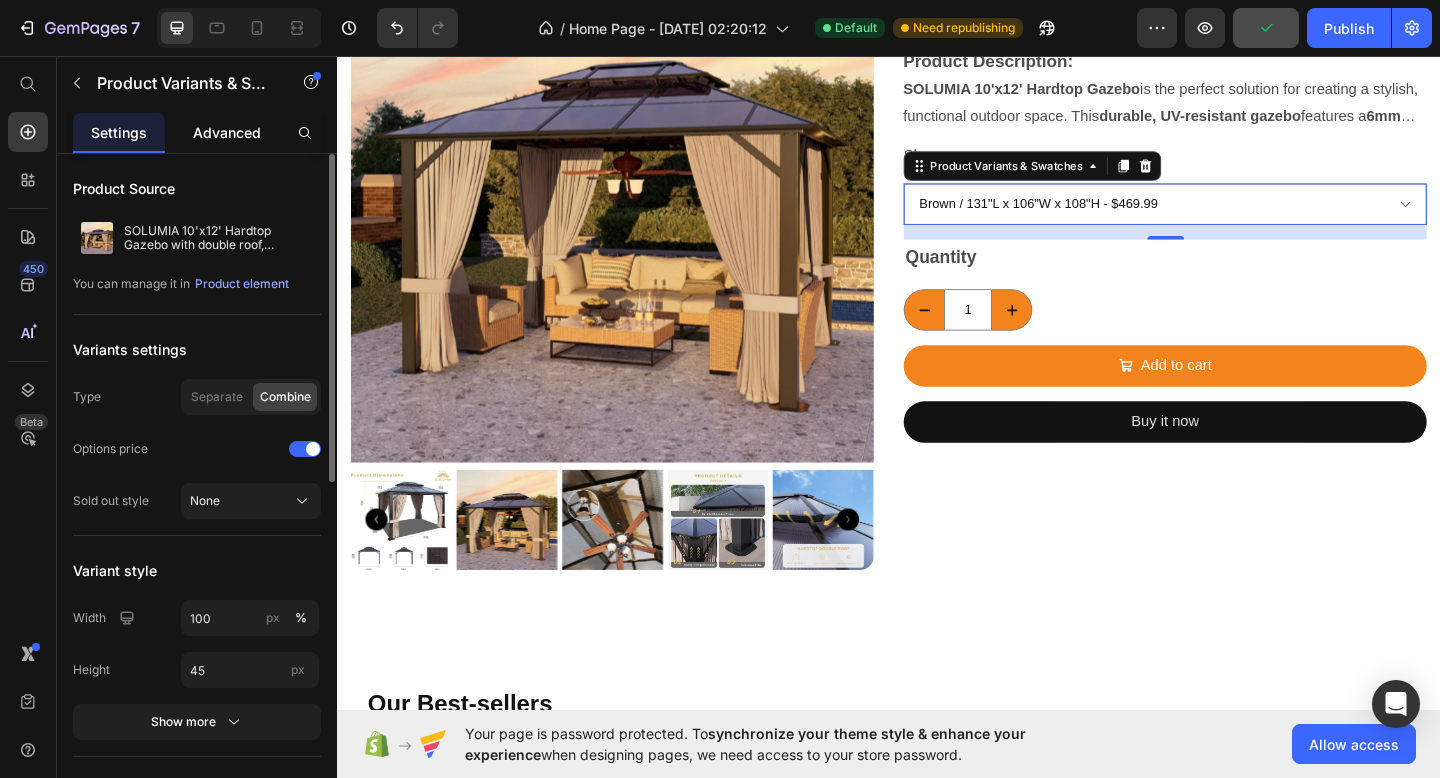 click on "Advanced" at bounding box center [227, 132] 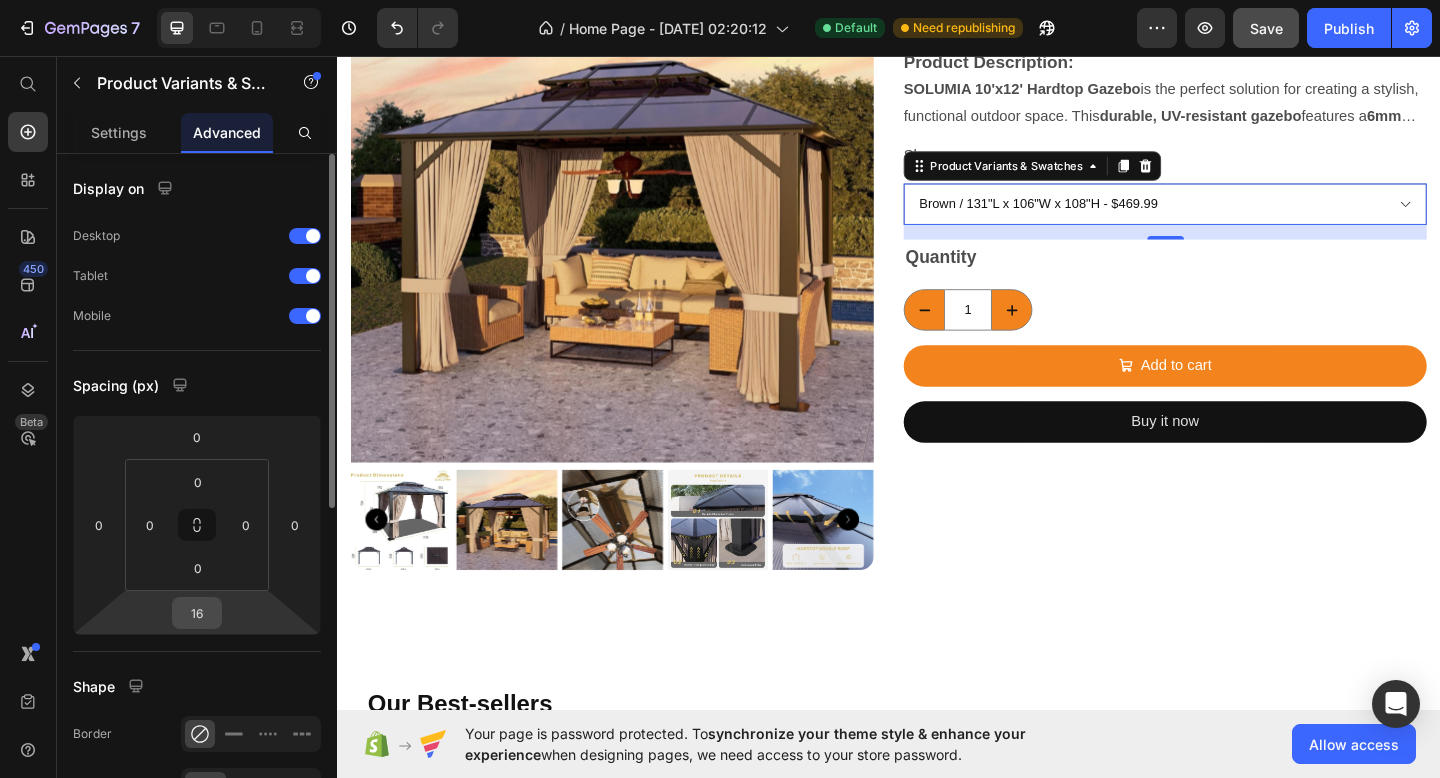 click on "16" at bounding box center (197, 613) 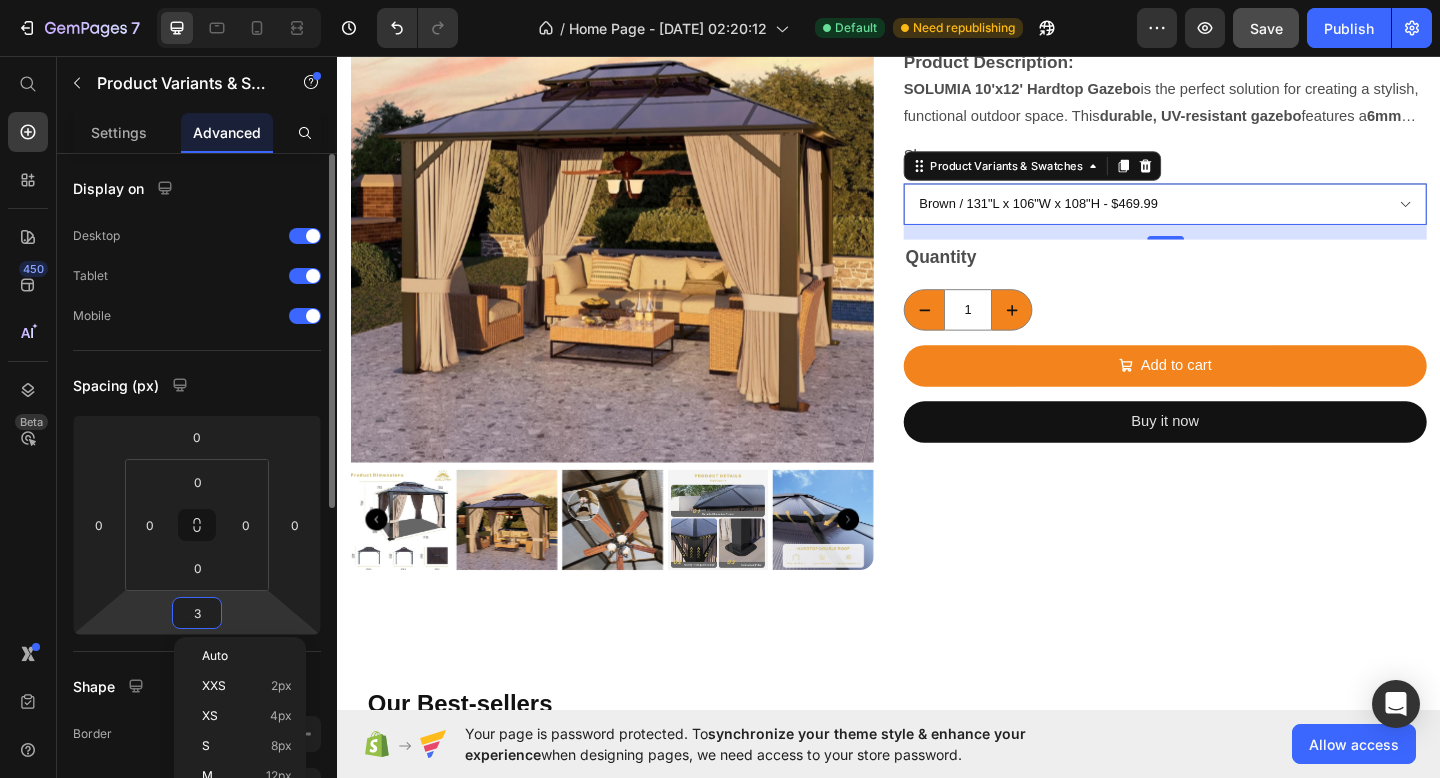 type on "30" 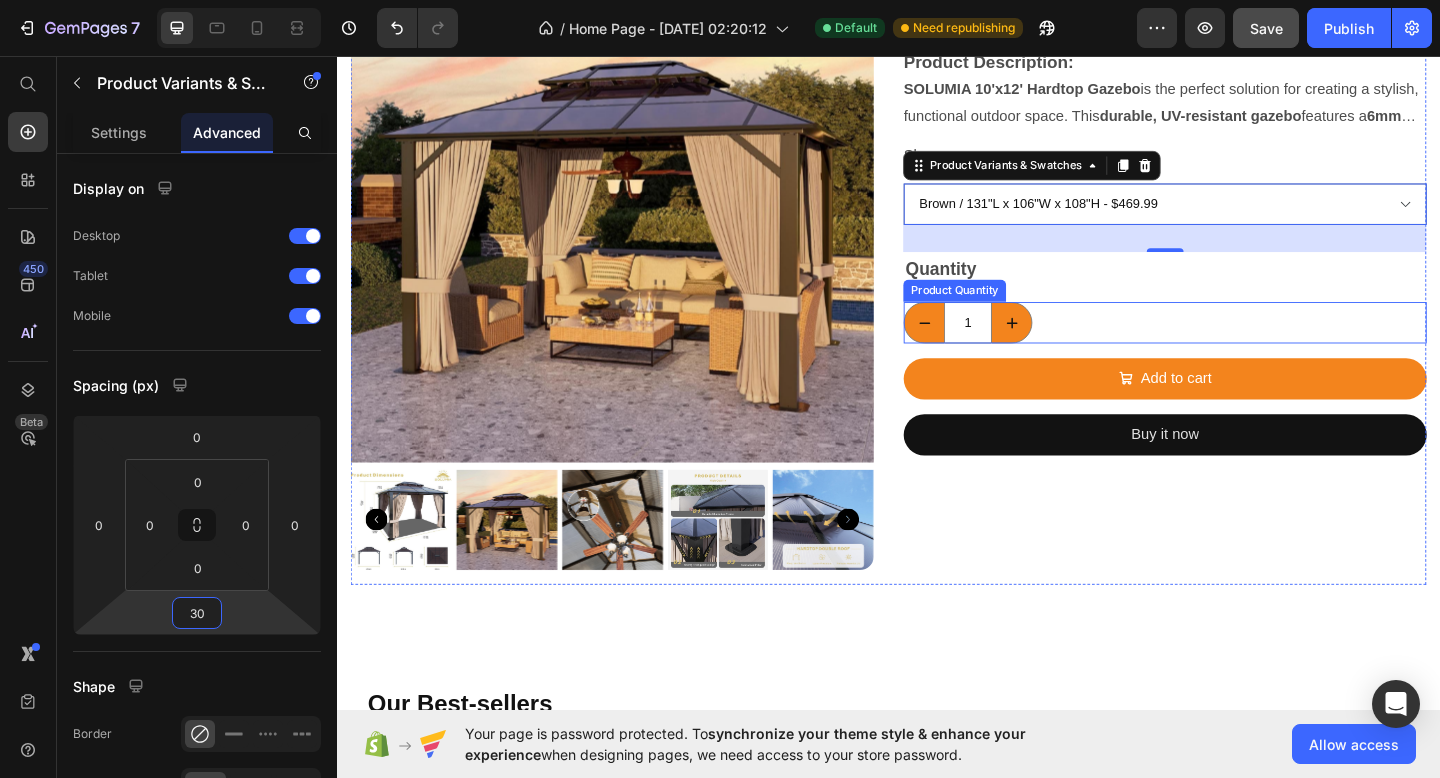 click on "1" at bounding box center (1237, 346) 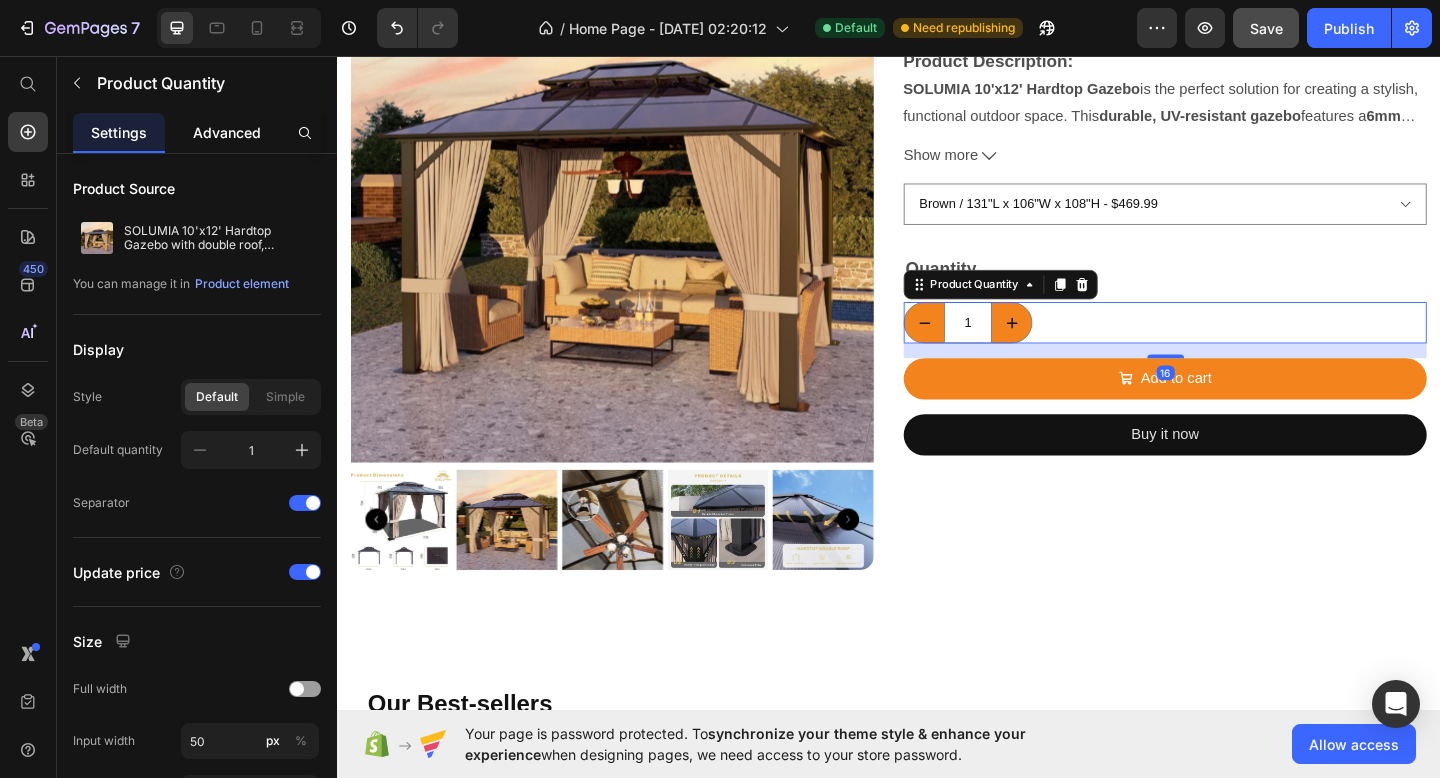 click on "Advanced" 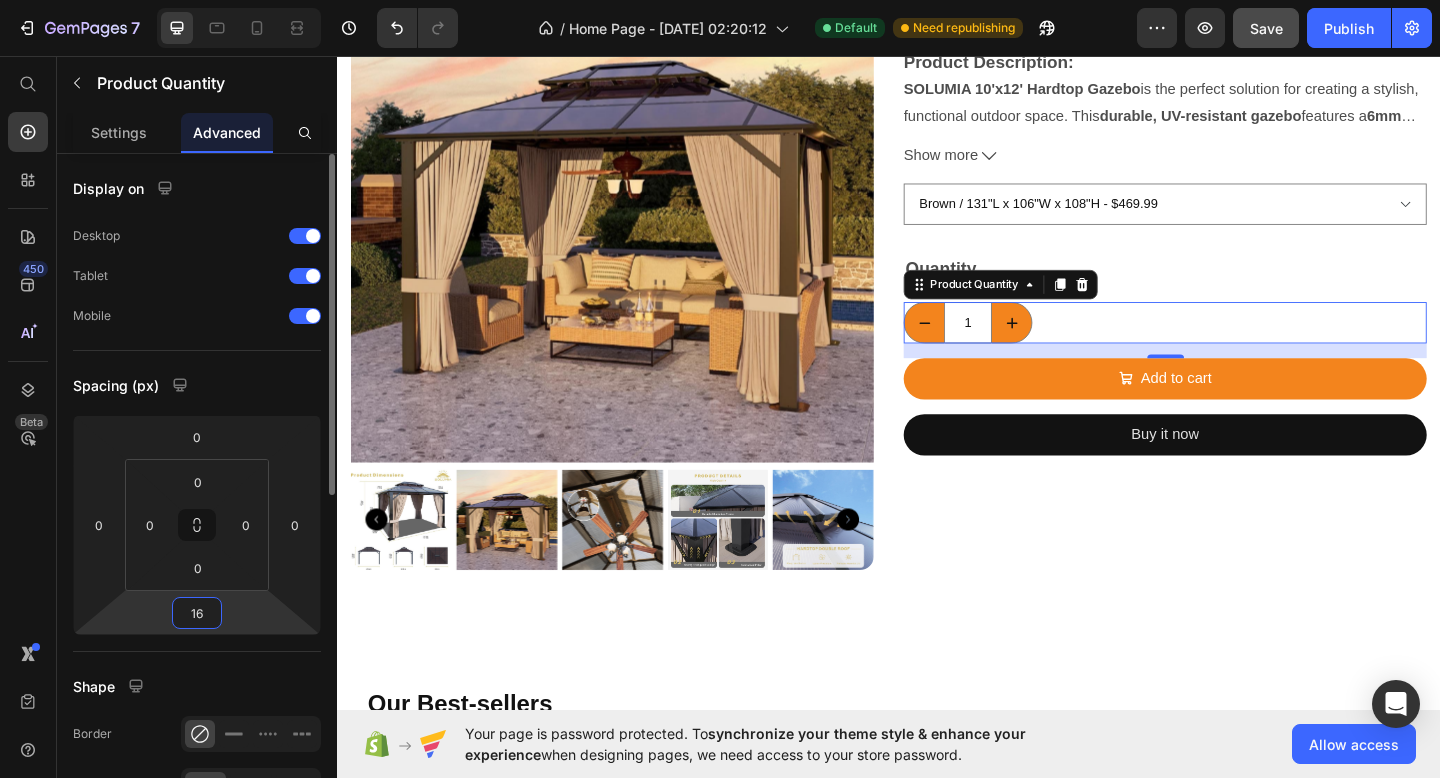 click on "16" at bounding box center (197, 613) 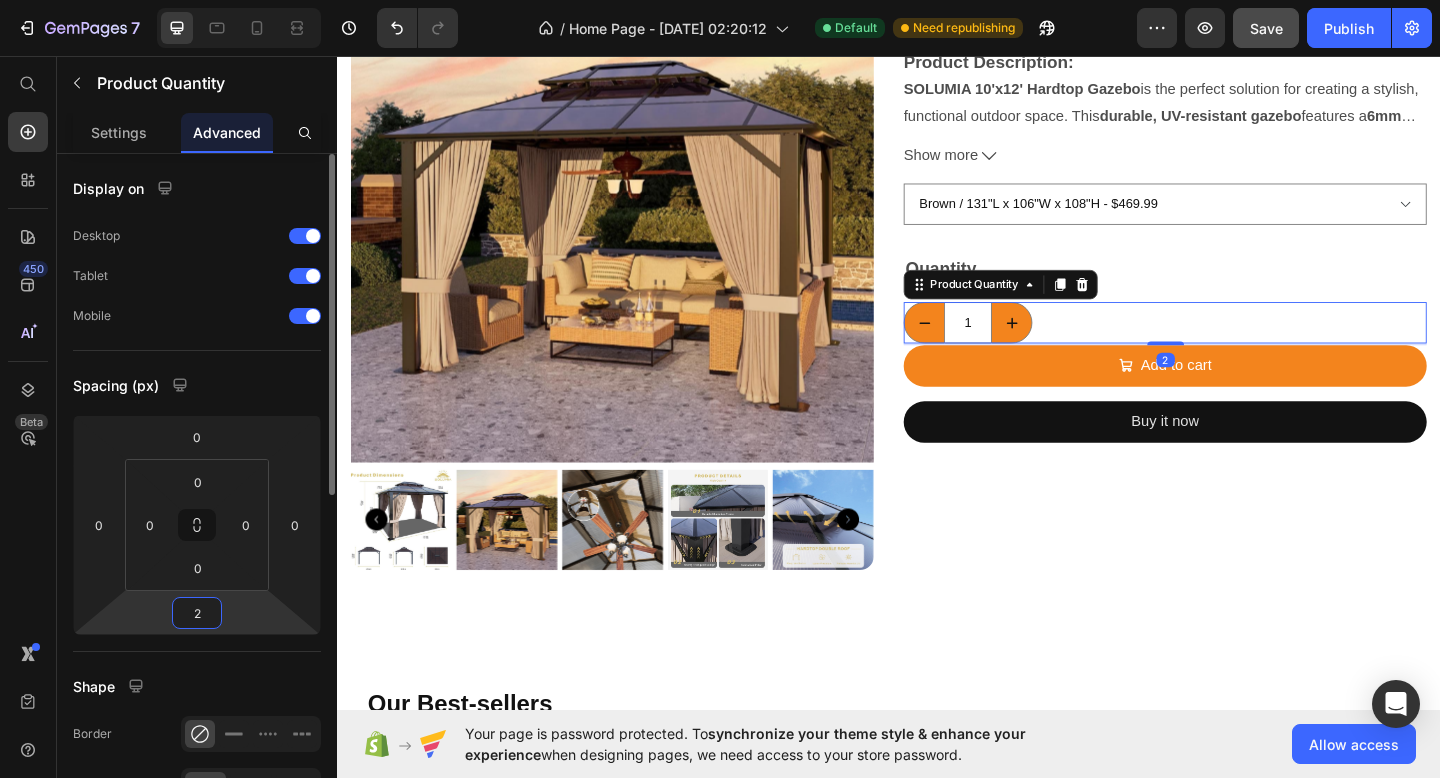 type on "20" 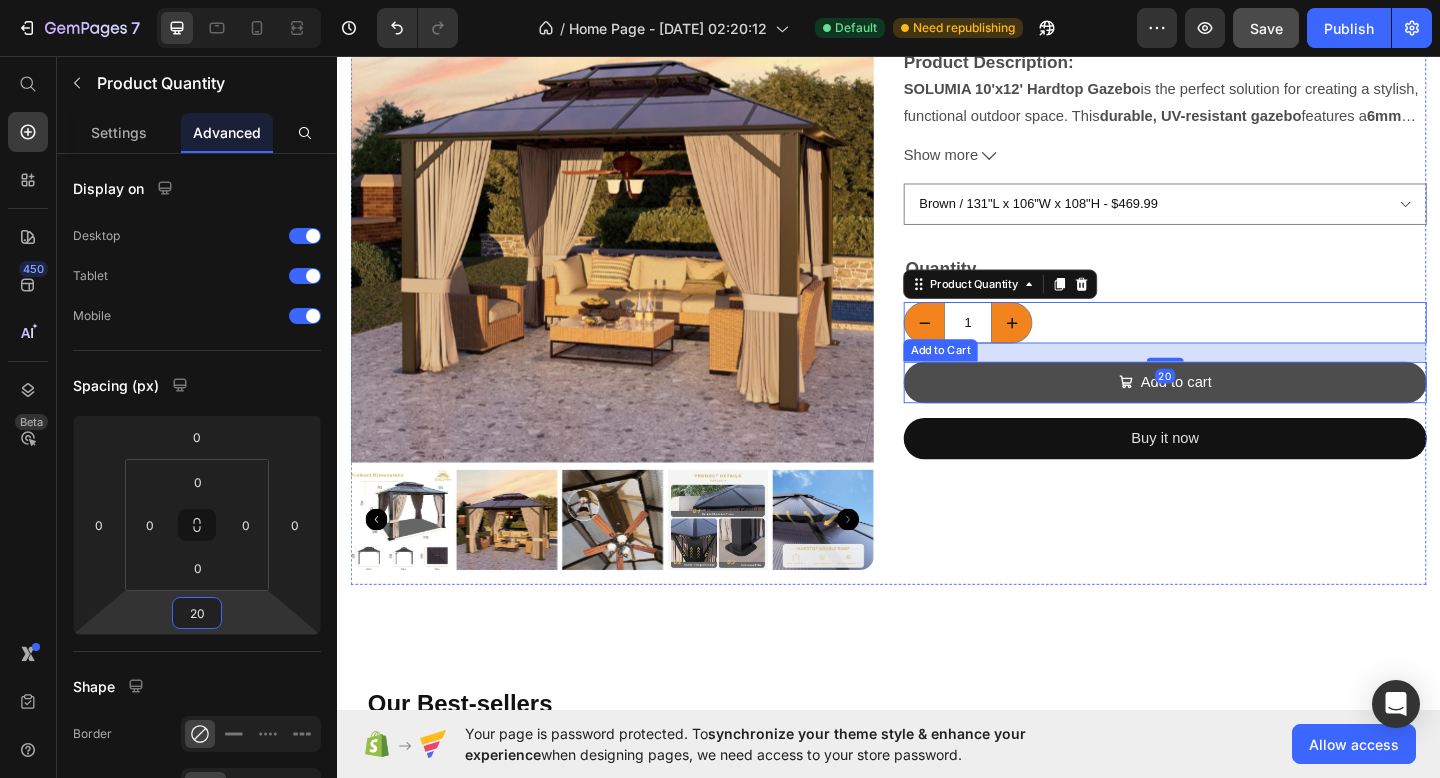 click on "Add to cart" at bounding box center [1237, 411] 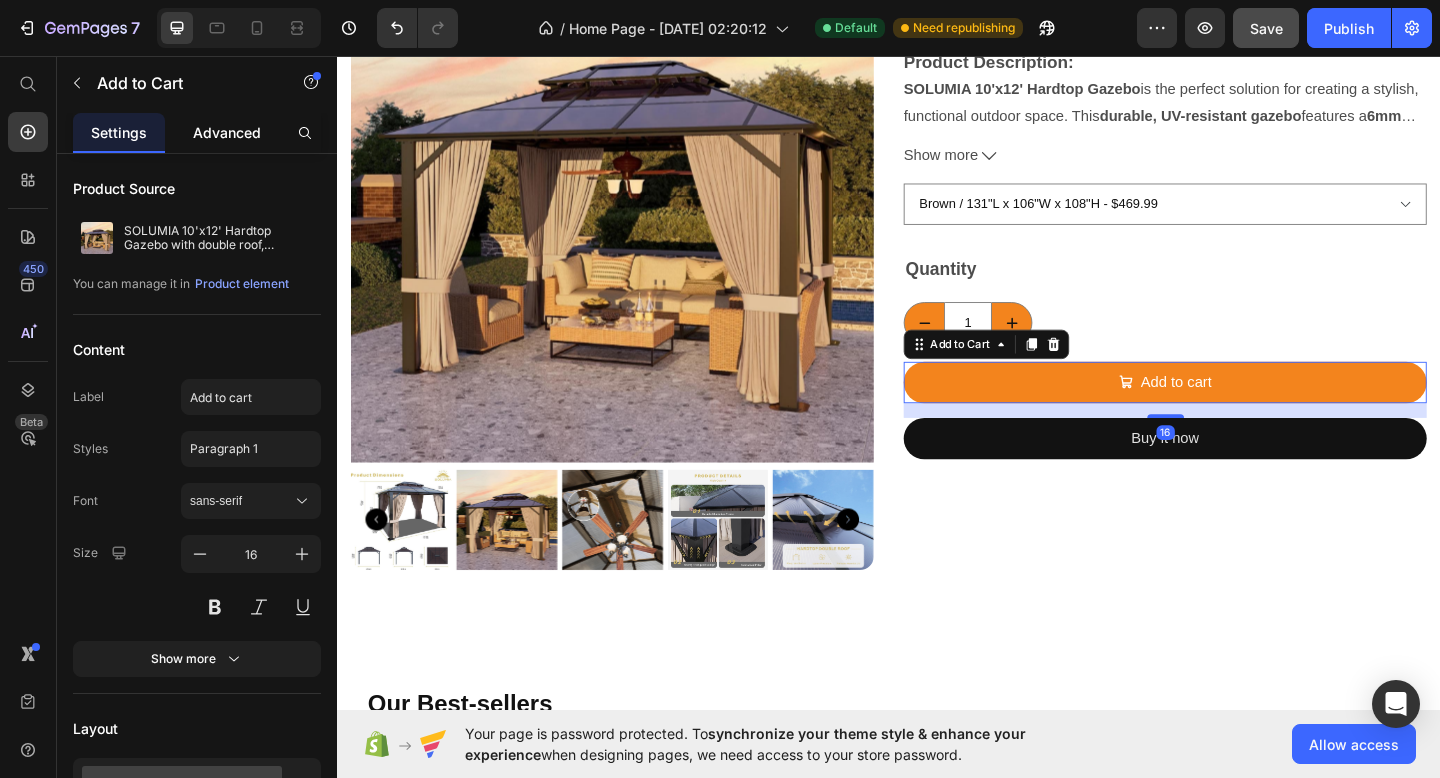 click on "Advanced" at bounding box center (227, 132) 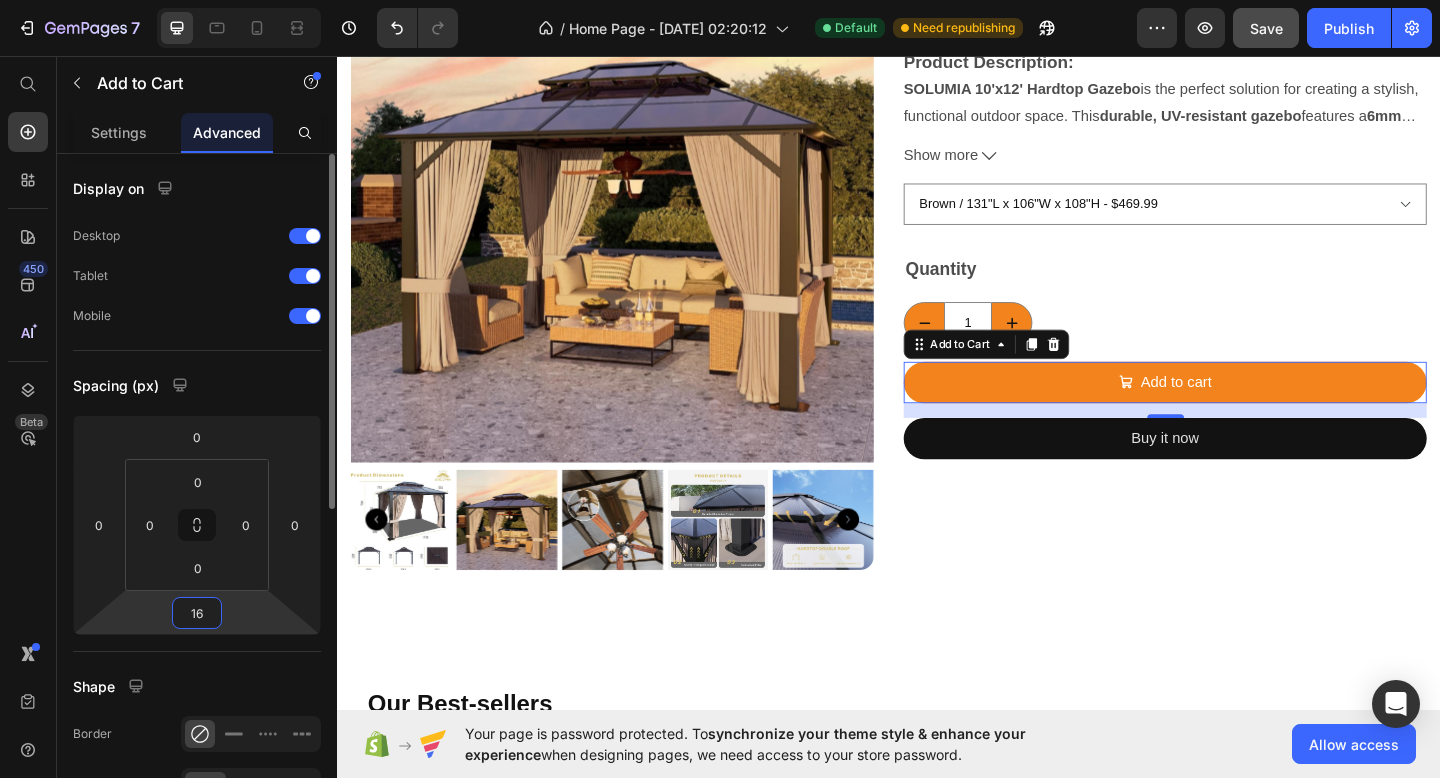 click on "16" at bounding box center [197, 613] 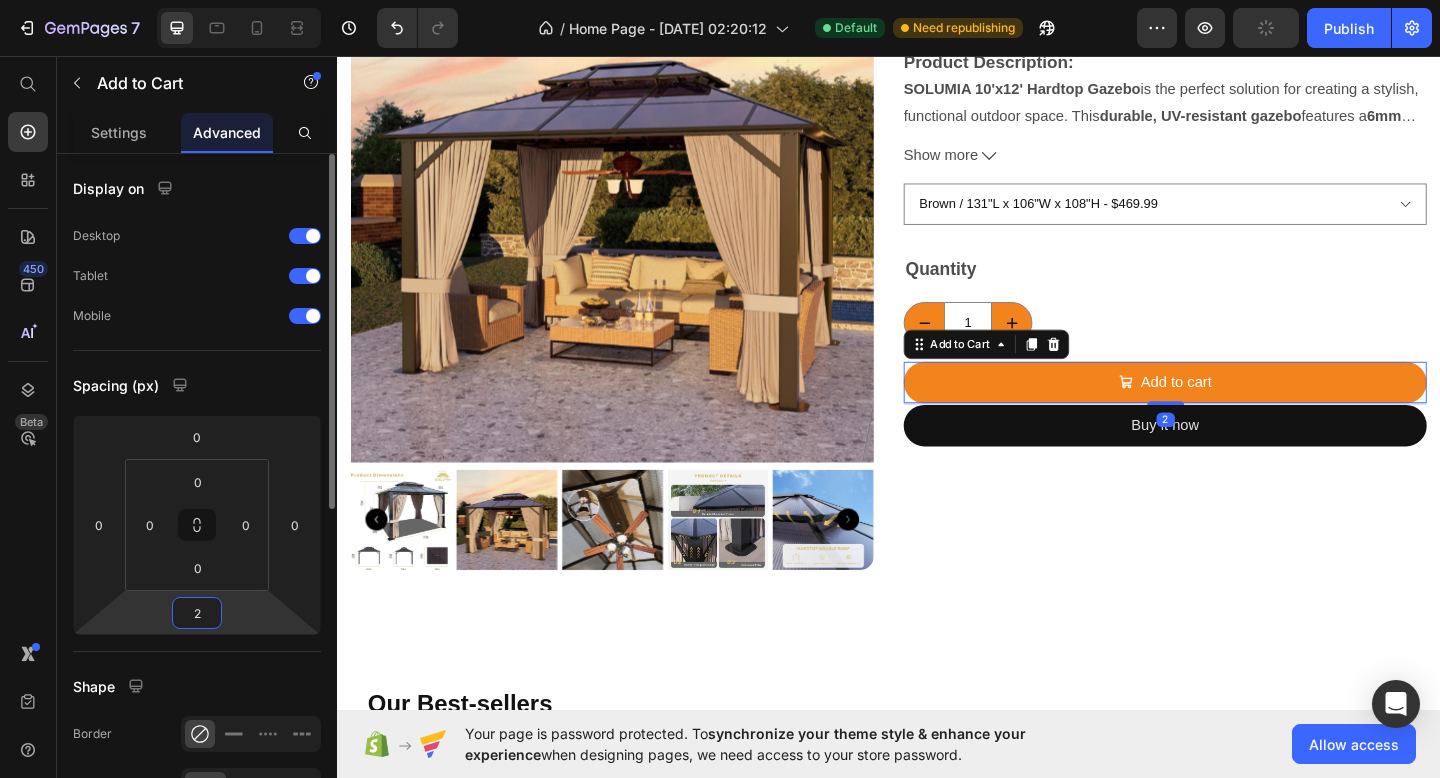 type on "20" 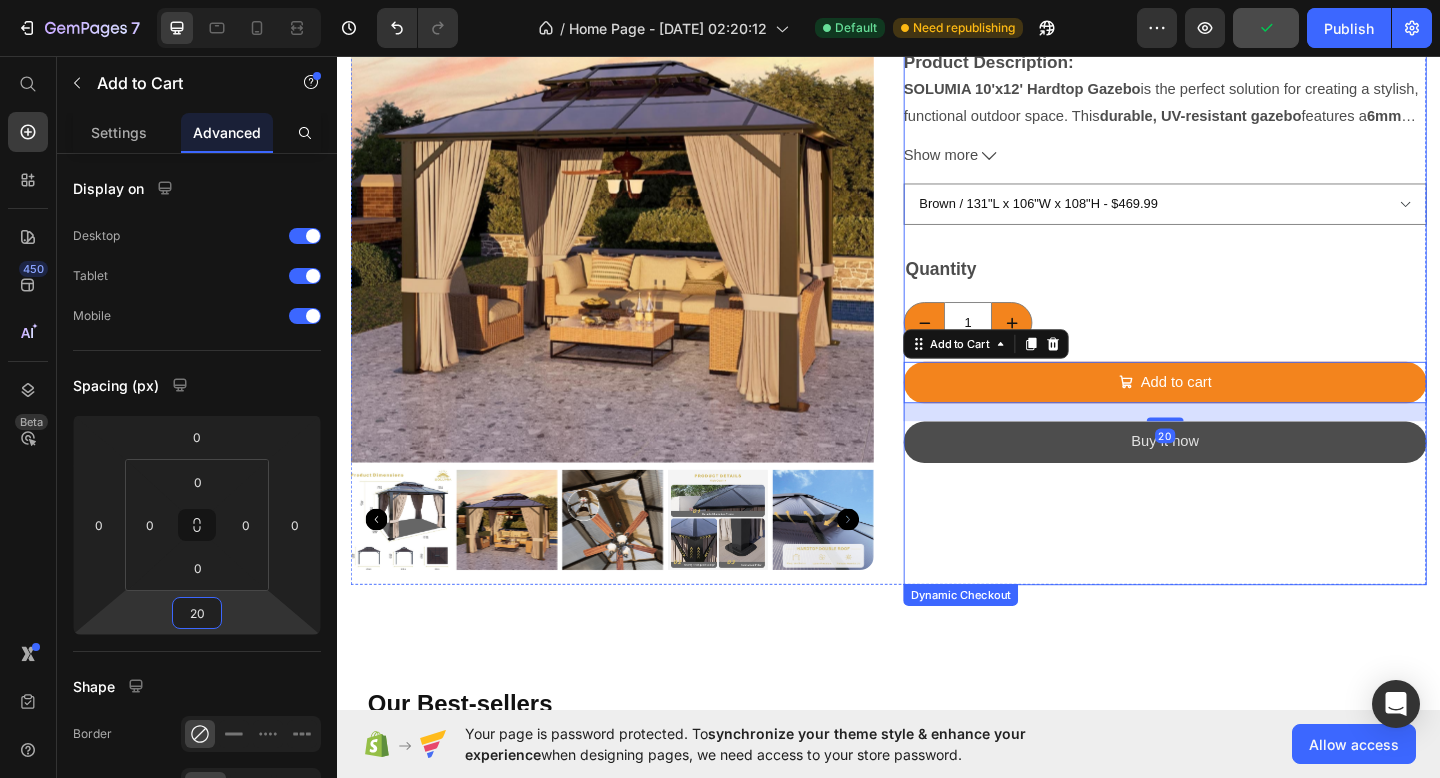 click on "Buy it now" at bounding box center [1237, 476] 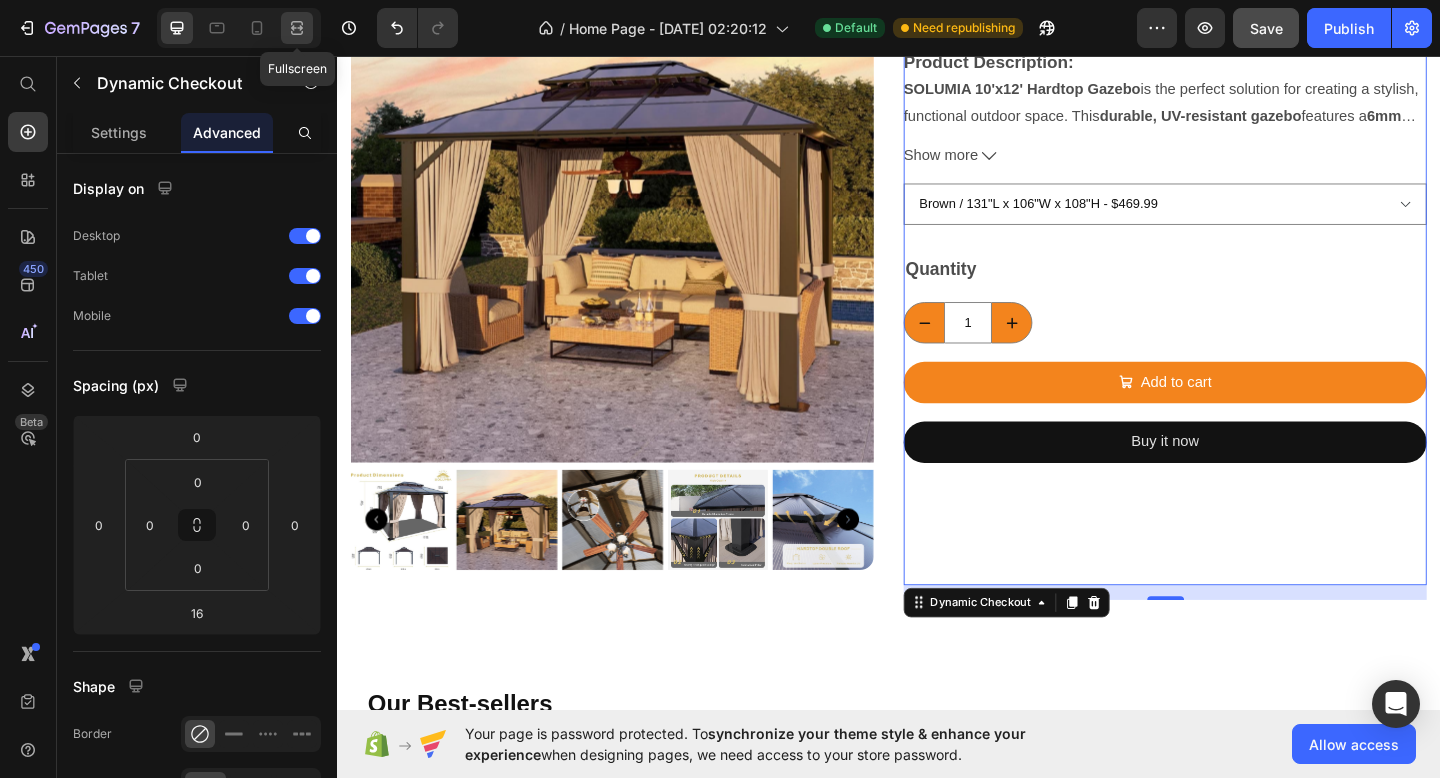 click 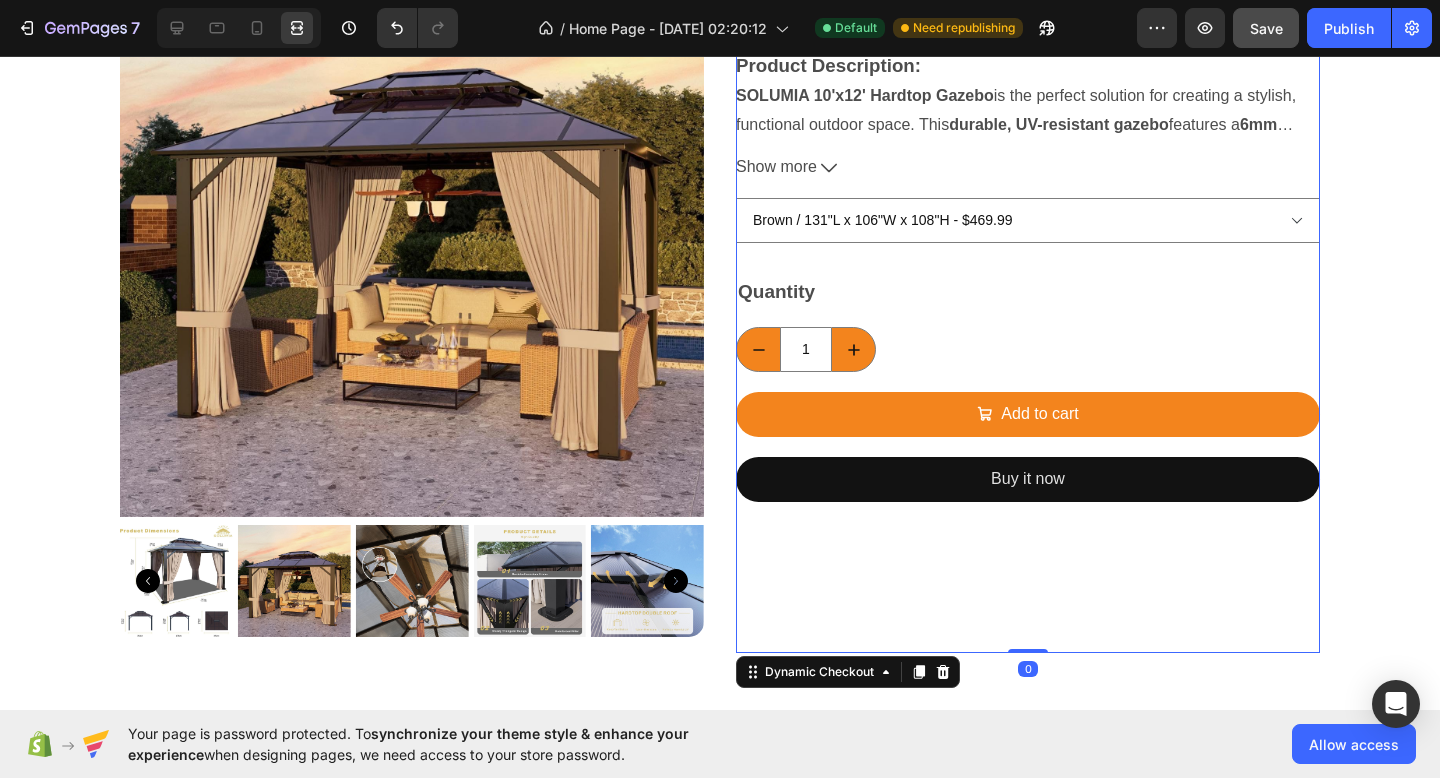 drag, startPoint x: 1021, startPoint y: 665, endPoint x: 1023, endPoint y: 638, distance: 27.073973 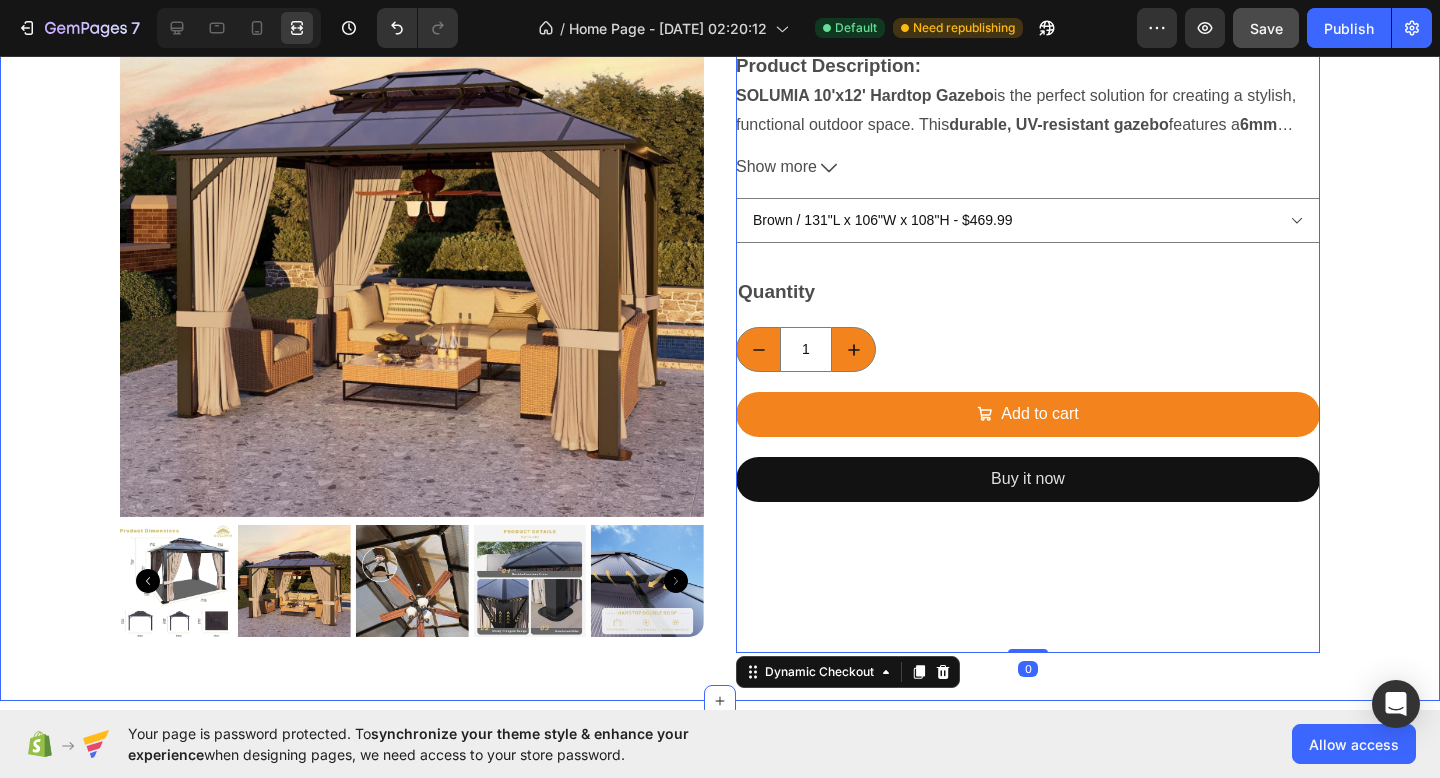 click on "Product Images SOLUMIA 10'x12' Hardtop Gazebo with double roof, aluminum frame, polycarbonate panels Product Title $469.99 Product Price $899.99 Product Price Row Product Description:
SOLUMIA 10'x12' Hardtop Gazebo  is the perfect solution for creating a stylish, functional outdoor space. This  durable, UV-resistant gazebo  features a  6mm polycarbonate double roof  that offers full  rain and sun protection  while maintaining optimal airflow. With a unique ventilation design, the roof prevents moisture buildup and condensation, ensuring year-round outdoor comfort, especially during the rainy season.
Double Roof Protection:  The  polycarbonate double roof  provides superior weather protection while maintaining airflow through the hollow core. Ideal for  all-season outdoor enjoyment , it blocks harmful UV rays and protects from rain, snow, and wind.
Mosquito & Privacy Curtains: privacy curtains
Spacious & Versatile:  With a 12-square-meter design, the  SOLUMIA gazebo ." at bounding box center [720, 317] 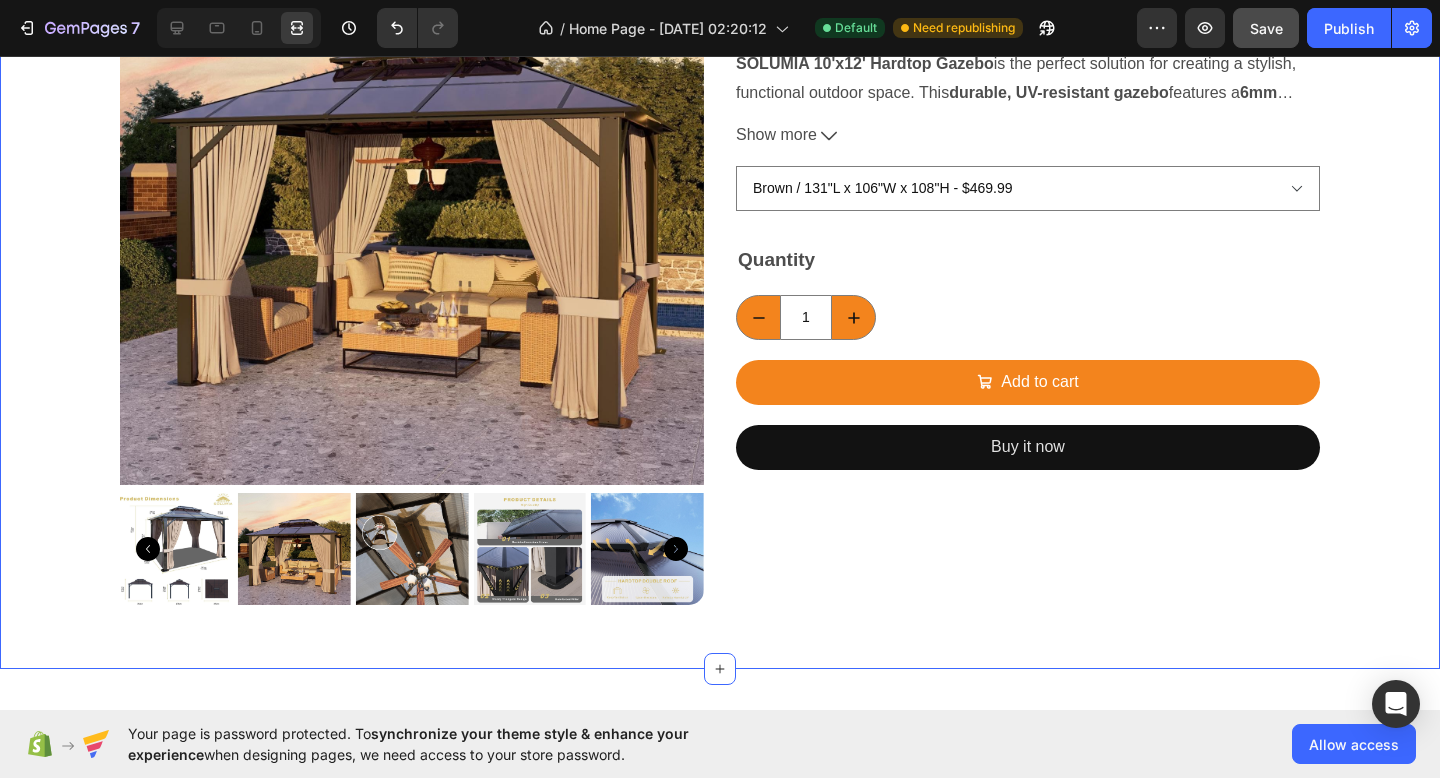 scroll, scrollTop: 285, scrollLeft: 0, axis: vertical 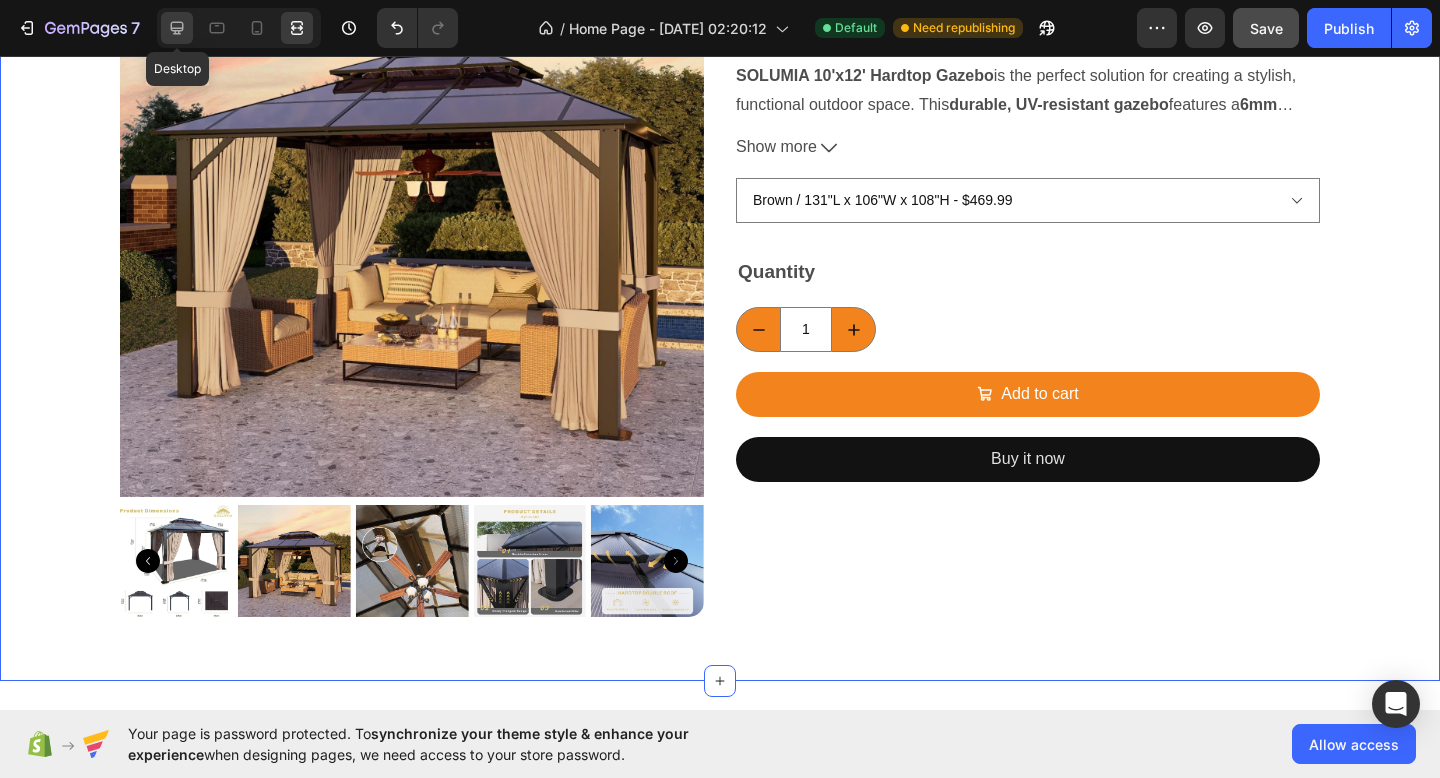 click 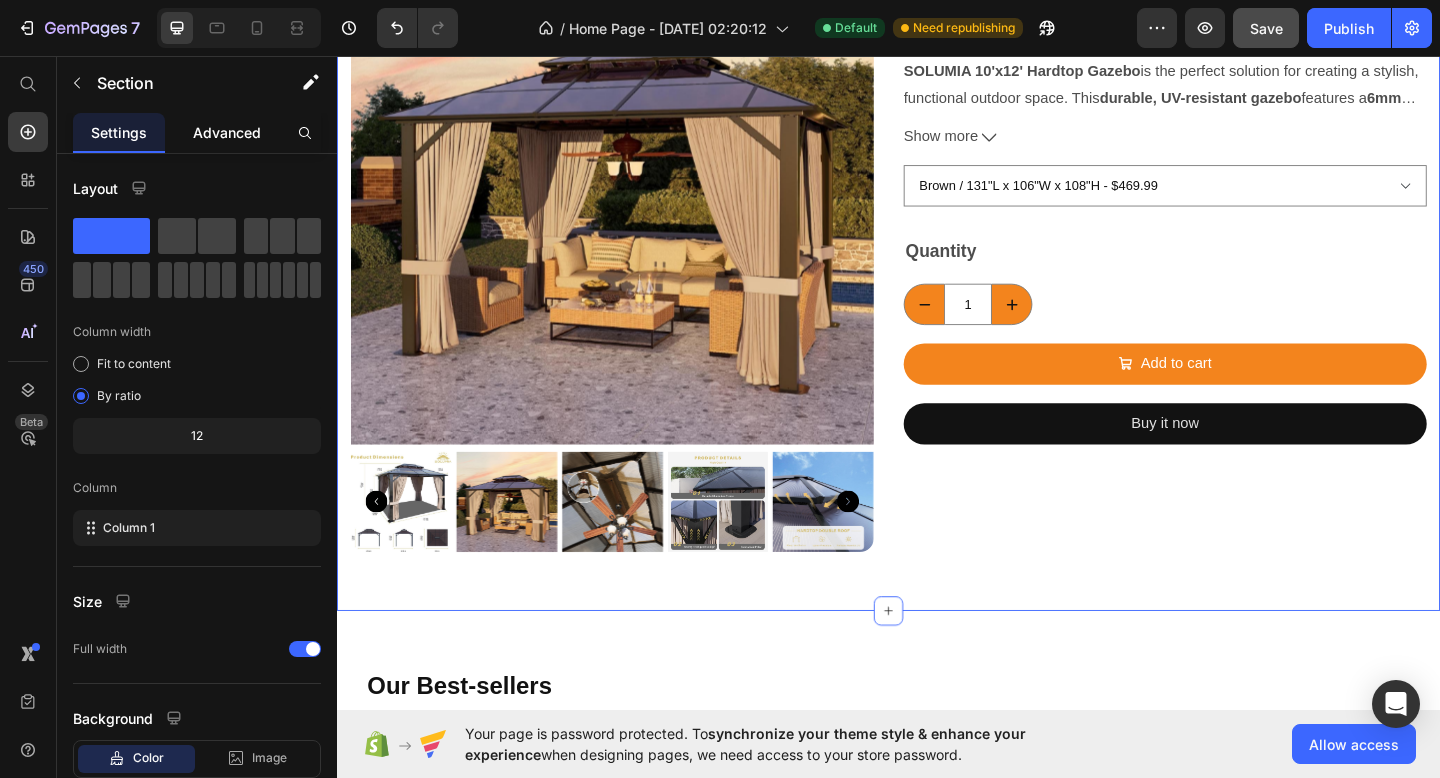 click on "Advanced" at bounding box center [227, 132] 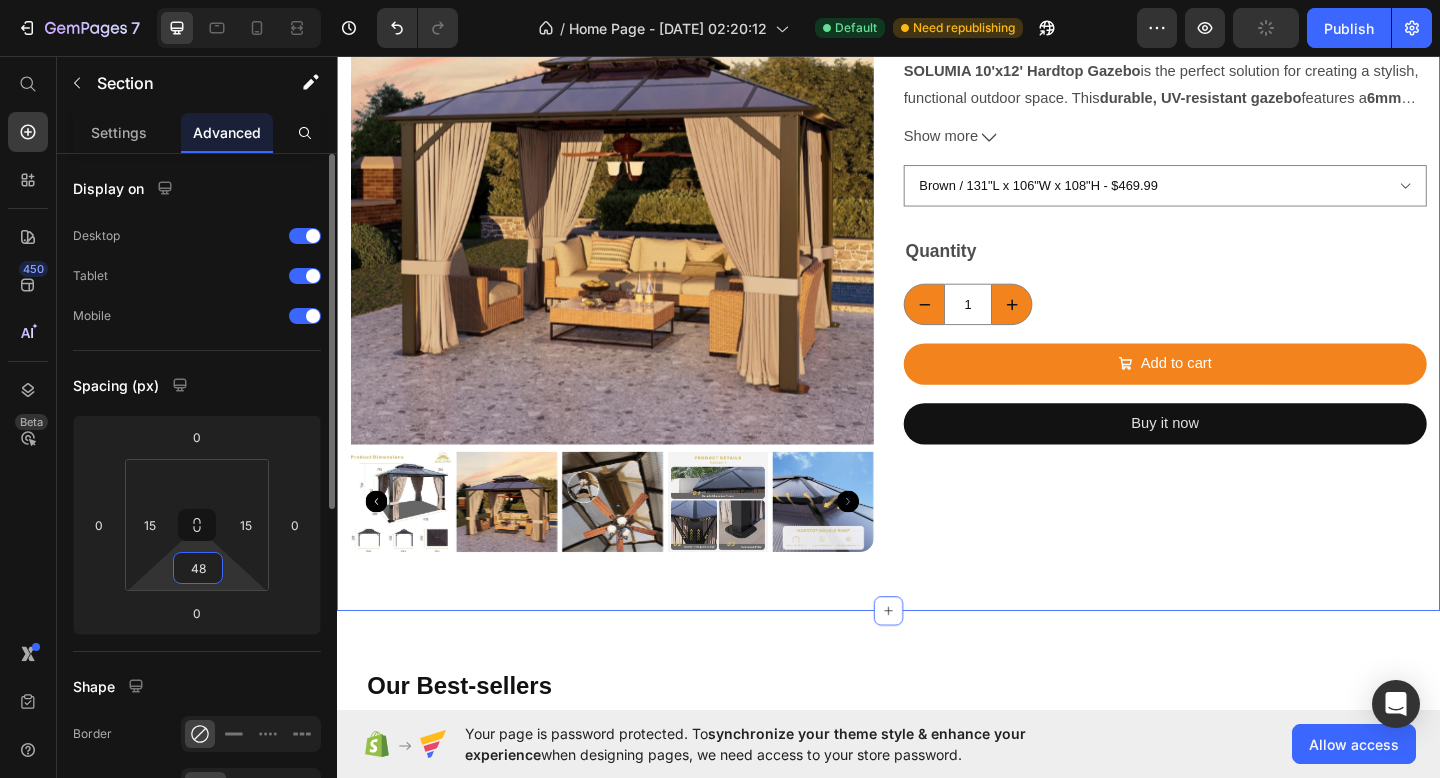 click on "48" at bounding box center [198, 568] 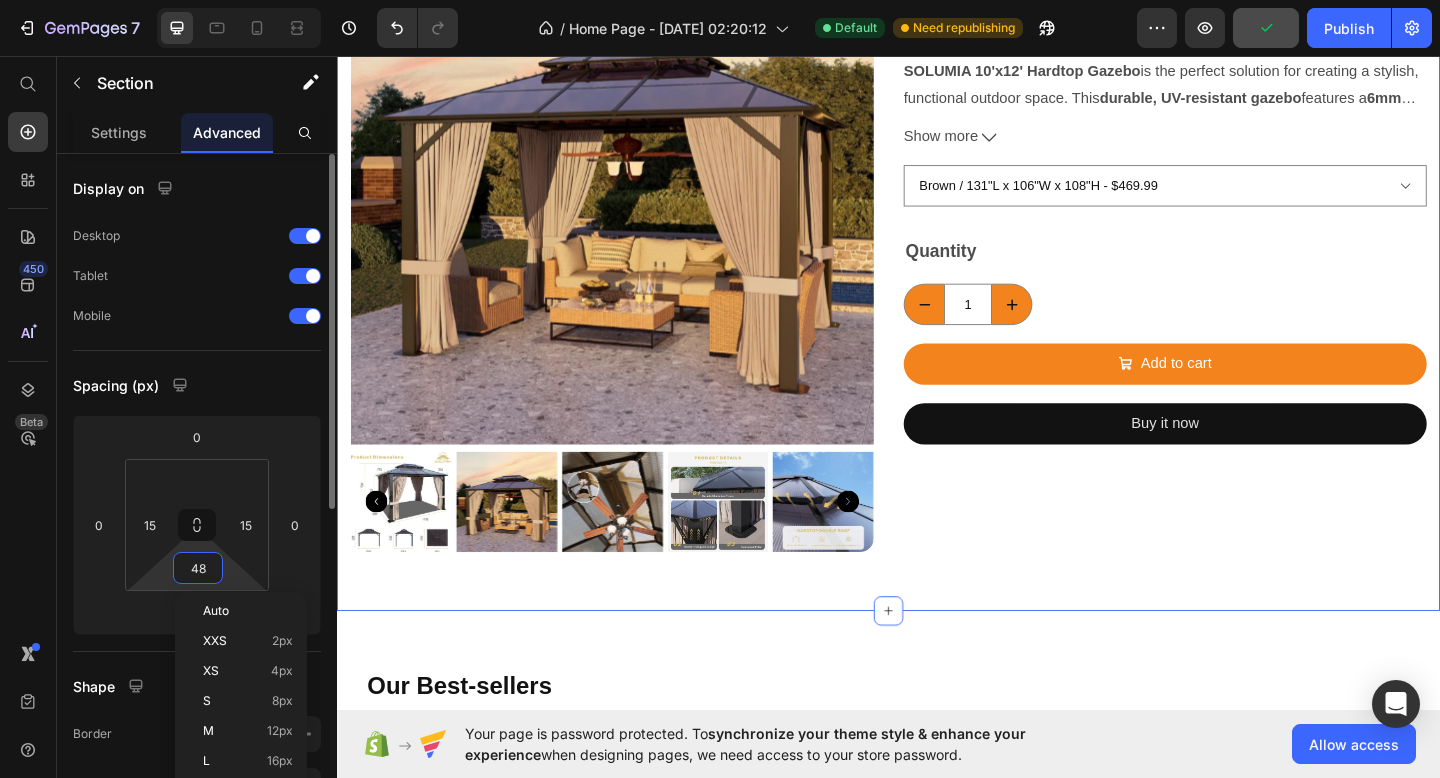 type on "0" 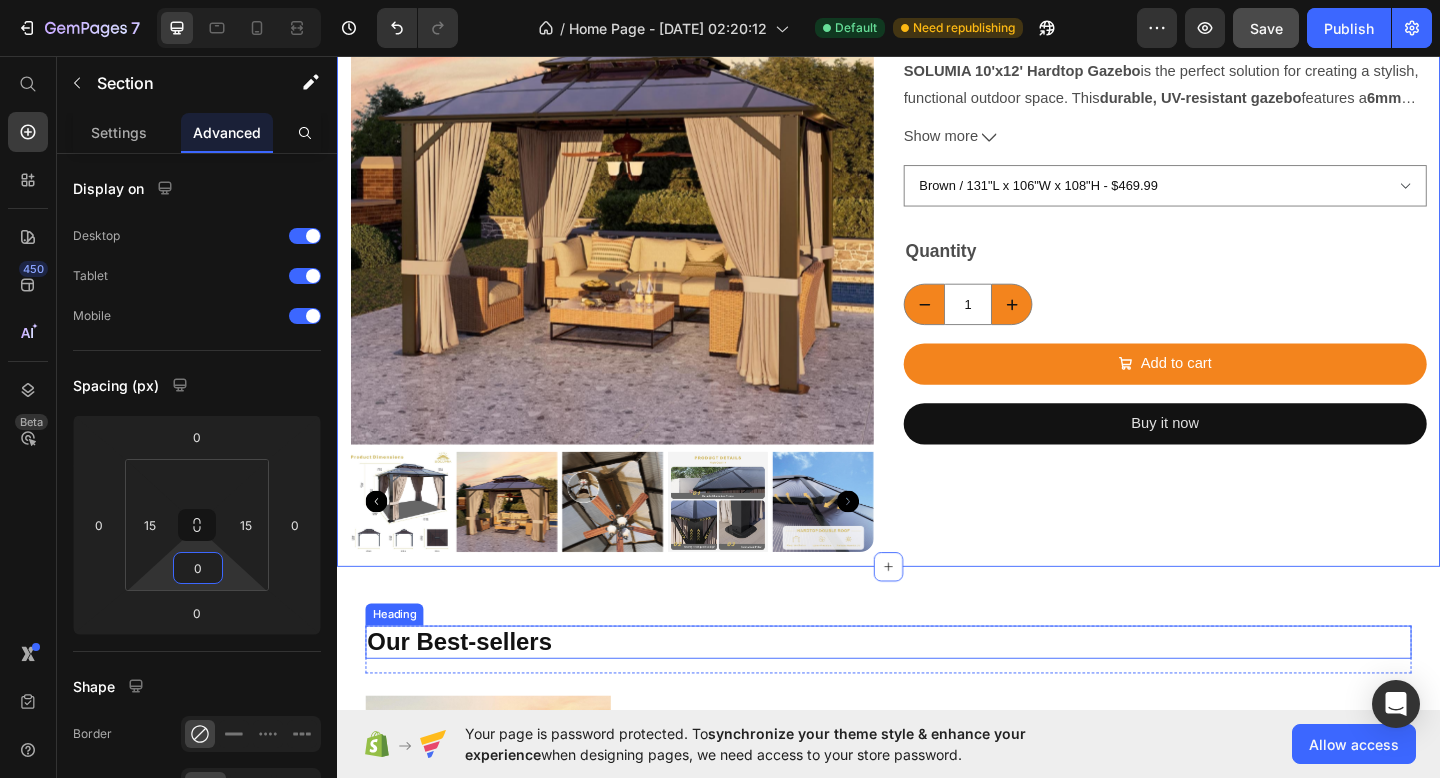 click on "Our Best-sellers" at bounding box center (937, 693) 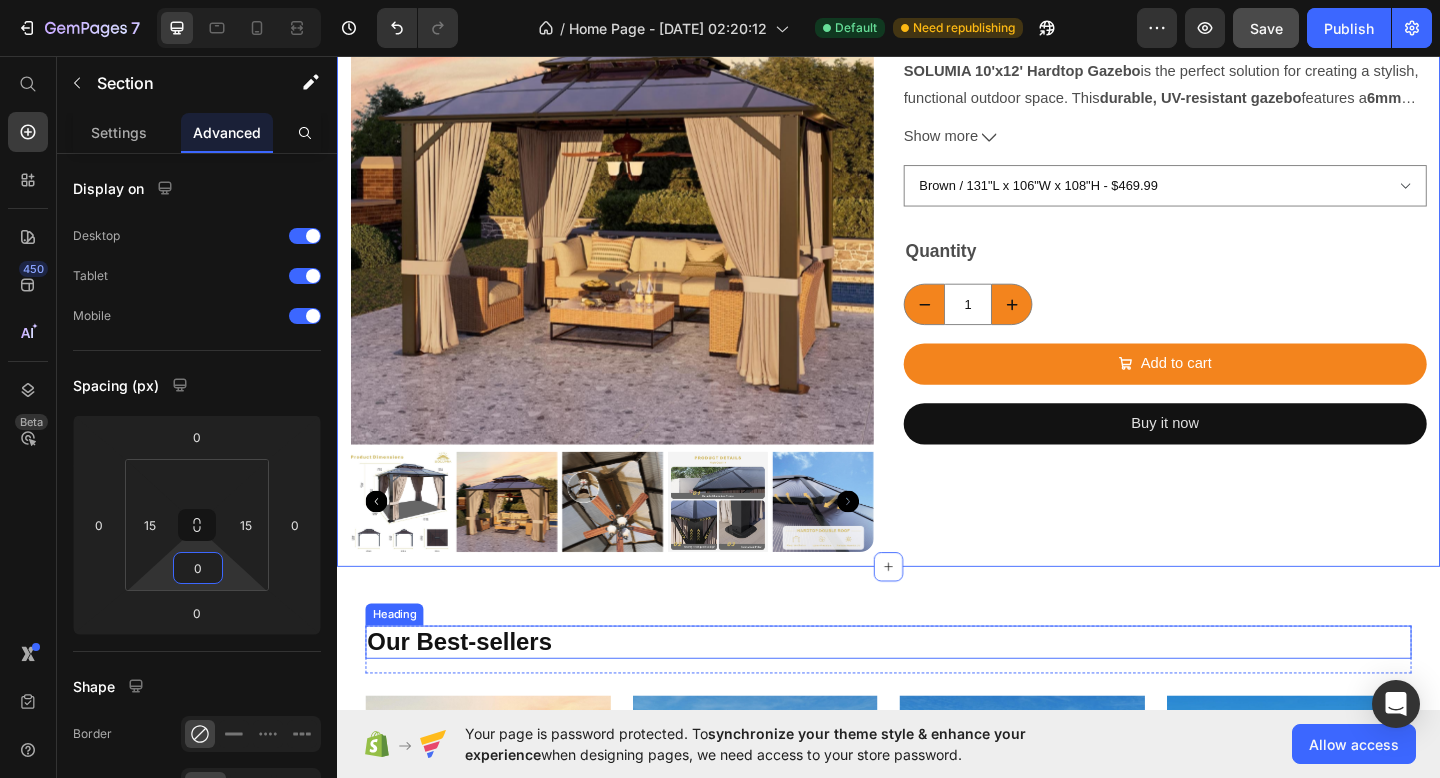 click on "Our Best-sellers" at bounding box center (937, 693) 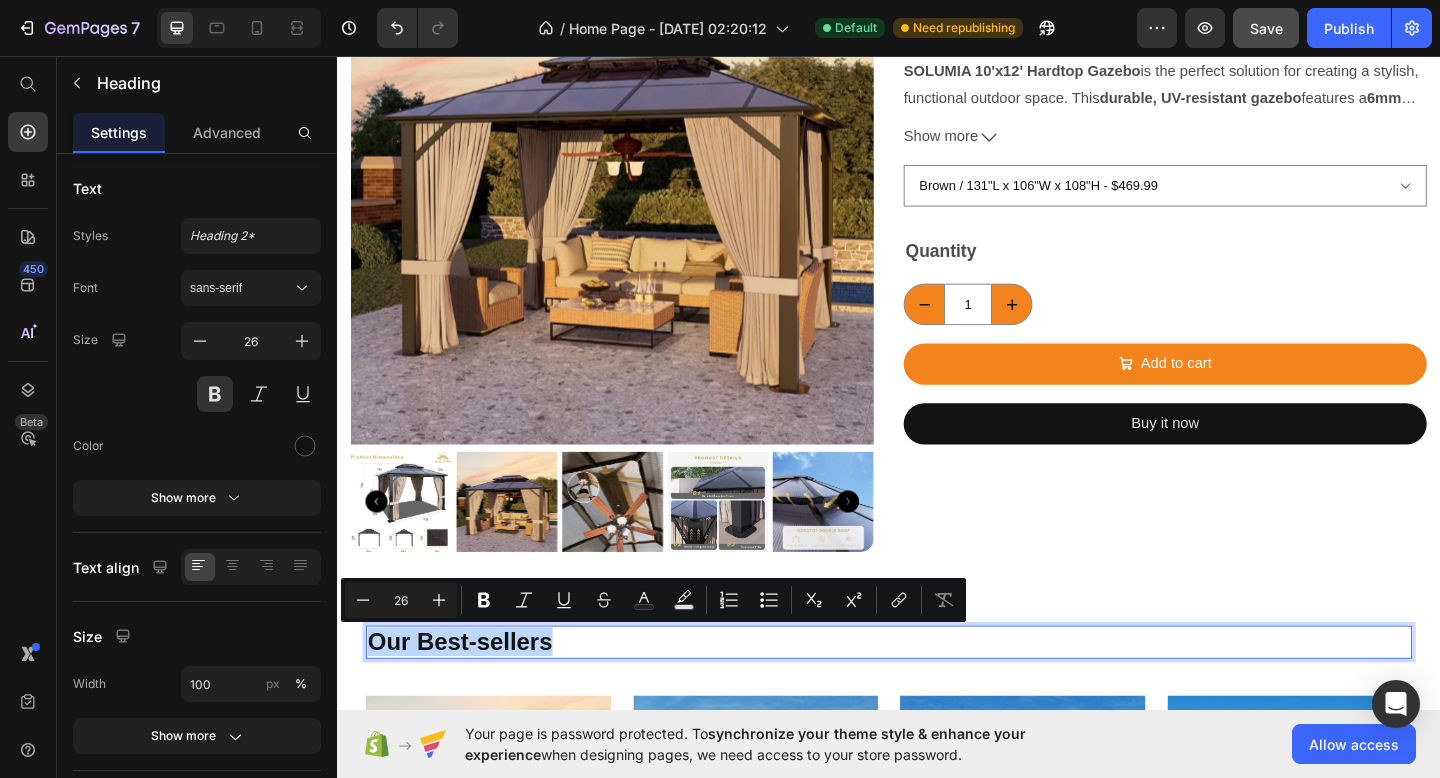 drag, startPoint x: 574, startPoint y: 691, endPoint x: 379, endPoint y: 694, distance: 195.02307 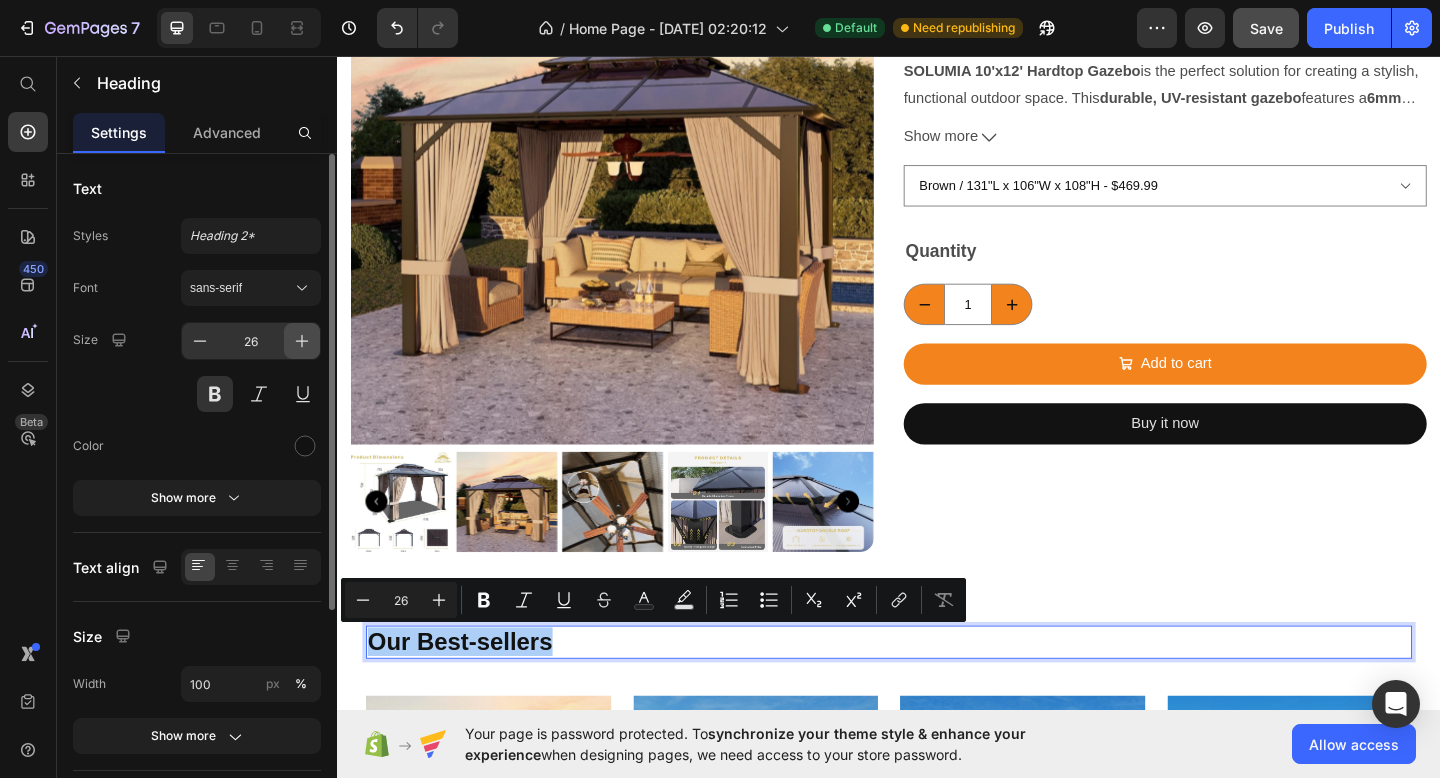 click 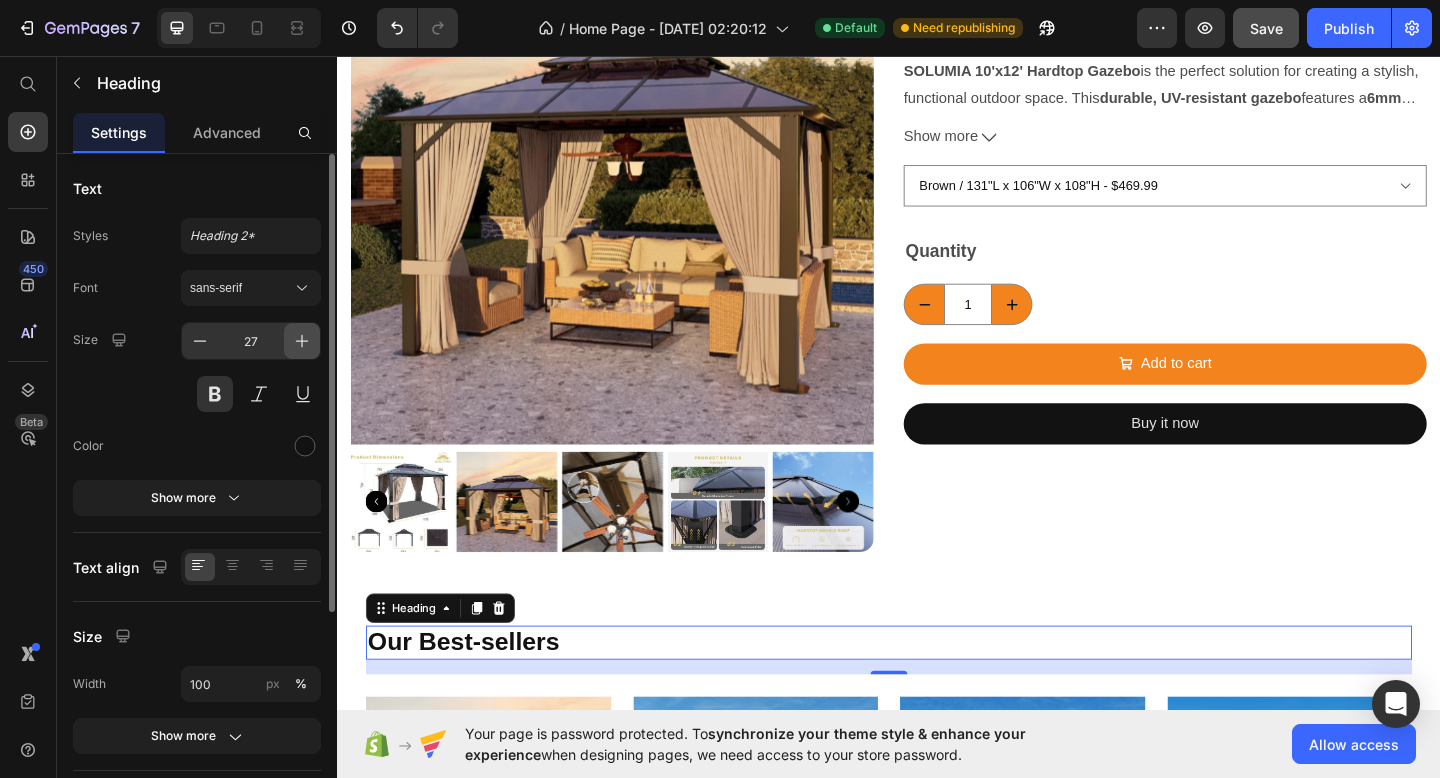 click 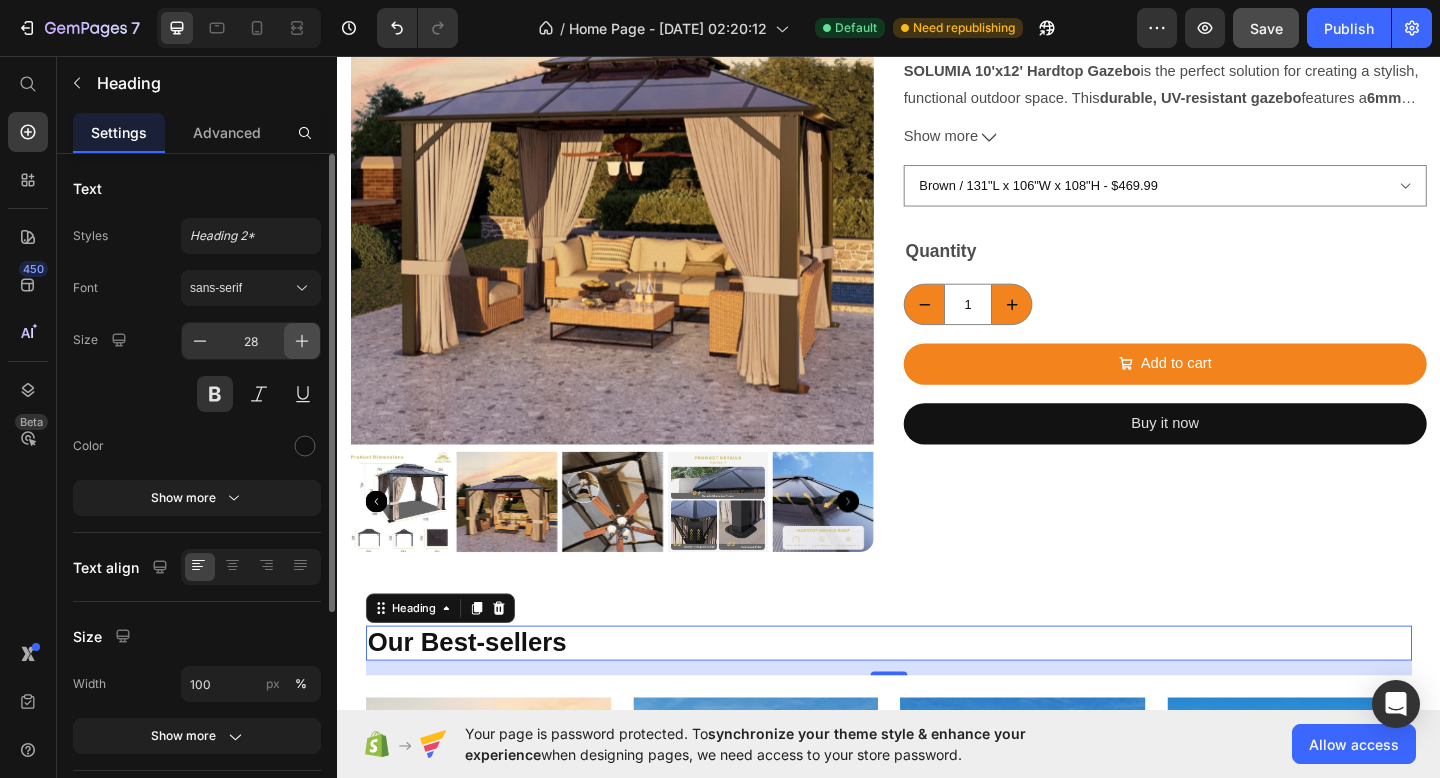 click 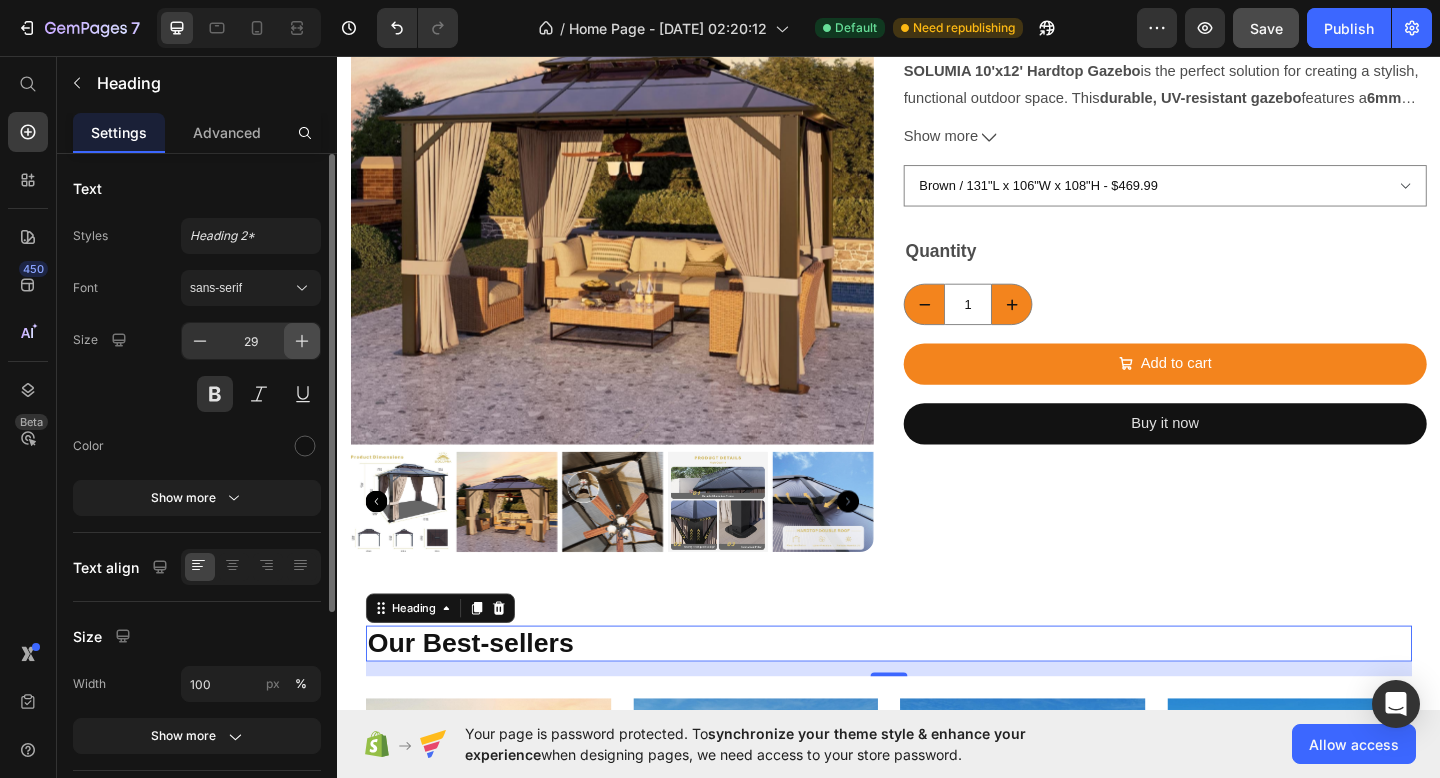 click 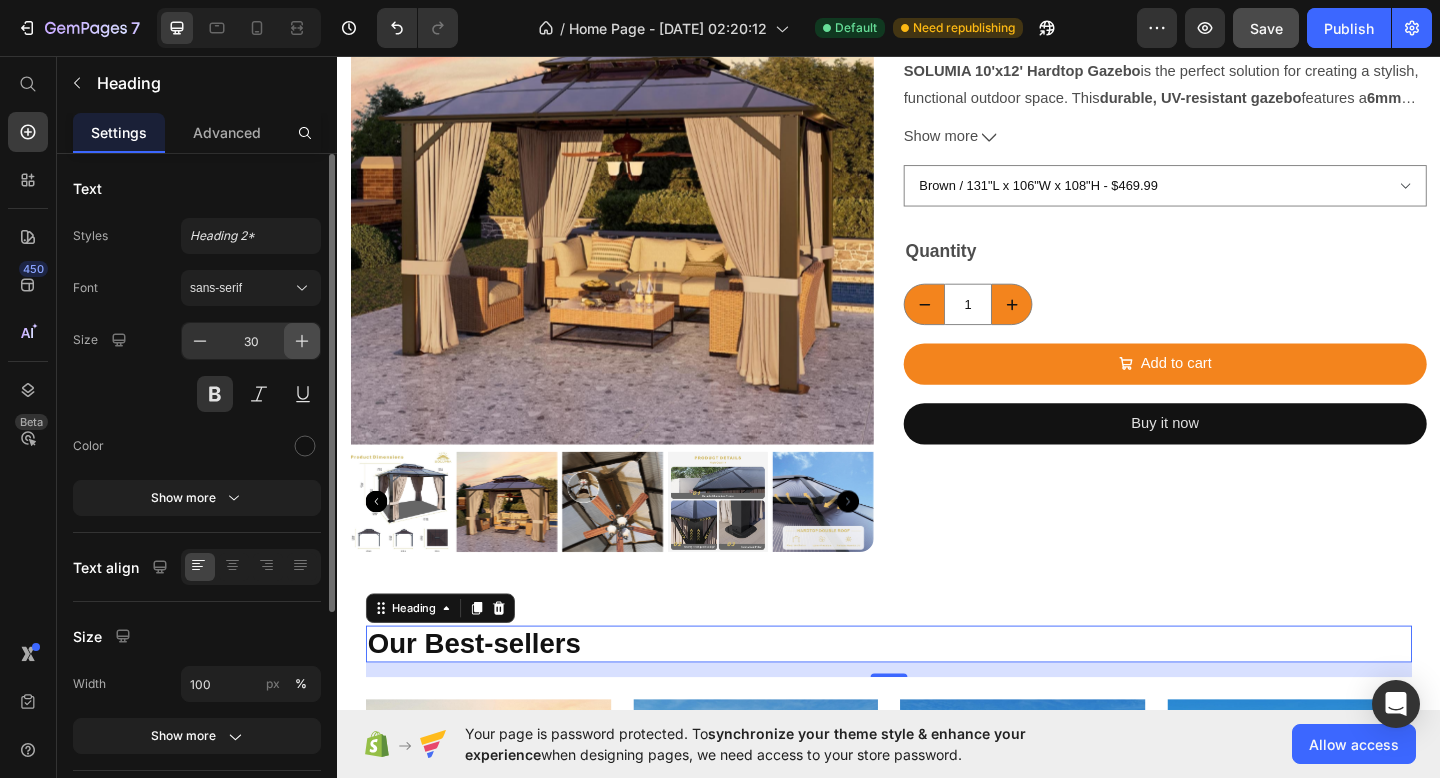 click 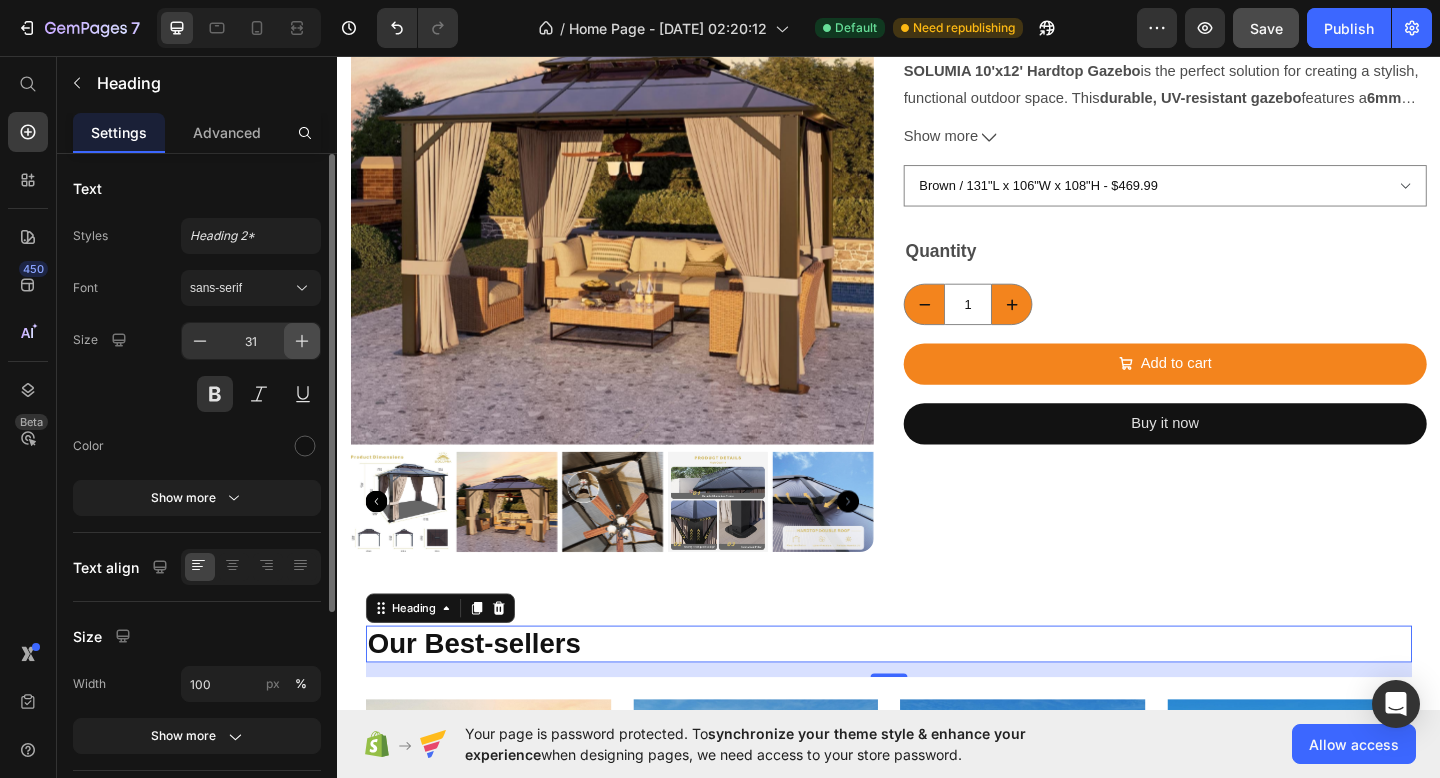 click 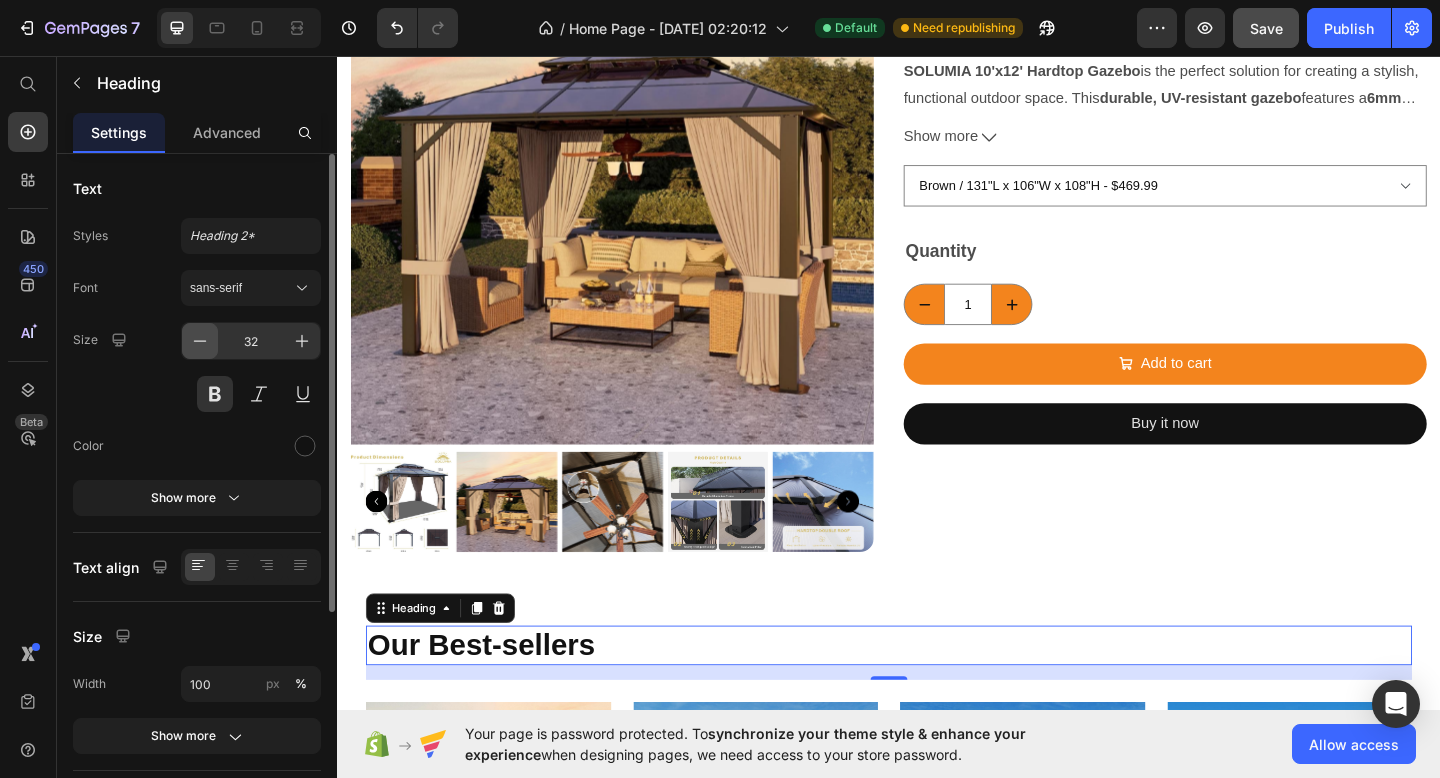 click at bounding box center [200, 341] 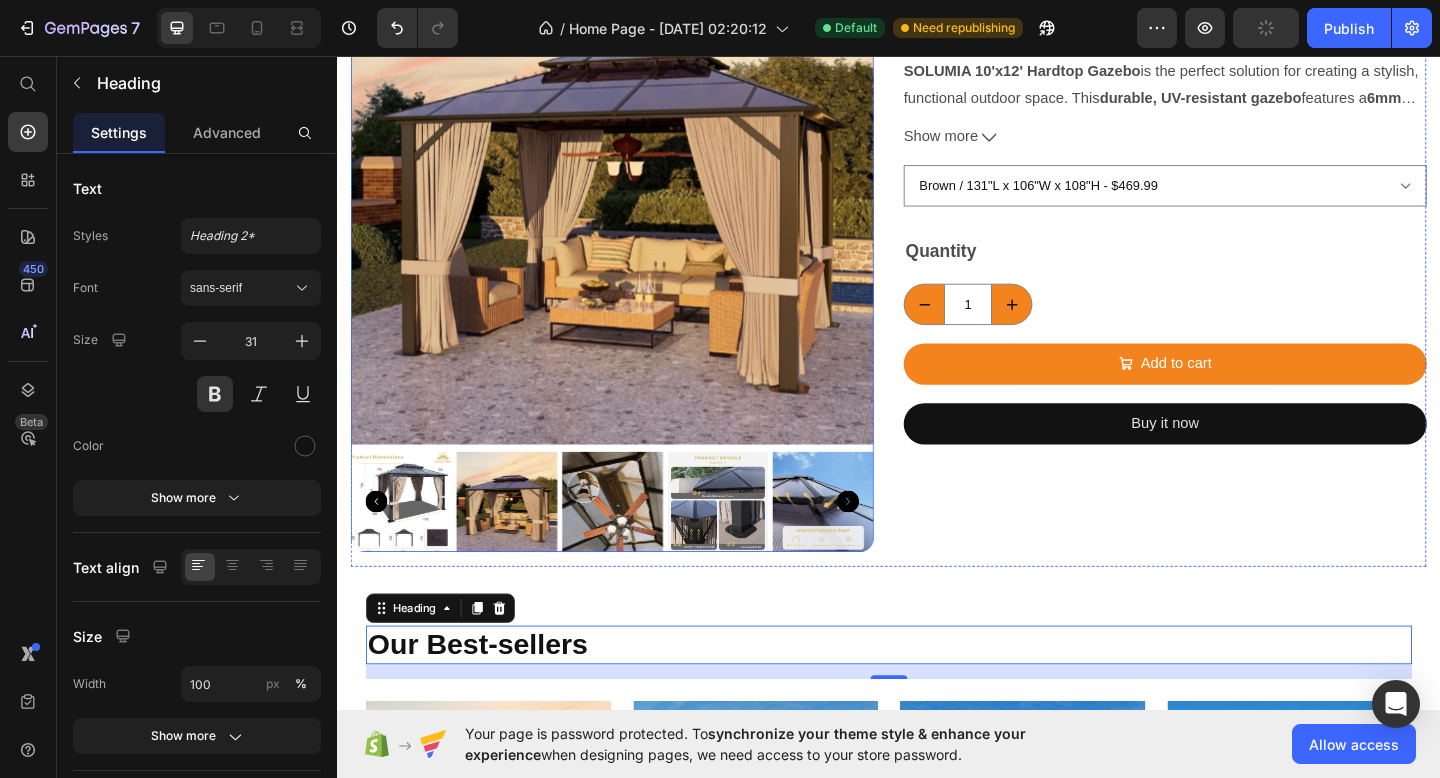 scroll, scrollTop: 0, scrollLeft: 0, axis: both 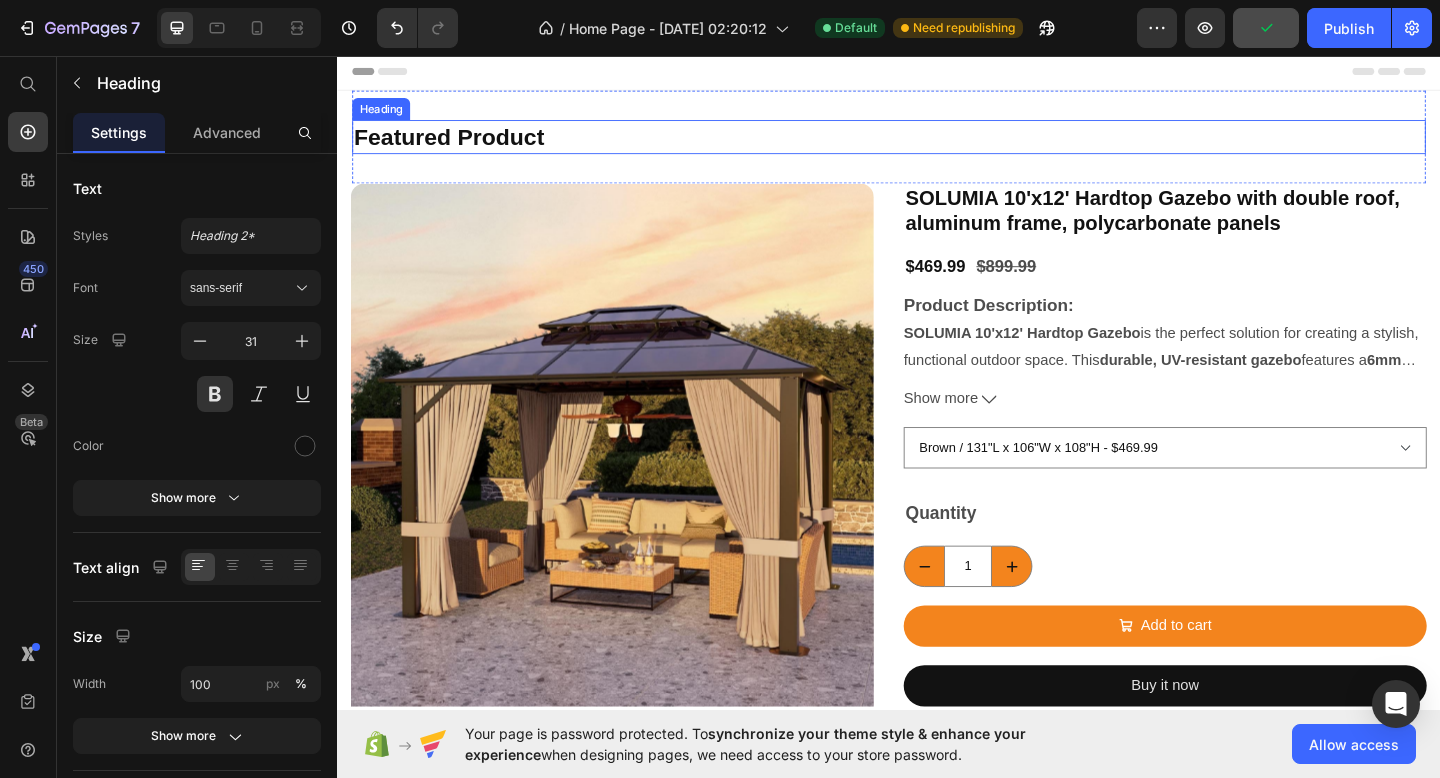 click on "Featured Product" at bounding box center [937, 144] 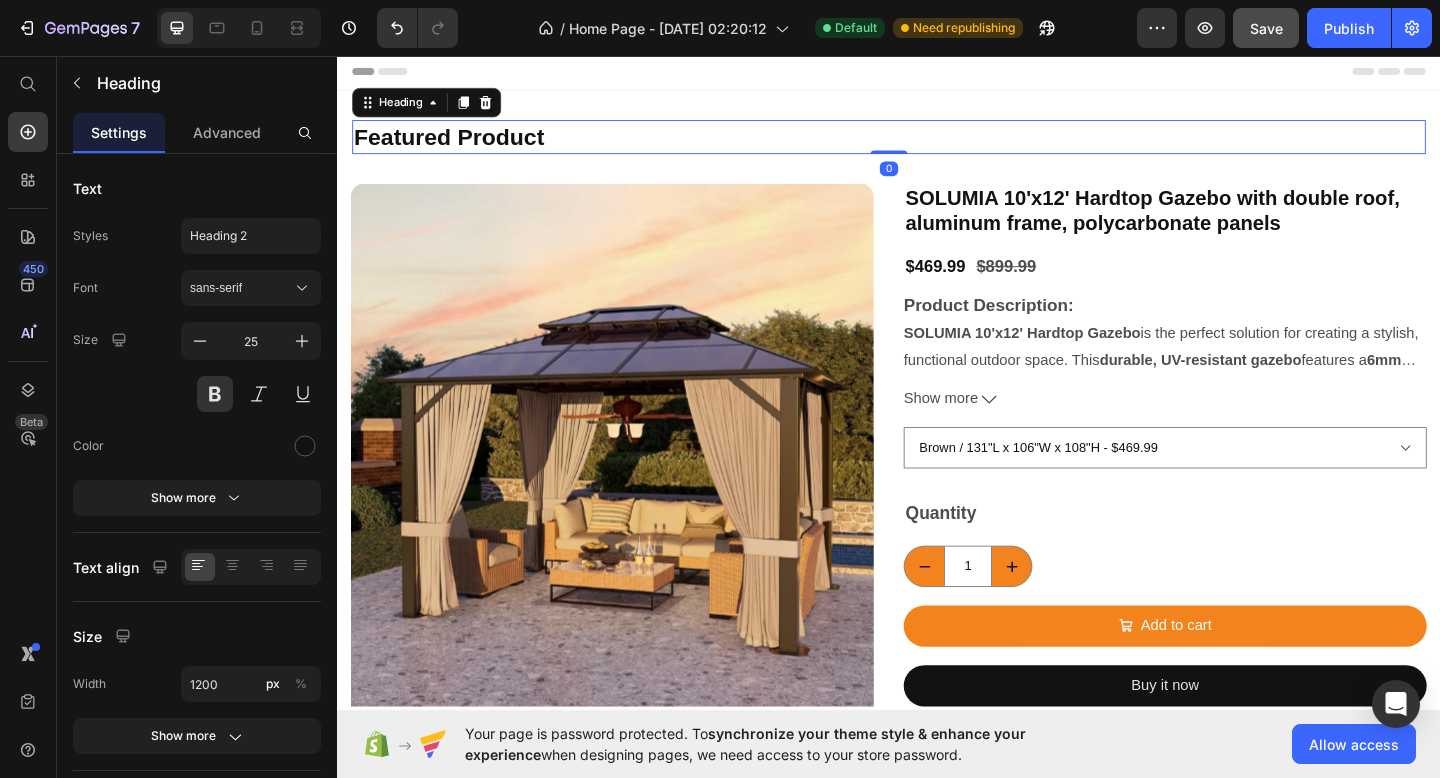 click on "Featured Product" at bounding box center [937, 144] 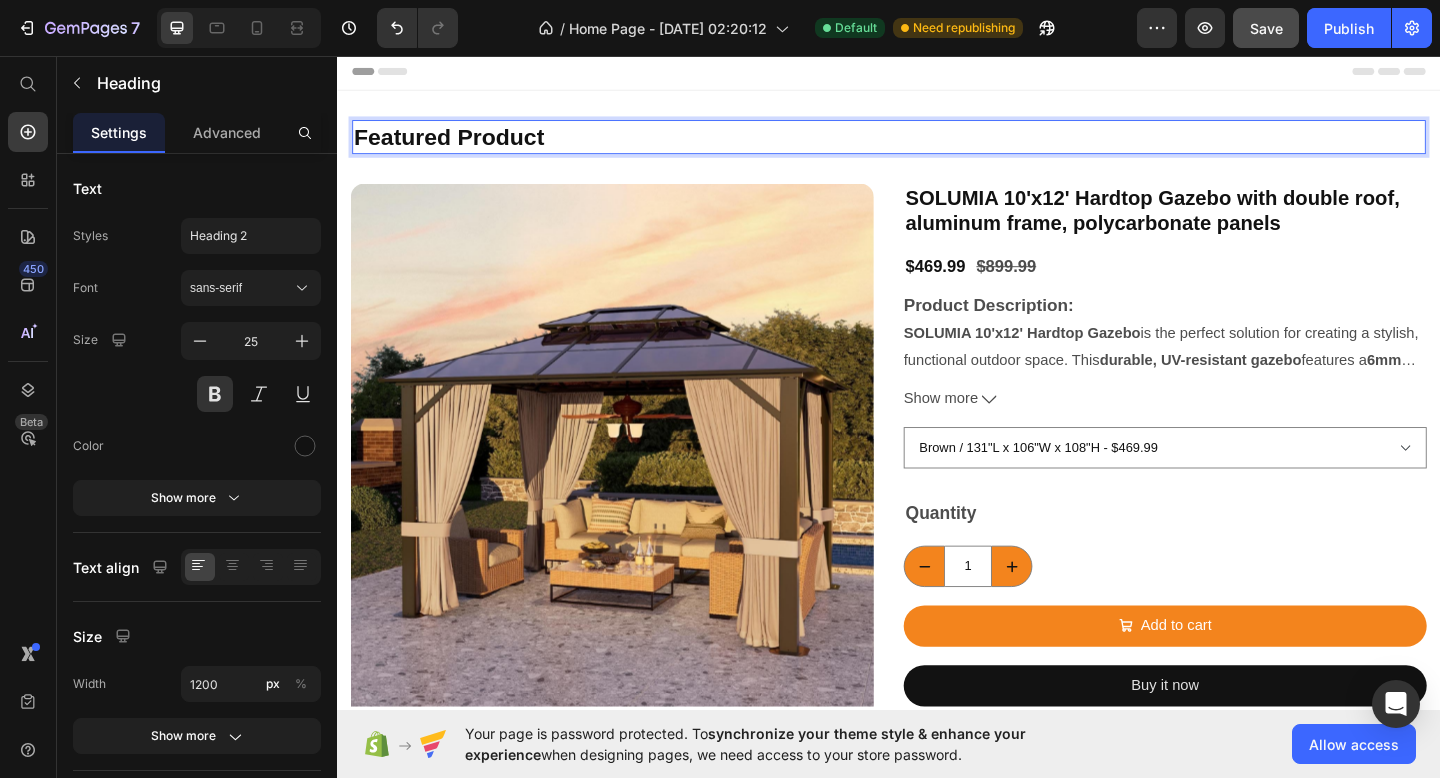click on "Featured Product" at bounding box center [937, 144] 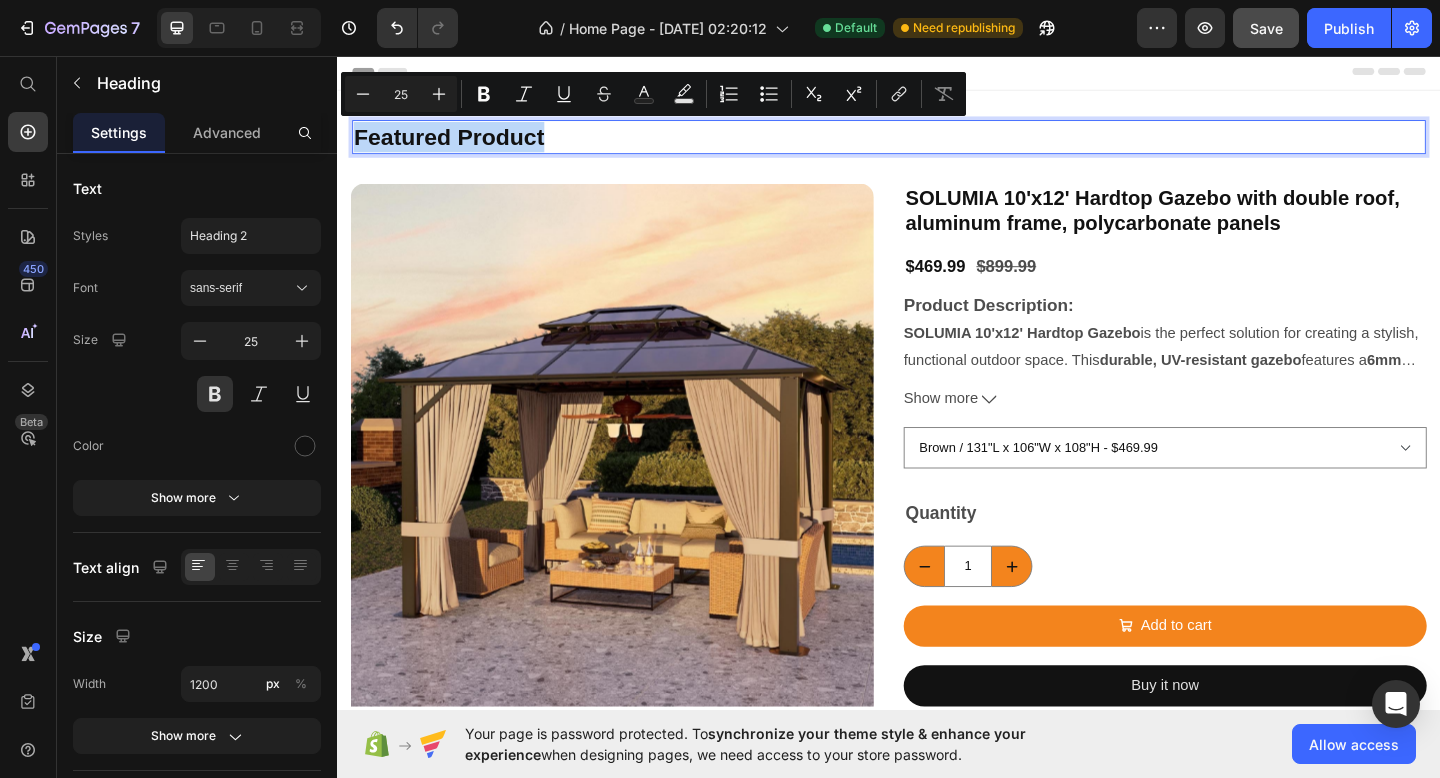 drag, startPoint x: 568, startPoint y: 144, endPoint x: 354, endPoint y: 144, distance: 214 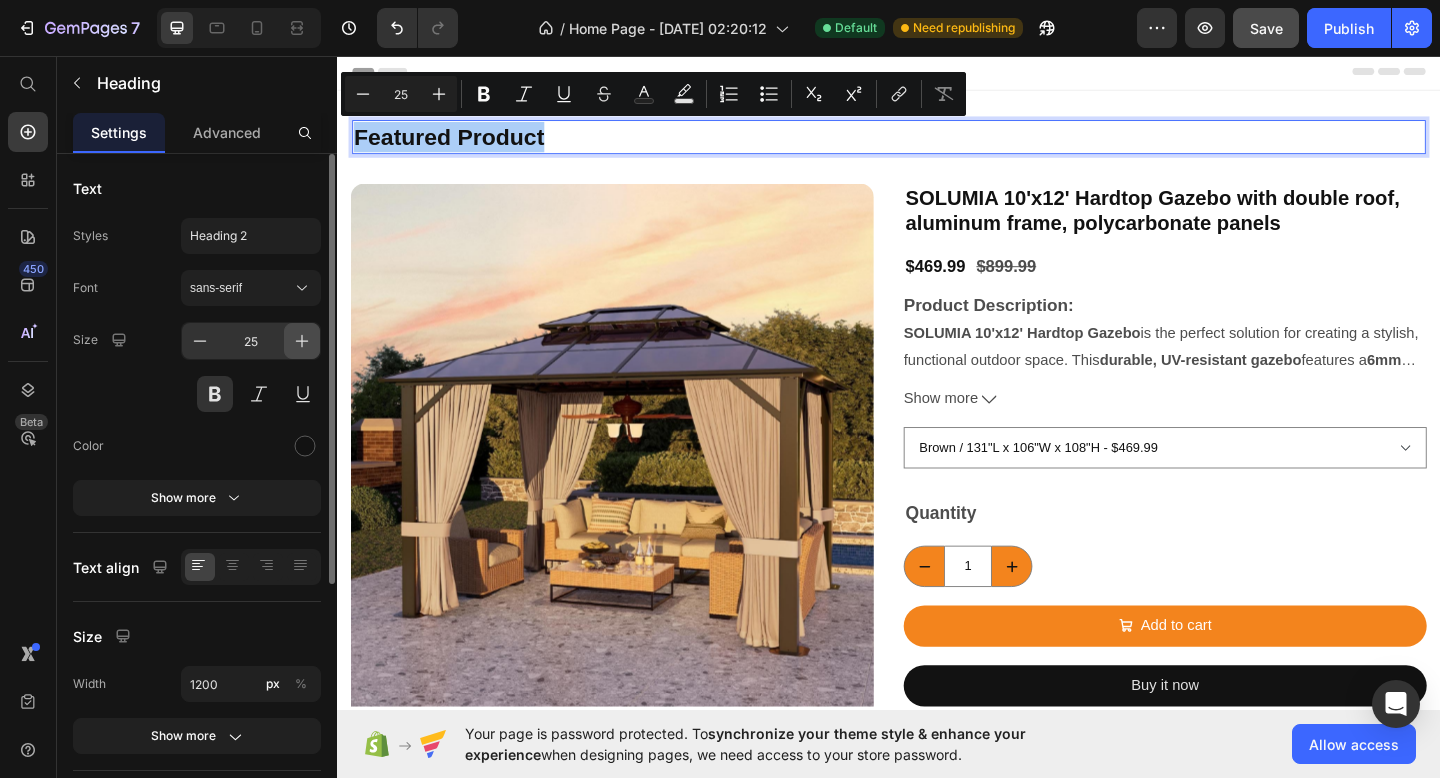 click 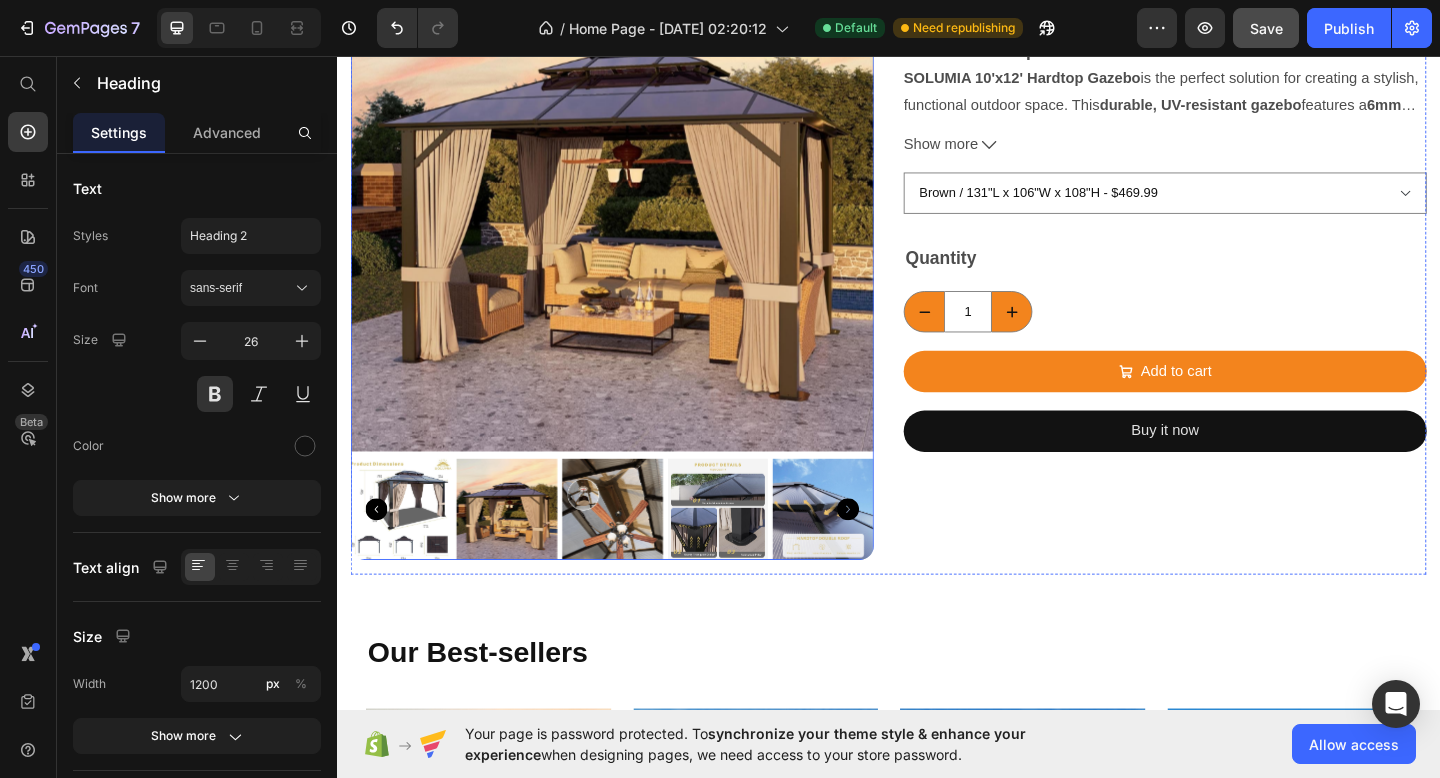 scroll, scrollTop: 295, scrollLeft: 0, axis: vertical 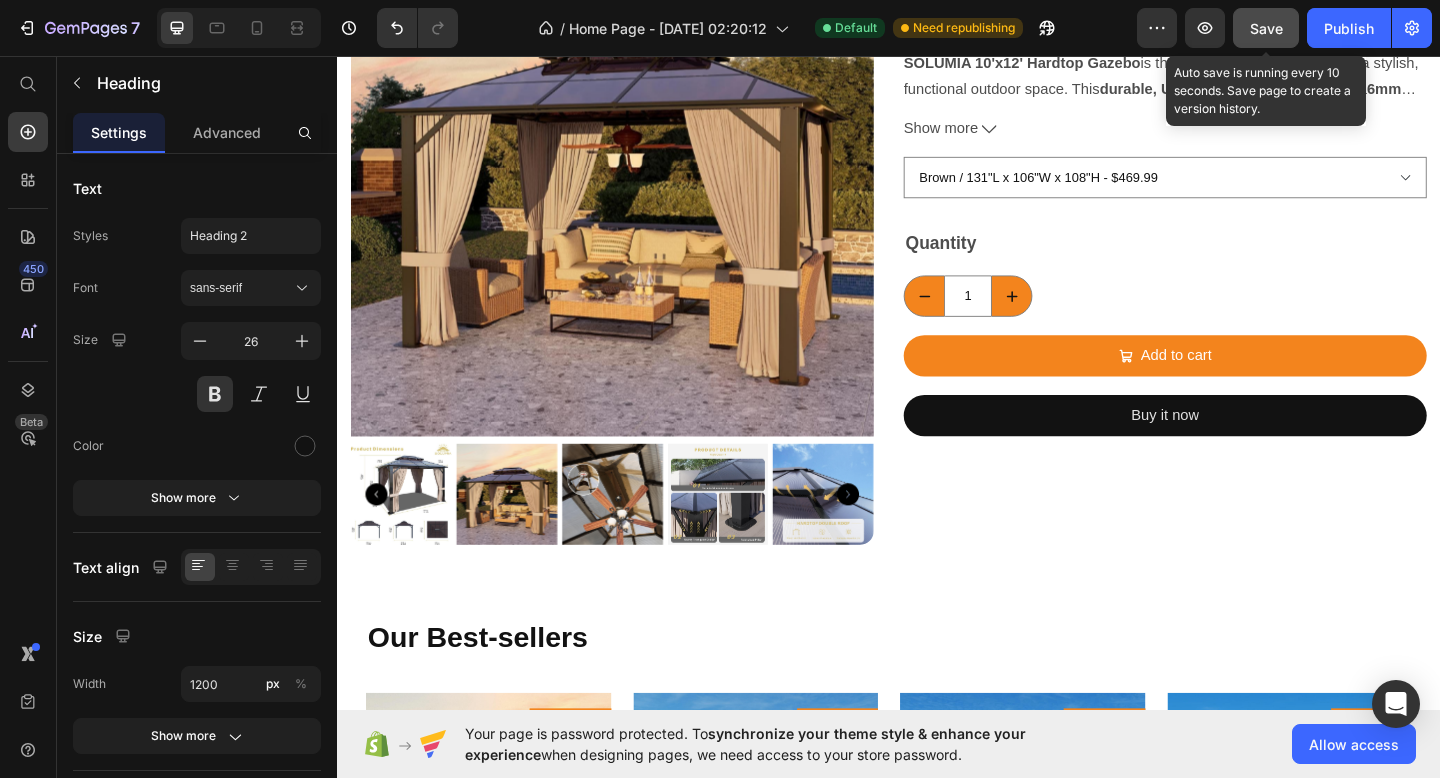 click on "Save" at bounding box center (1266, 28) 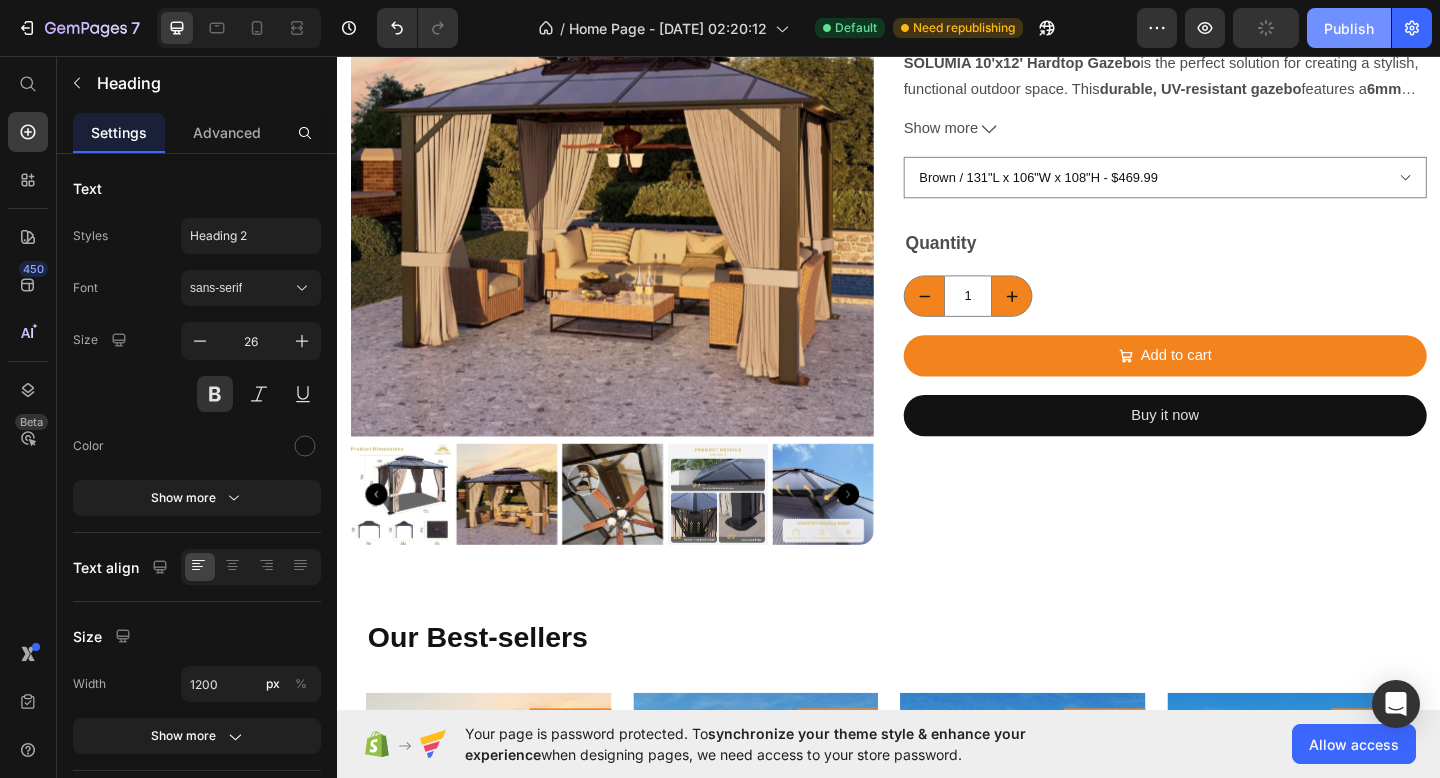drag, startPoint x: 1333, startPoint y: 22, endPoint x: 986, endPoint y: 24, distance: 347.00577 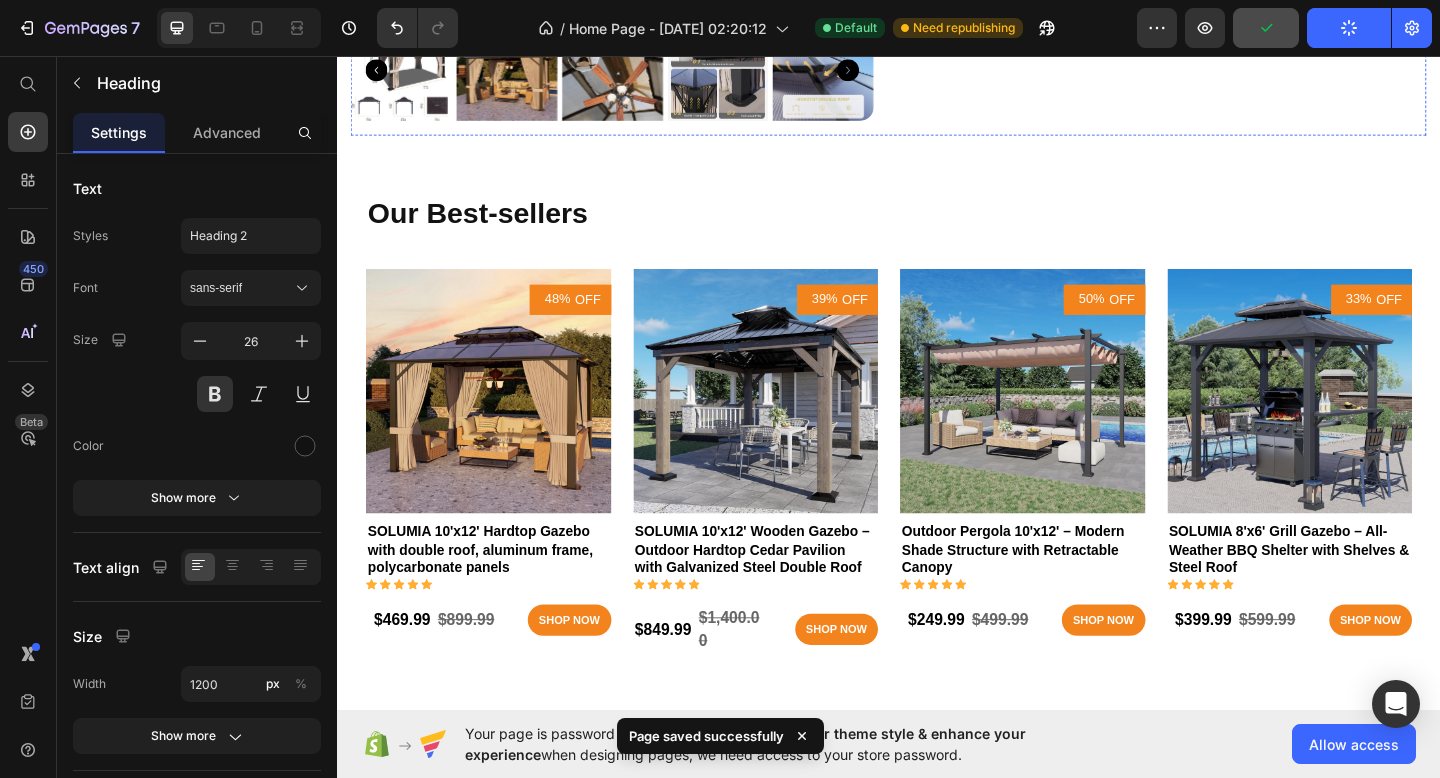 scroll, scrollTop: 849, scrollLeft: 0, axis: vertical 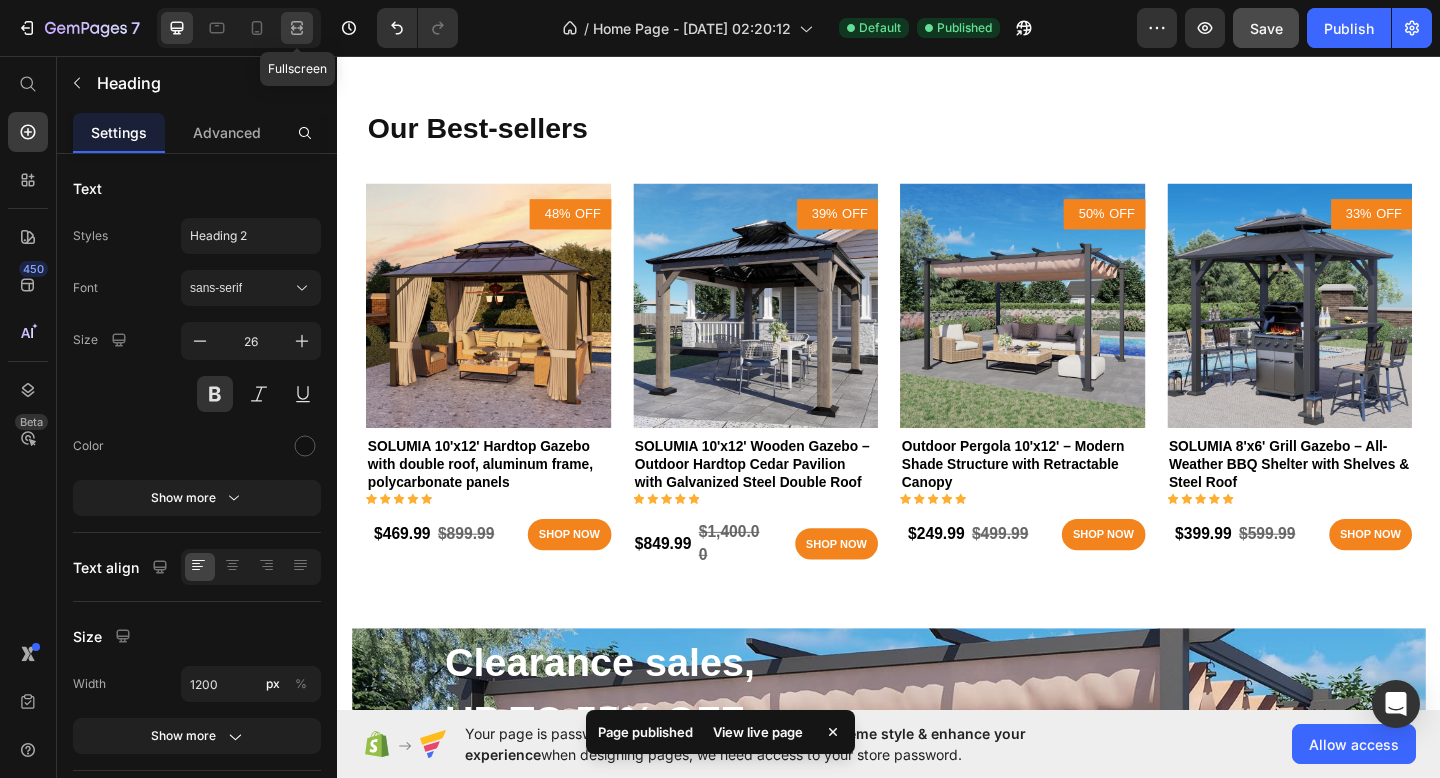 click 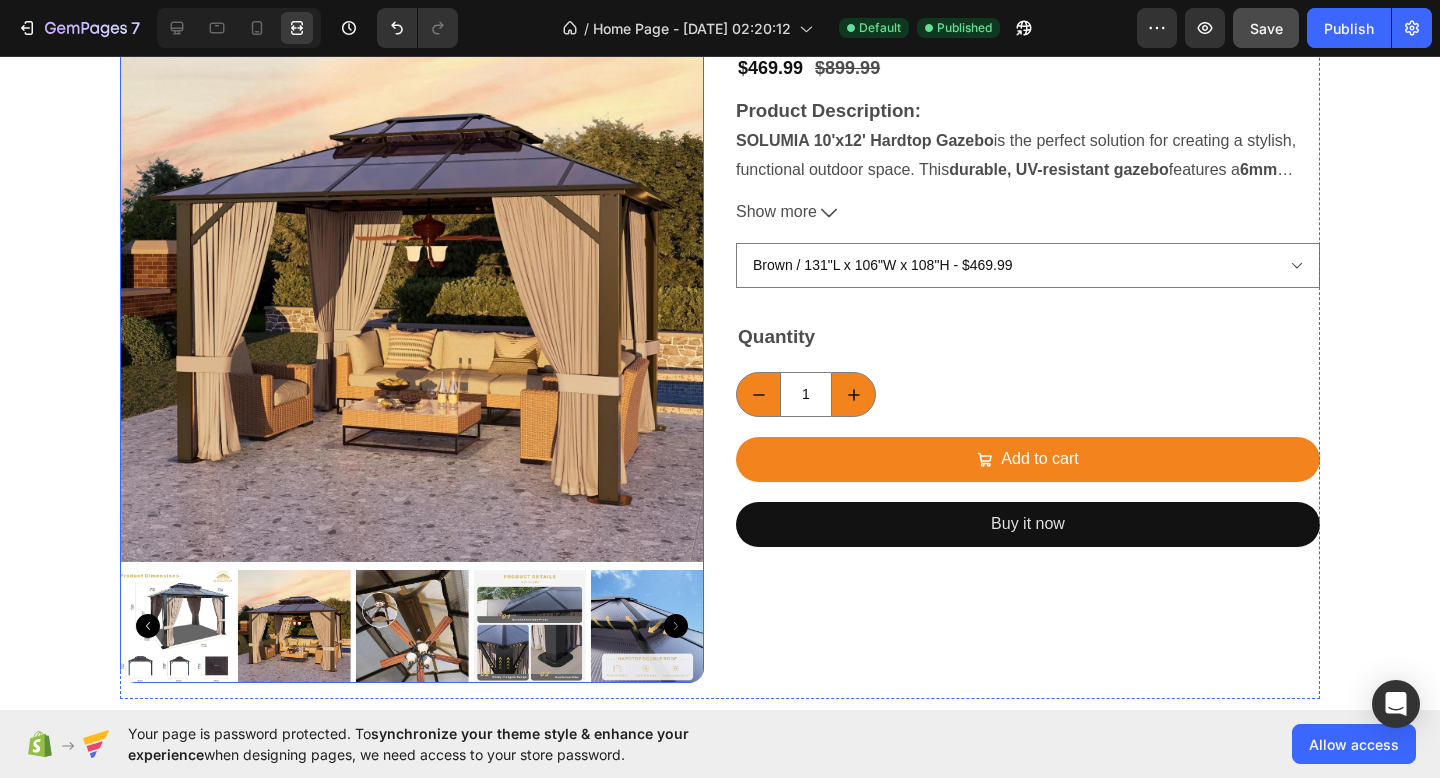 scroll, scrollTop: 211, scrollLeft: 0, axis: vertical 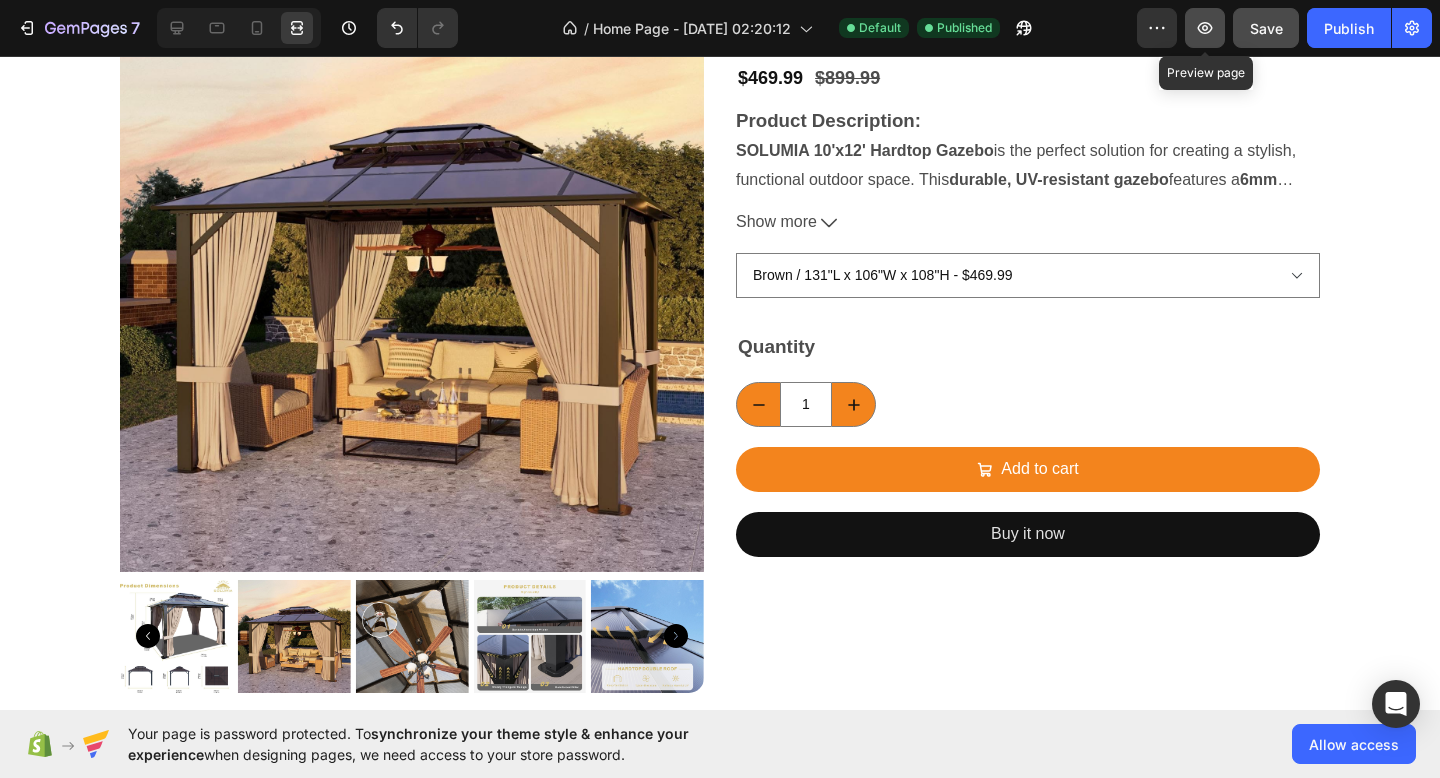 click 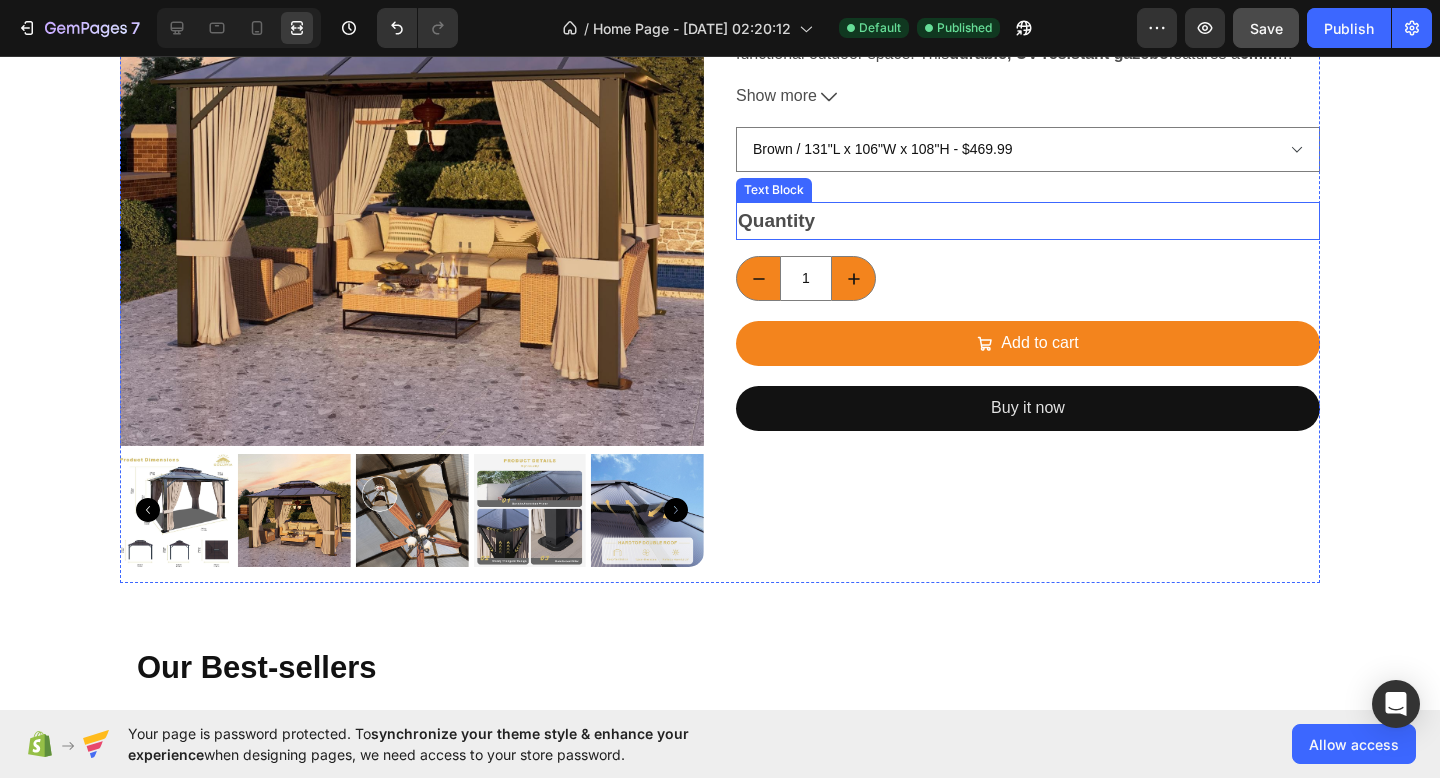 scroll, scrollTop: 254, scrollLeft: 0, axis: vertical 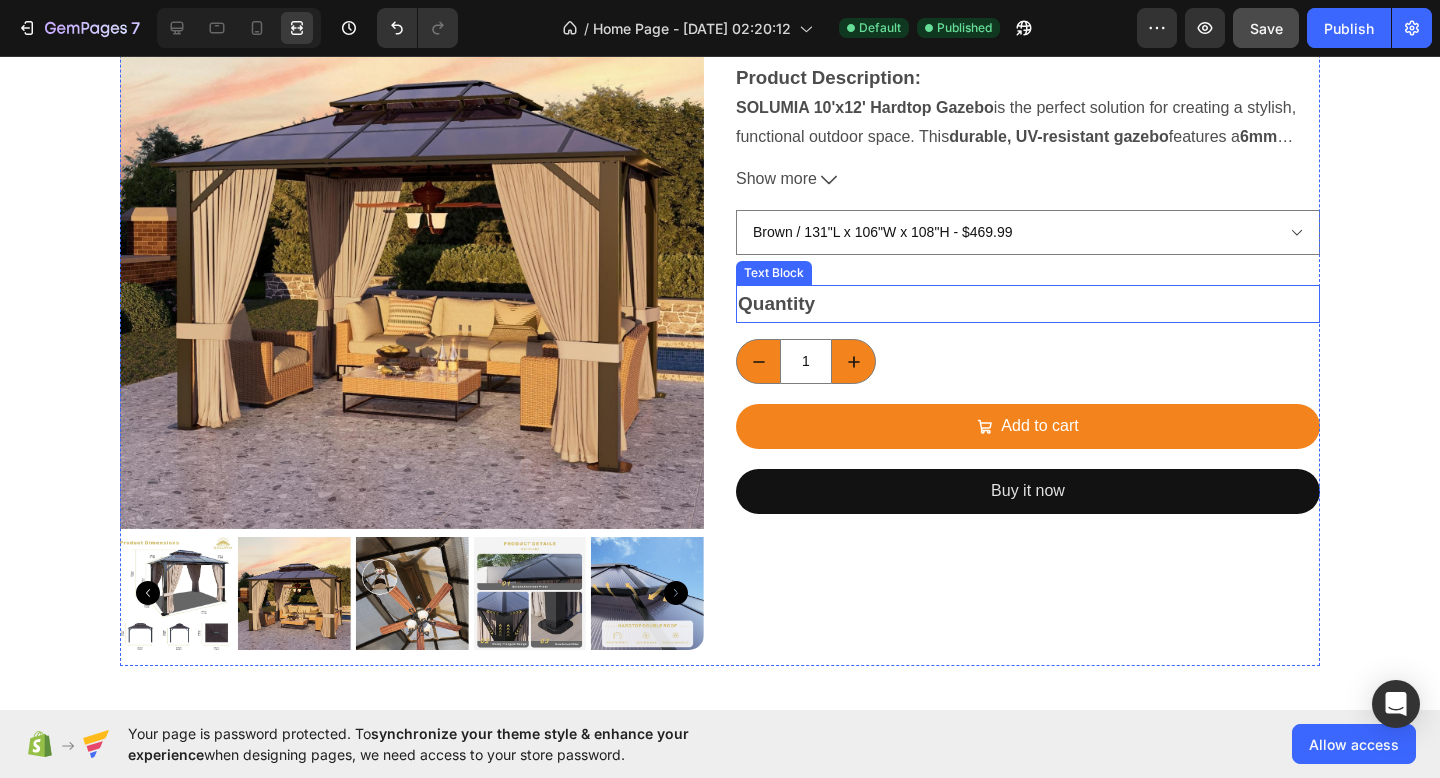 click on "Quantity" at bounding box center [1028, 304] 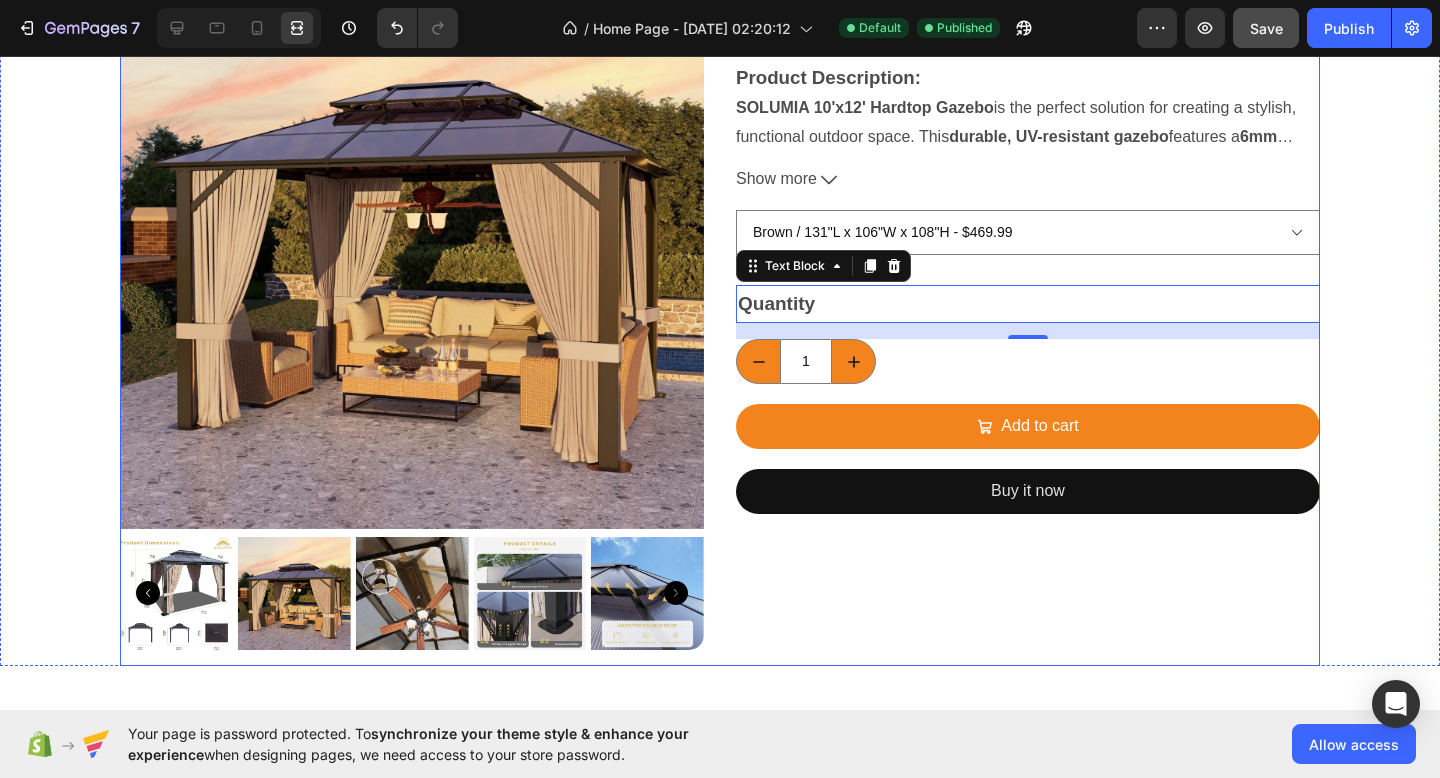 click on "SOLUMIA 10'x12' Hardtop Gazebo with double roof, aluminum frame, polycarbonate panels Product Title $469.99 Product Price $899.99 Product Price Row Product Description:
SOLUMIA 10'x12' Hardtop Gazebo  is the perfect solution for creating a stylish, functional outdoor space. This  durable, UV-resistant gazebo  features a  6mm polycarbonate double roof  that offers full  rain and sun protection  while maintaining optimal airflow. With a unique ventilation design, the roof prevents moisture buildup and condensation, ensuring year-round outdoor comfort, especially during the rainy season.
Double Roof Protection:  The  polycarbonate double roof  provides superior weather protection while maintaining airflow through the hollow core. Ideal for  all-season outdoor enjoyment , it blocks harmful UV rays and protects from rain, snow, and wind.
Mosquito & Privacy Curtains:  Equipped with high-density mesh curtains, this gazebo keeps insects at bay while offering privacy. The  privacy curtains
and an  ." at bounding box center (1028, 305) 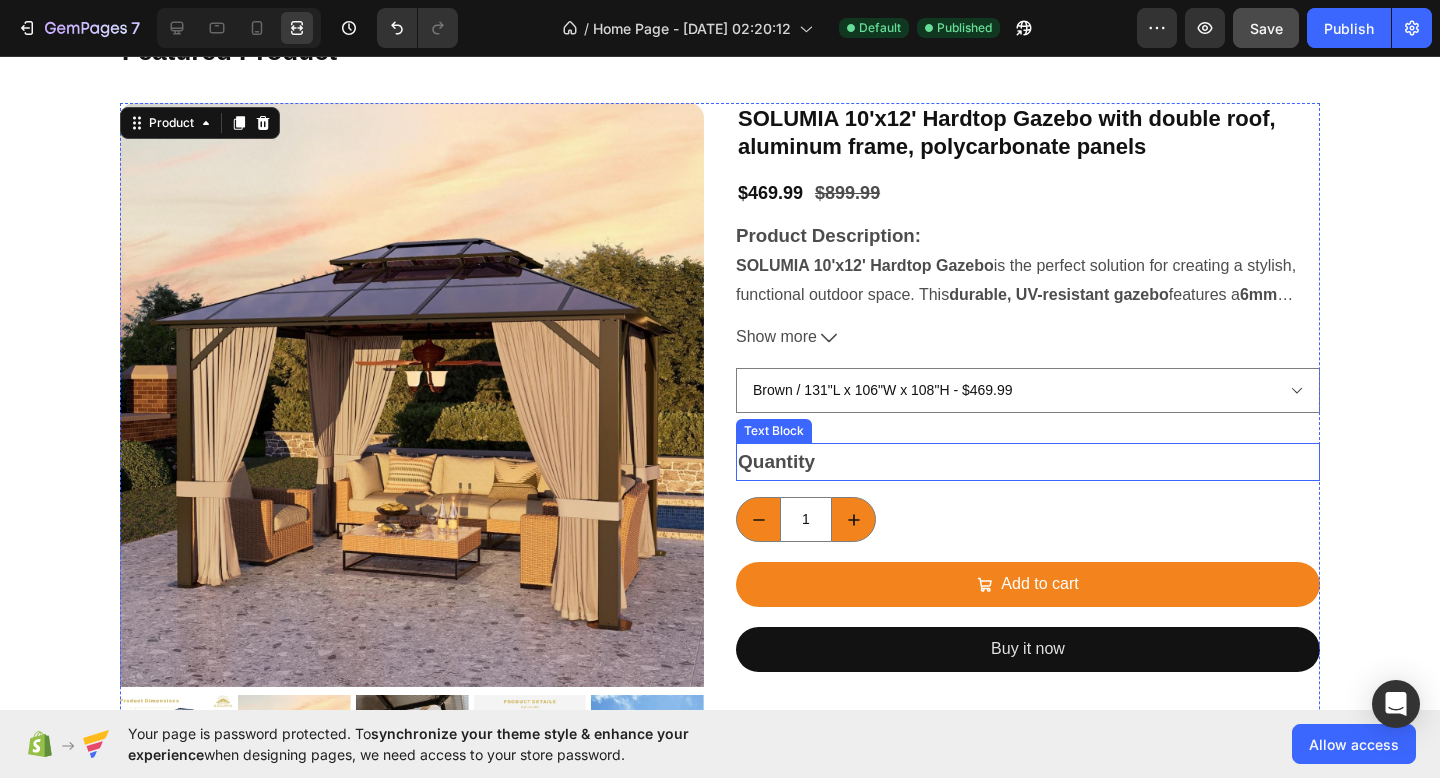 scroll, scrollTop: 85, scrollLeft: 0, axis: vertical 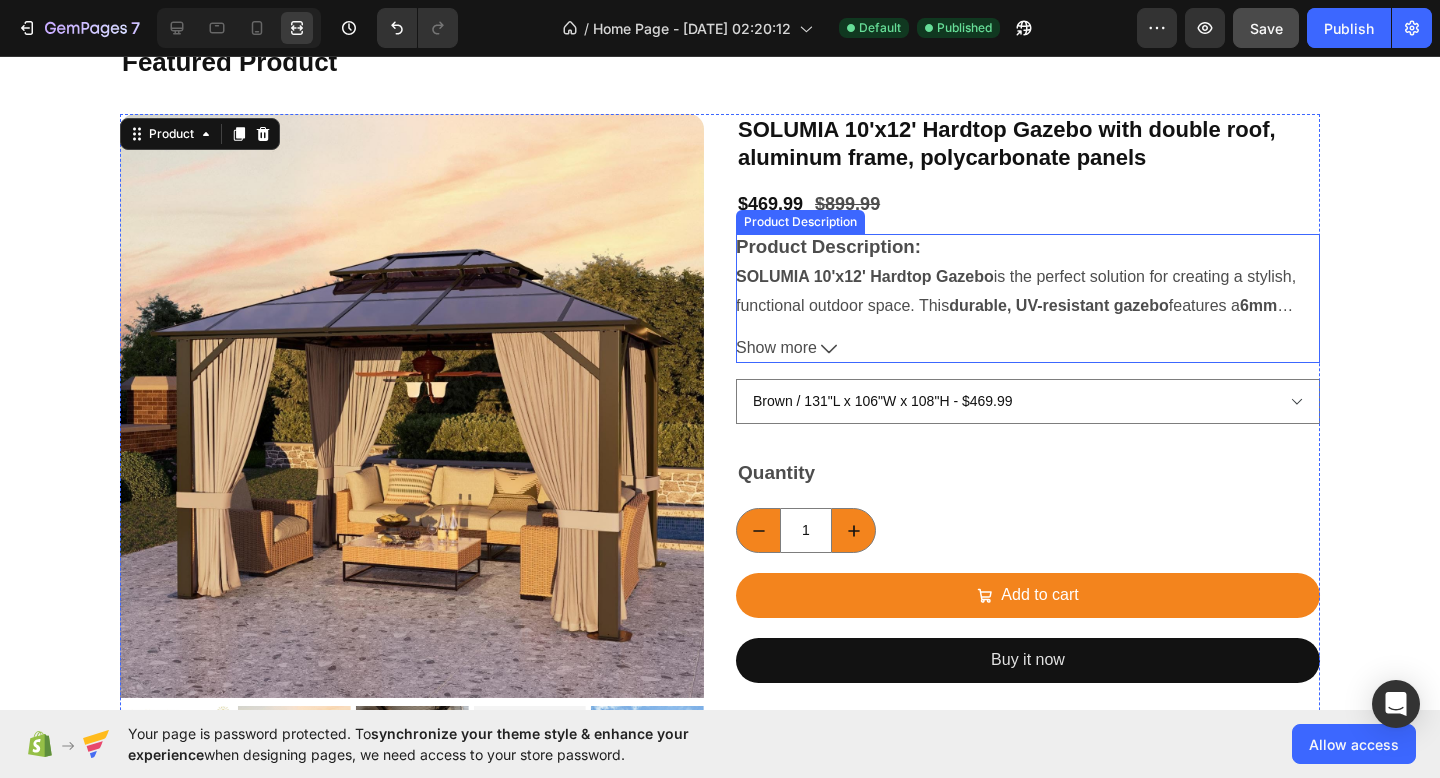 click on "Product Description:
SOLUMIA 10'x12' Hardtop Gazebo  is the perfect solution for creating a stylish, functional outdoor space. This  durable, UV-resistant gazebo  features a  6mm polycarbonate double roof  that offers full  rain and sun protection  while maintaining optimal airflow. With a unique ventilation design, the roof prevents moisture buildup and condensation, ensuring year-round outdoor comfort, especially during the rainy season.
Double Roof Protection:  The  polycarbonate double roof  provides superior weather protection while maintaining airflow through the hollow core. Ideal for  all-season outdoor enjoyment , it blocks harmful UV rays and protects from rain, snow, and wind.
Mosquito & Privacy Curtains:  Equipped with high-density mesh curtains, this gazebo keeps insects at bay while offering privacy. The  privacy curtains  provide added protection from the elements, allowing you to enjoy your outdoor space in comfort.
Spacious & Versatile:  With a 12-square-meter design, the  ." at bounding box center (1028, 298) 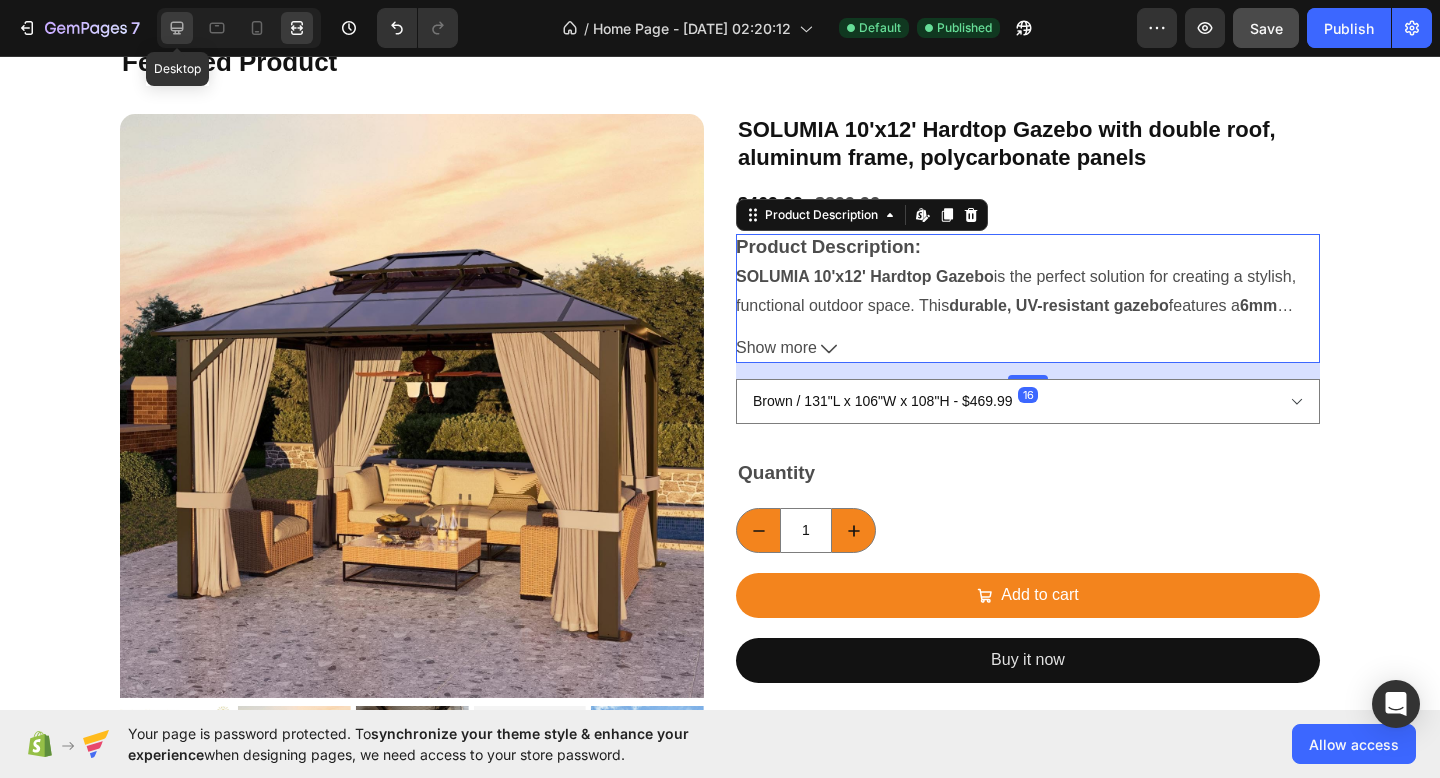 click 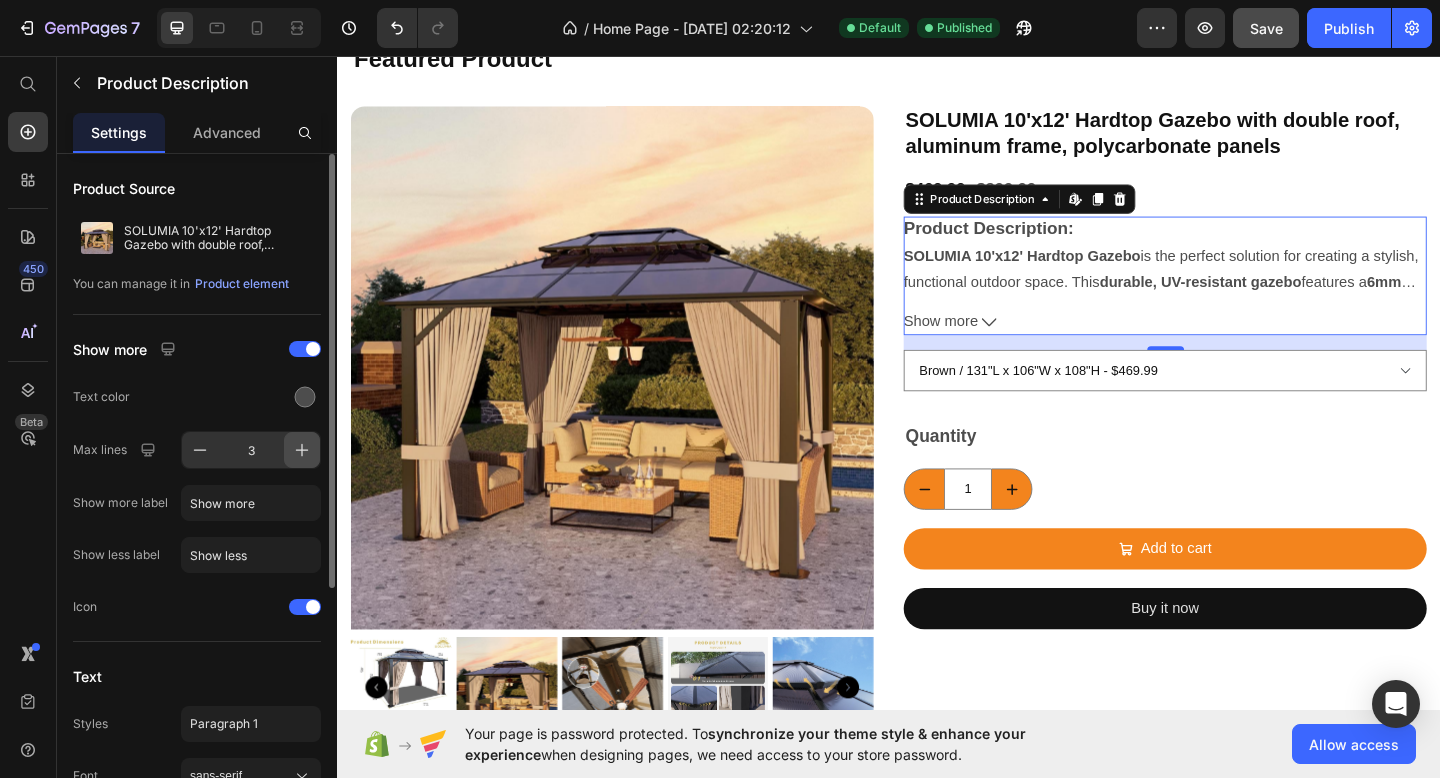 click 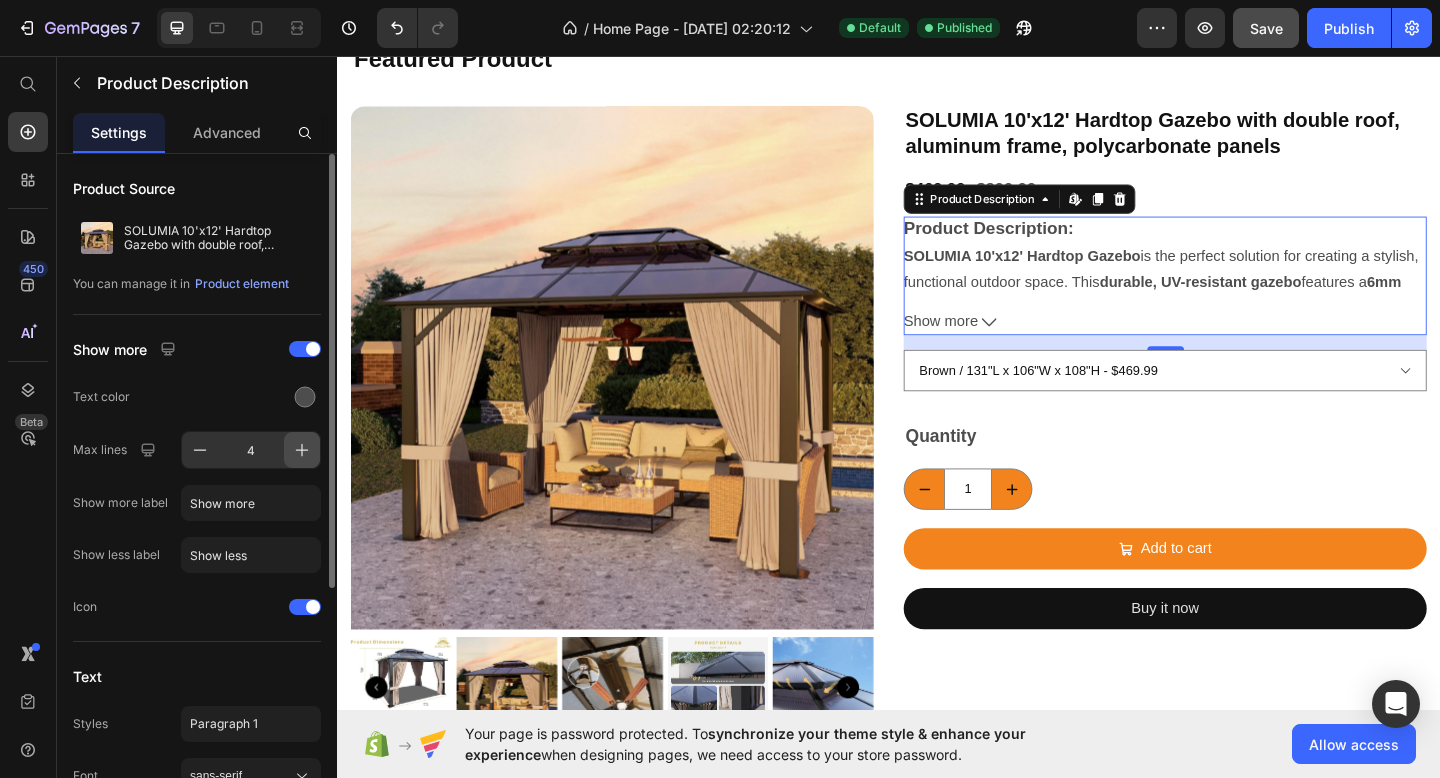 click 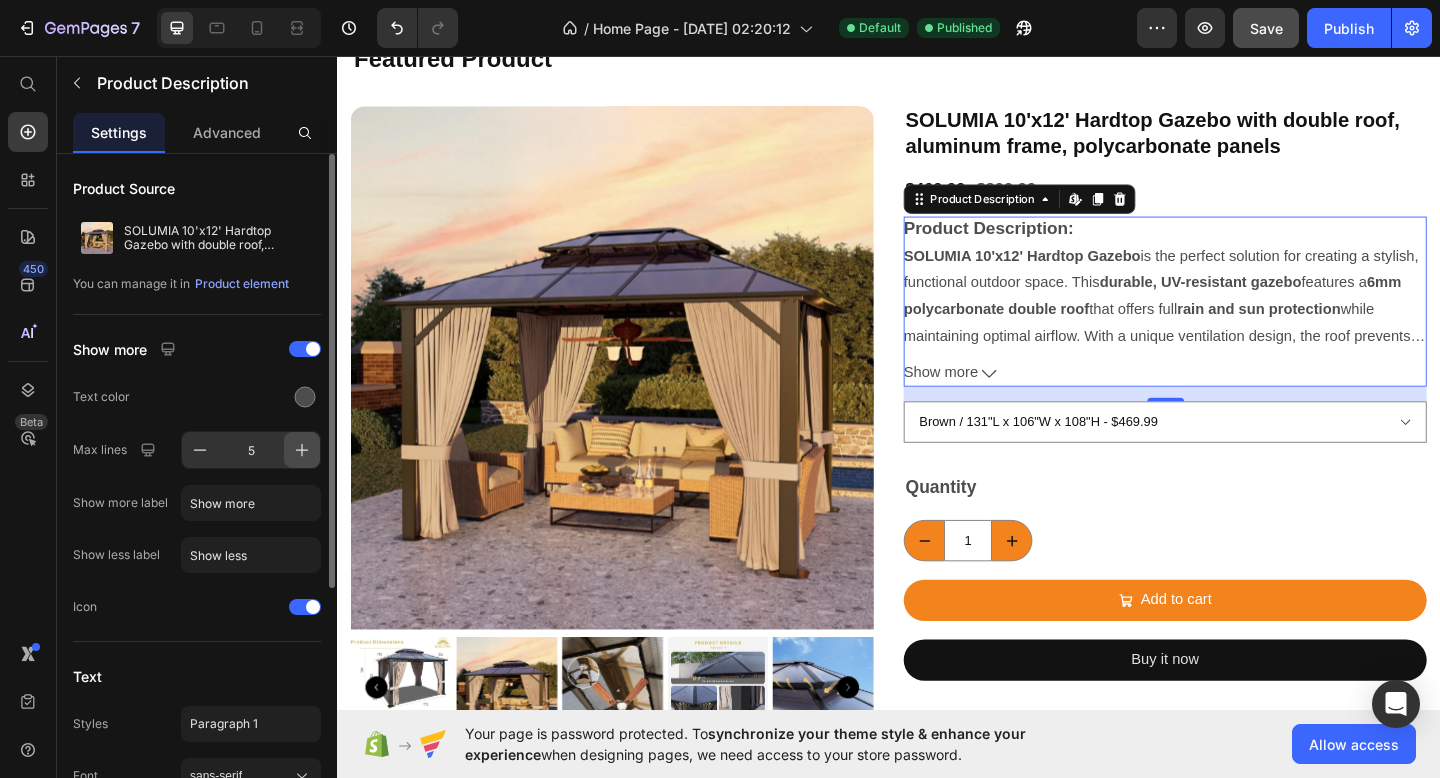 click 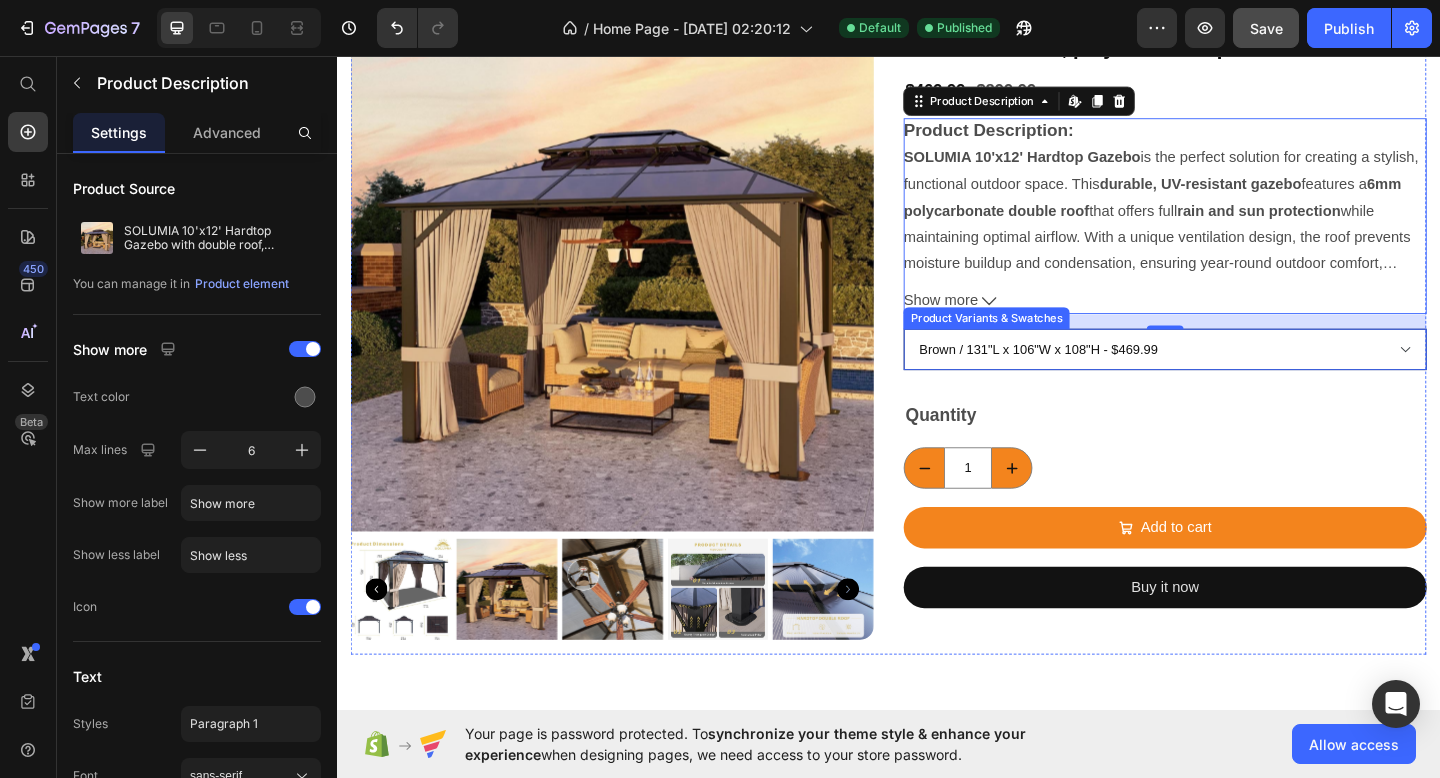 scroll, scrollTop: 196, scrollLeft: 0, axis: vertical 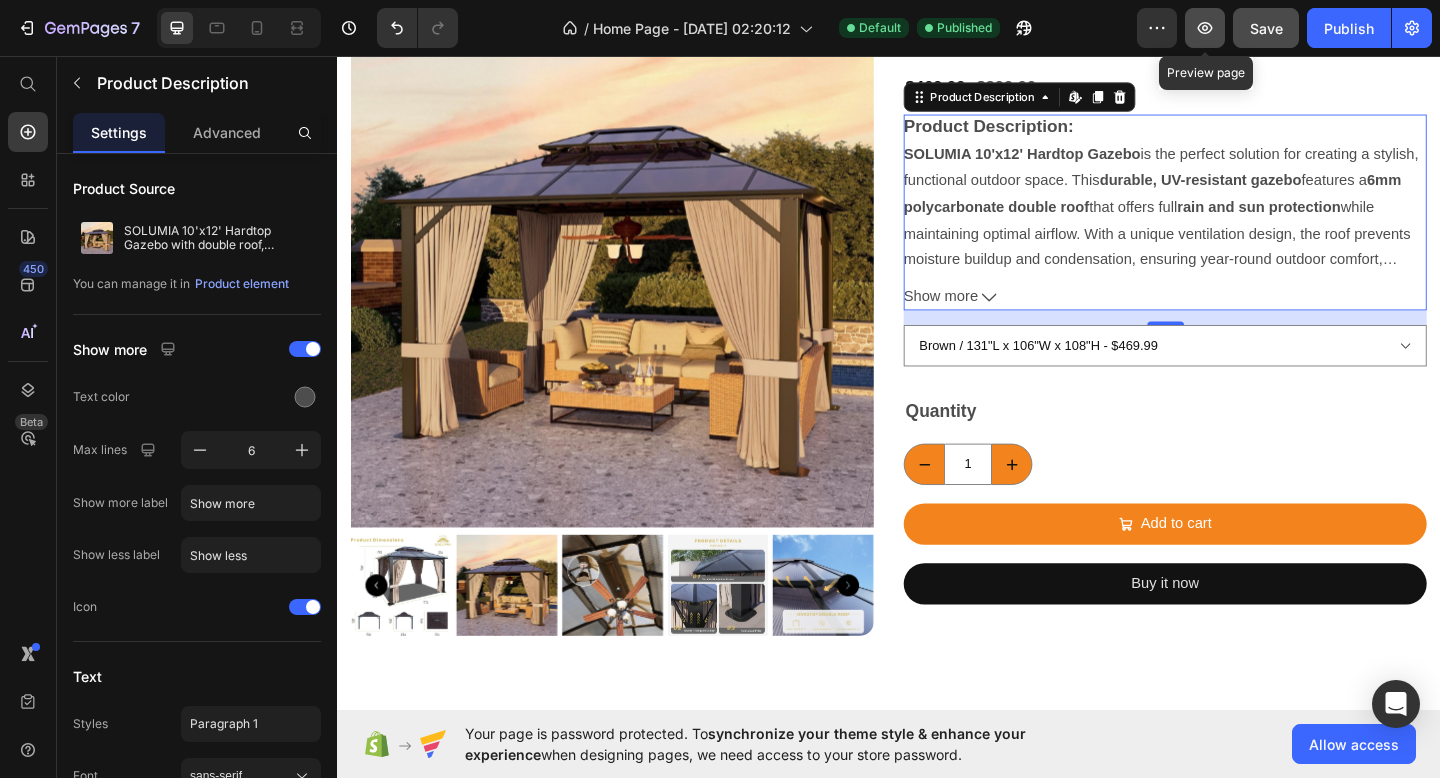 click 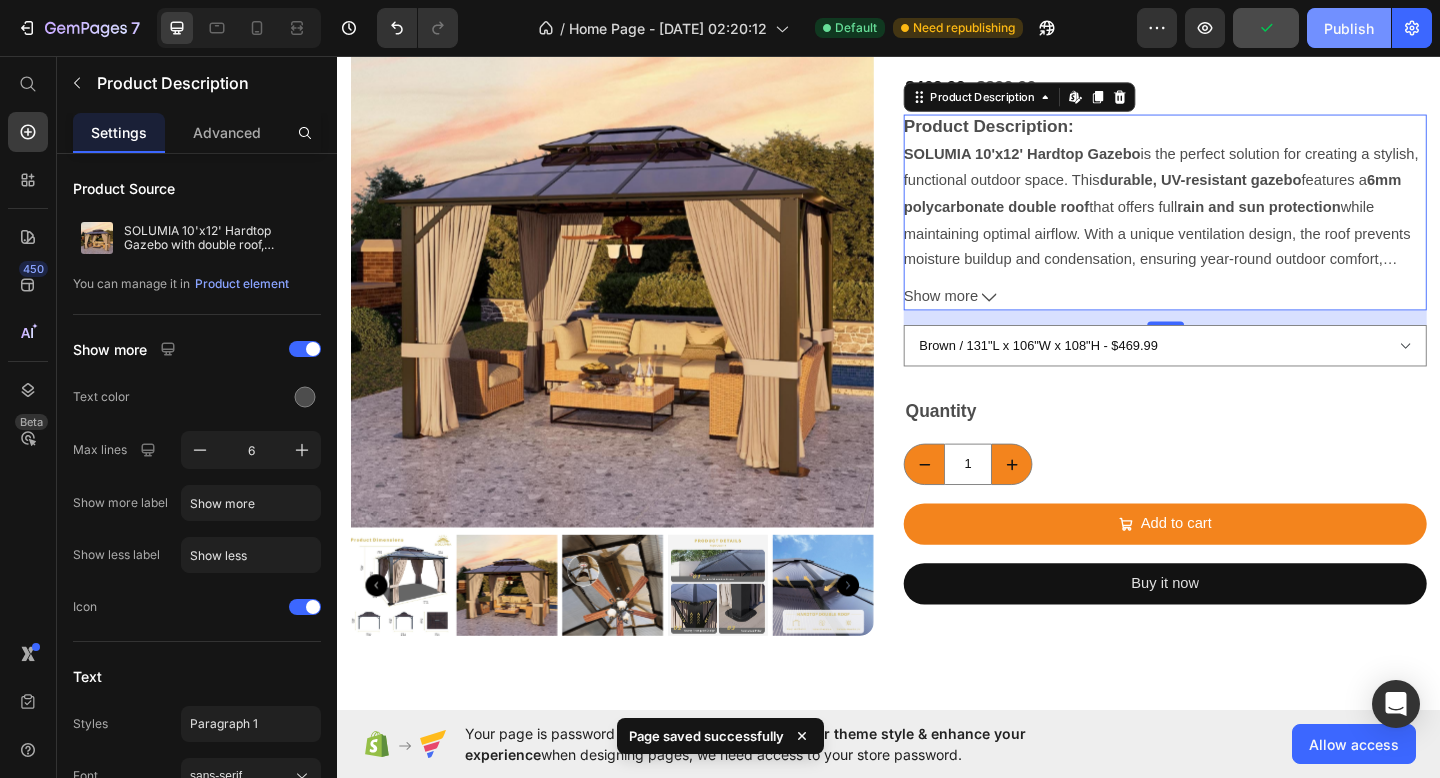 click on "Publish" 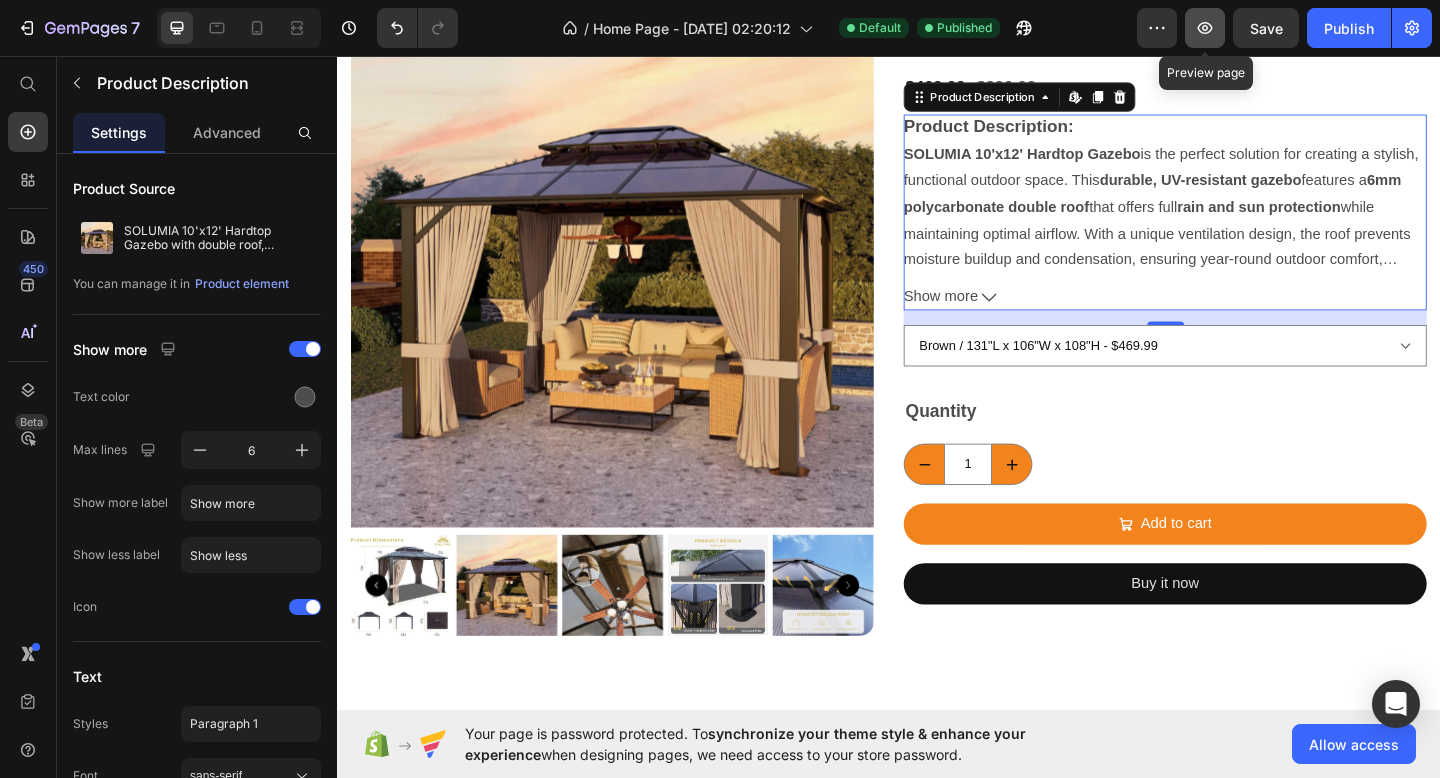 click 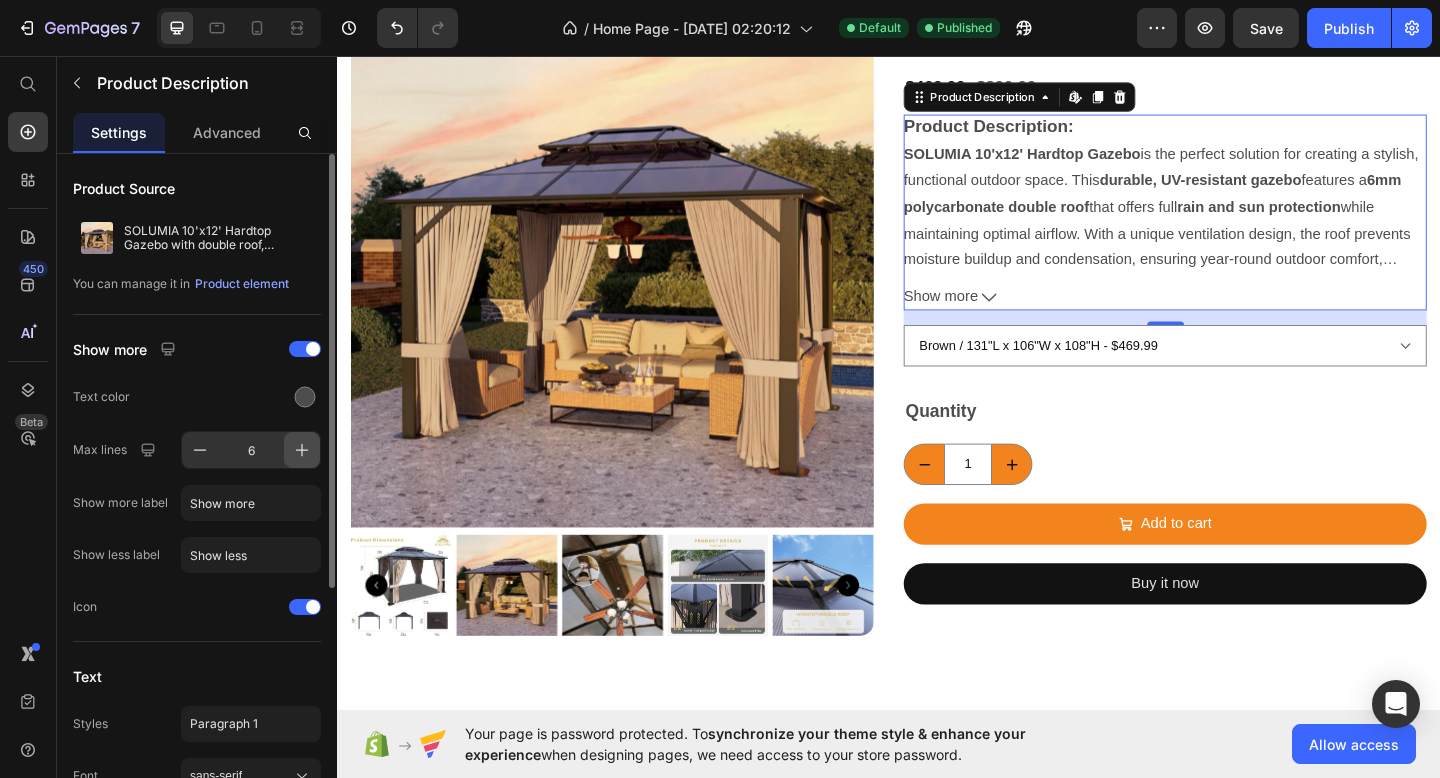 click 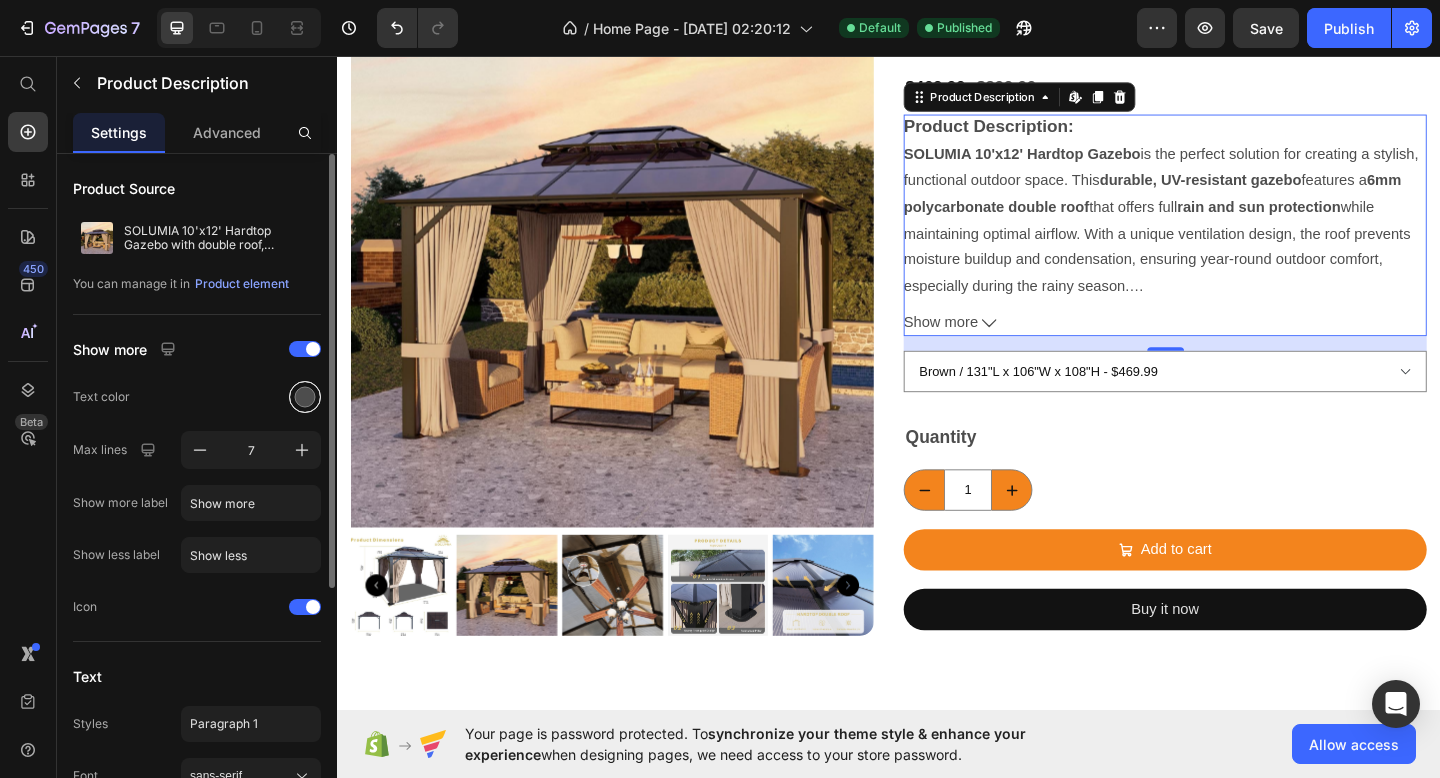 click at bounding box center (305, 397) 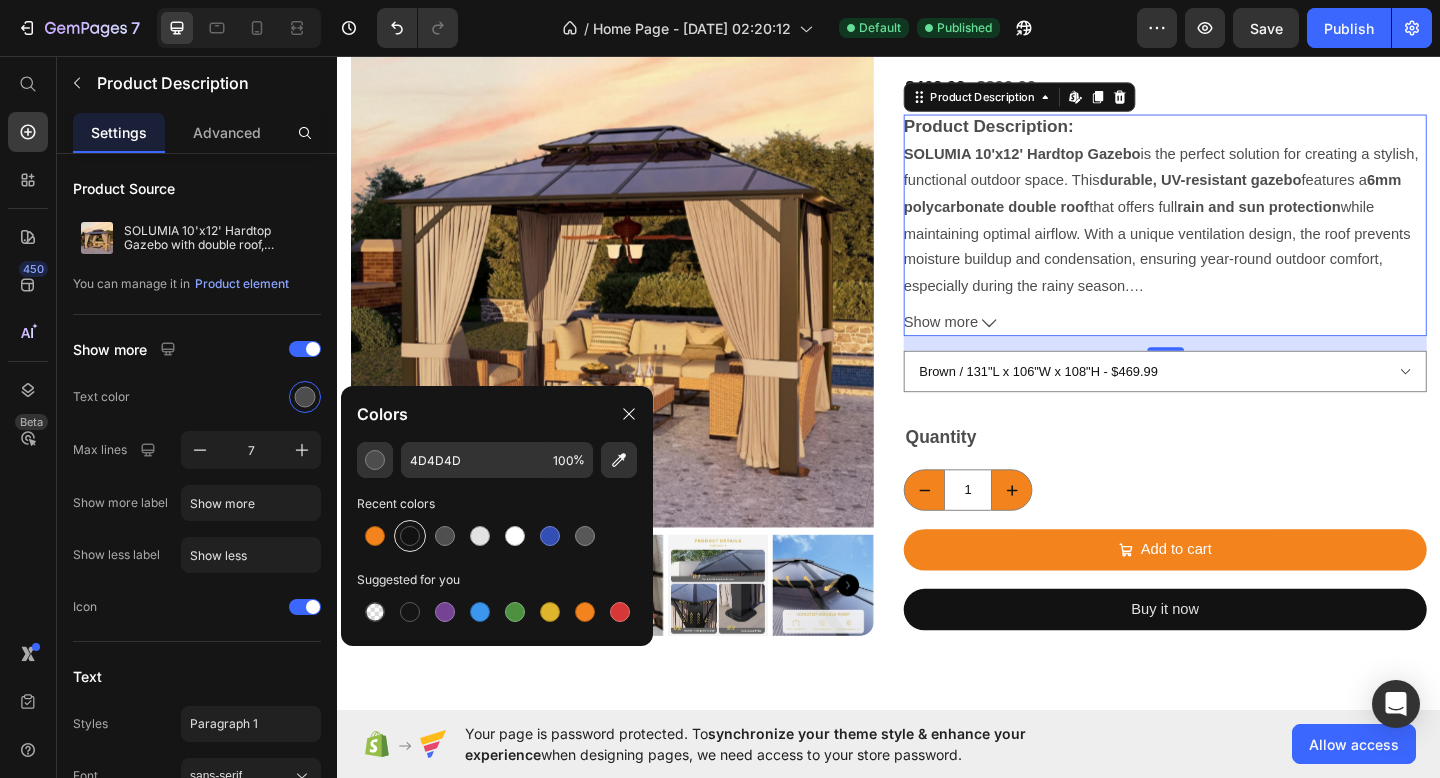 click at bounding box center [410, 536] 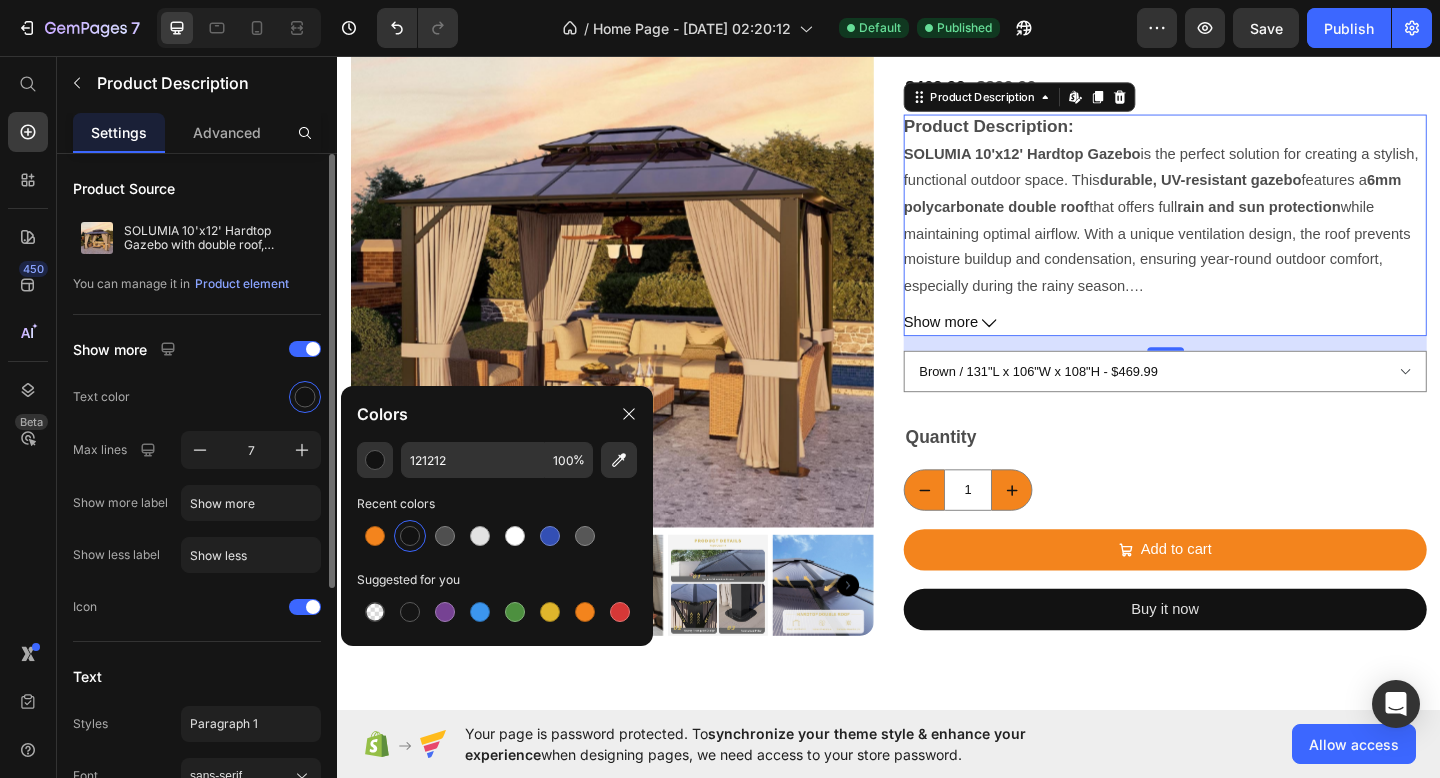 click on "Text color" 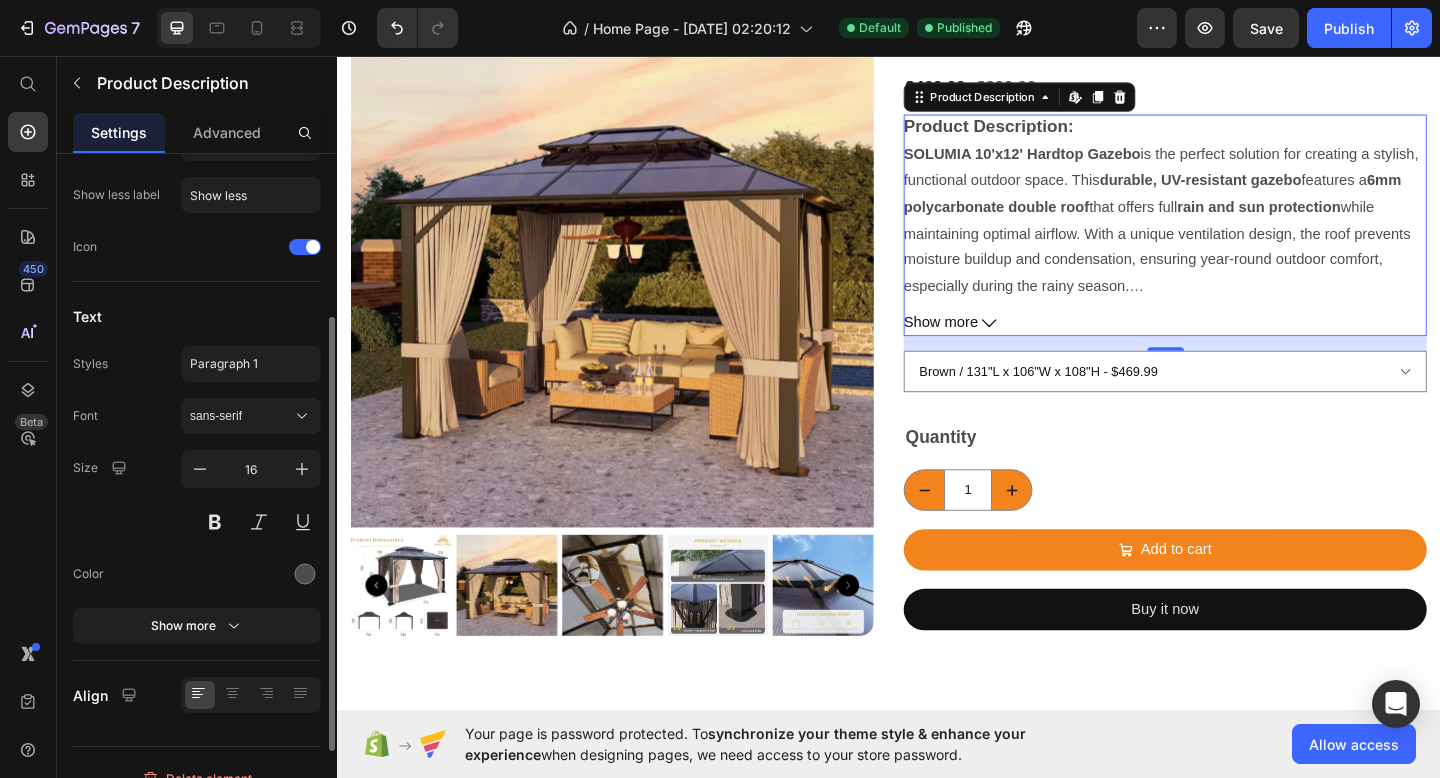 scroll, scrollTop: 386, scrollLeft: 0, axis: vertical 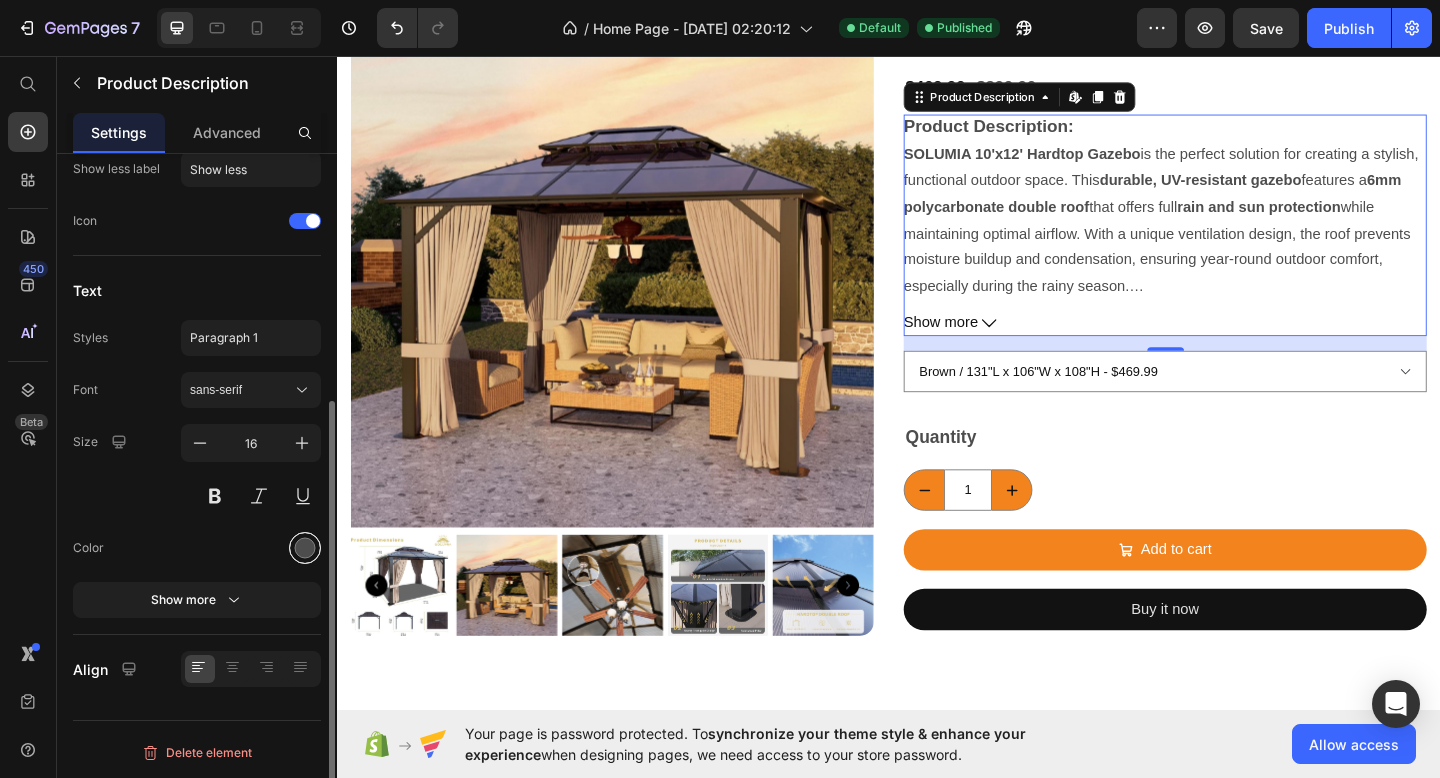 click at bounding box center [305, 548] 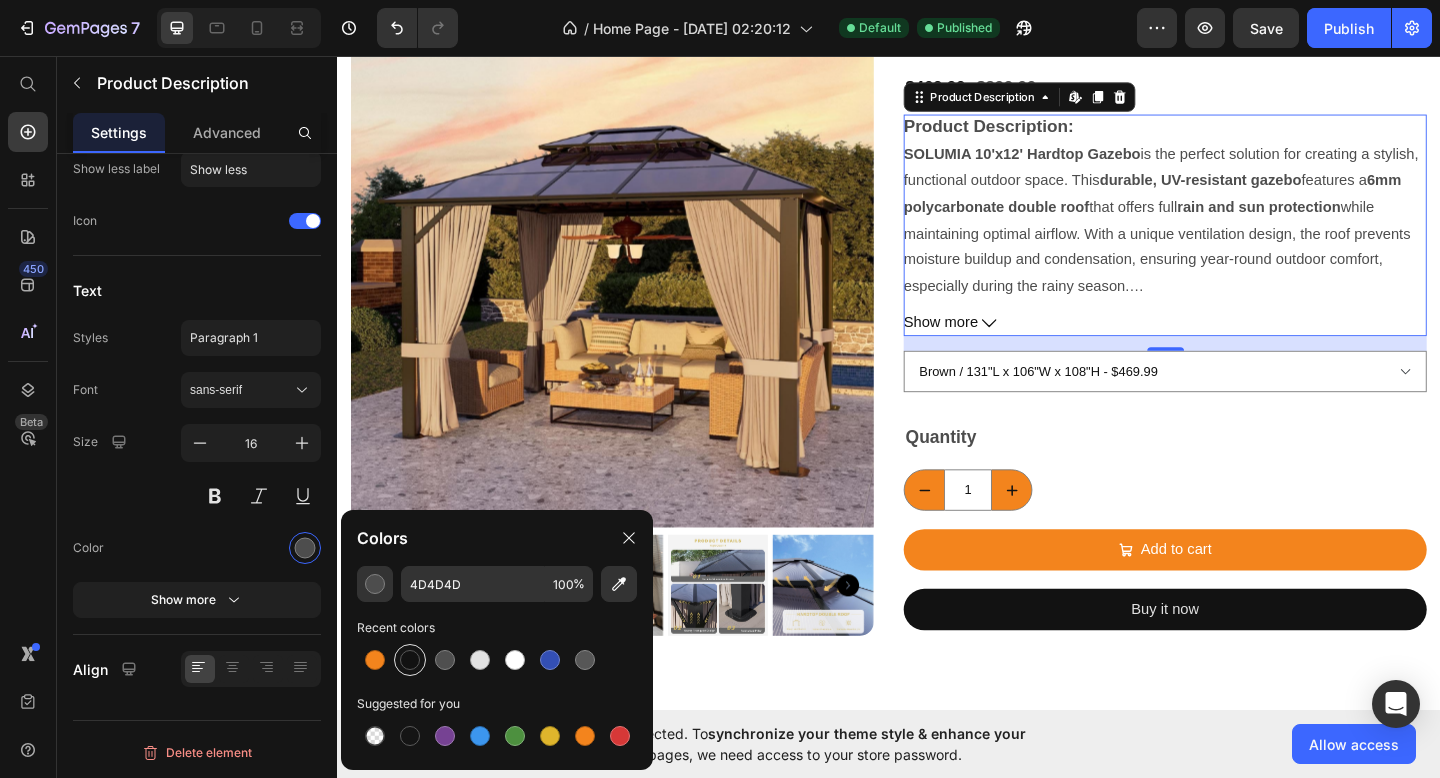 click at bounding box center (410, 660) 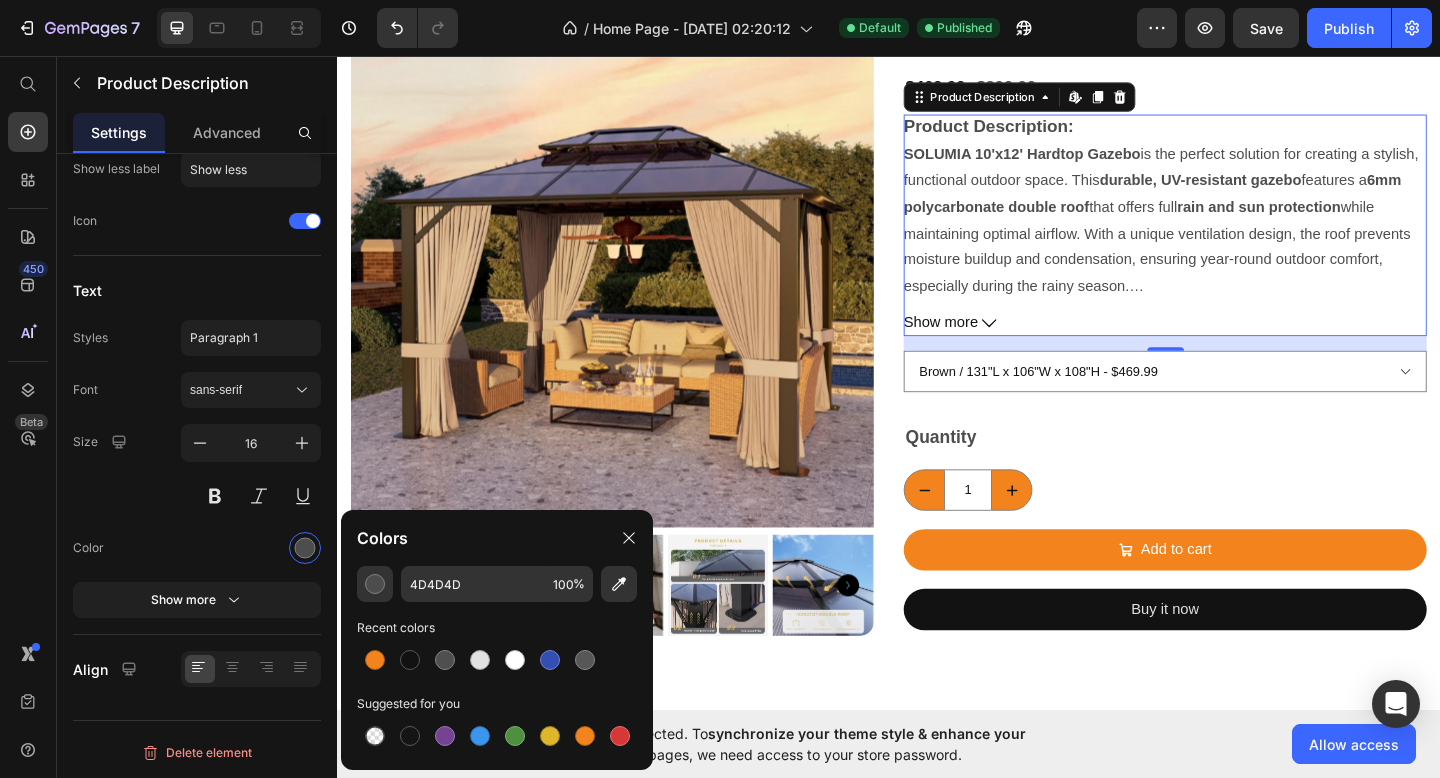 type on "121212" 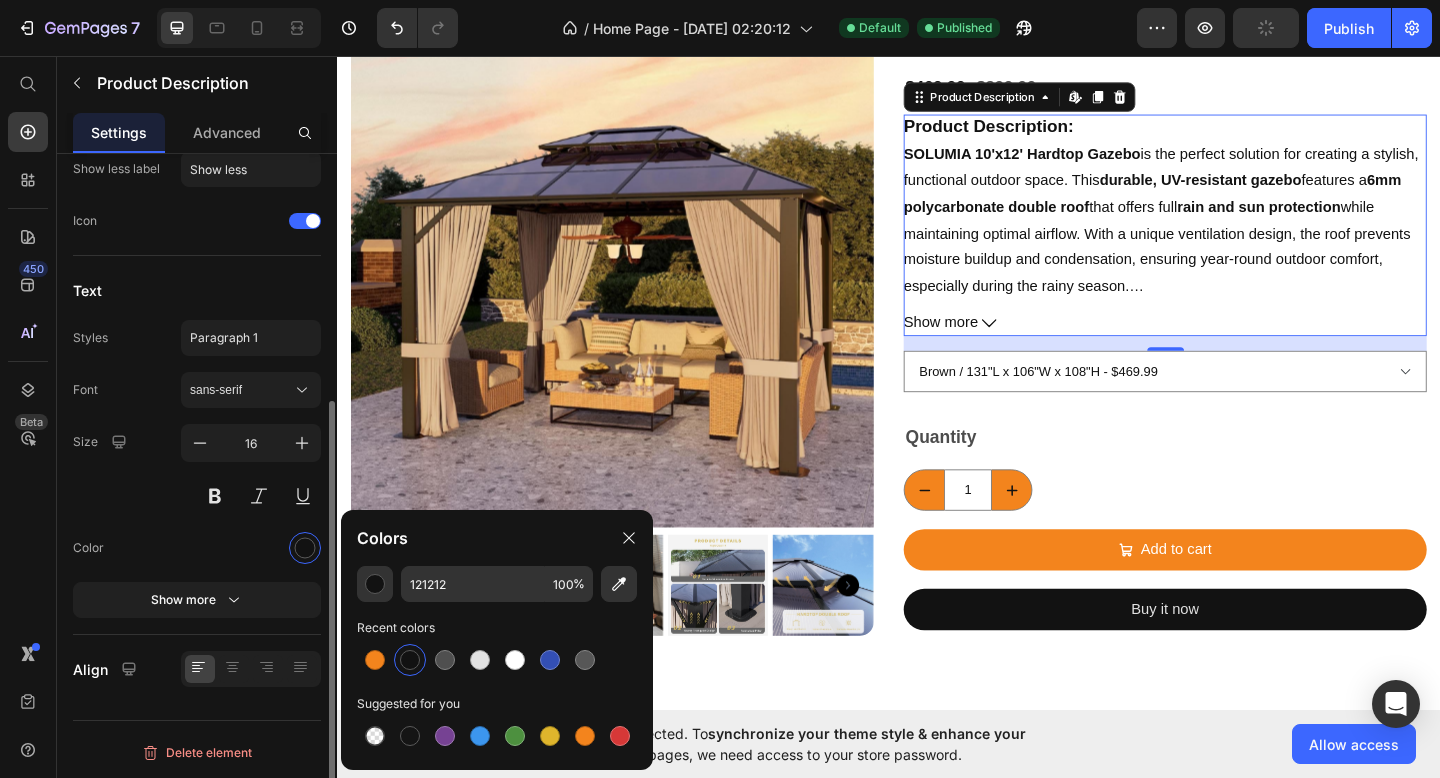 click at bounding box center (251, 548) 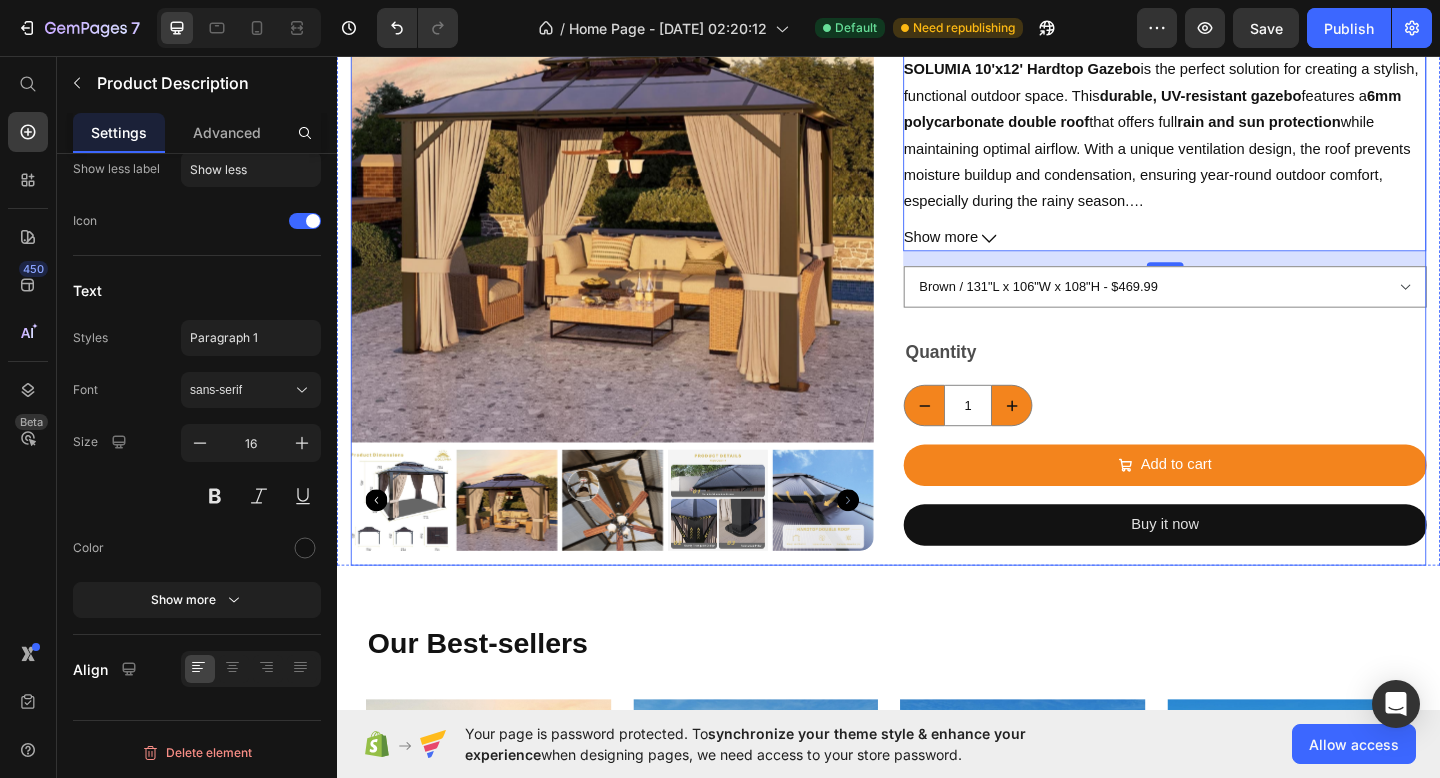 scroll, scrollTop: 207, scrollLeft: 0, axis: vertical 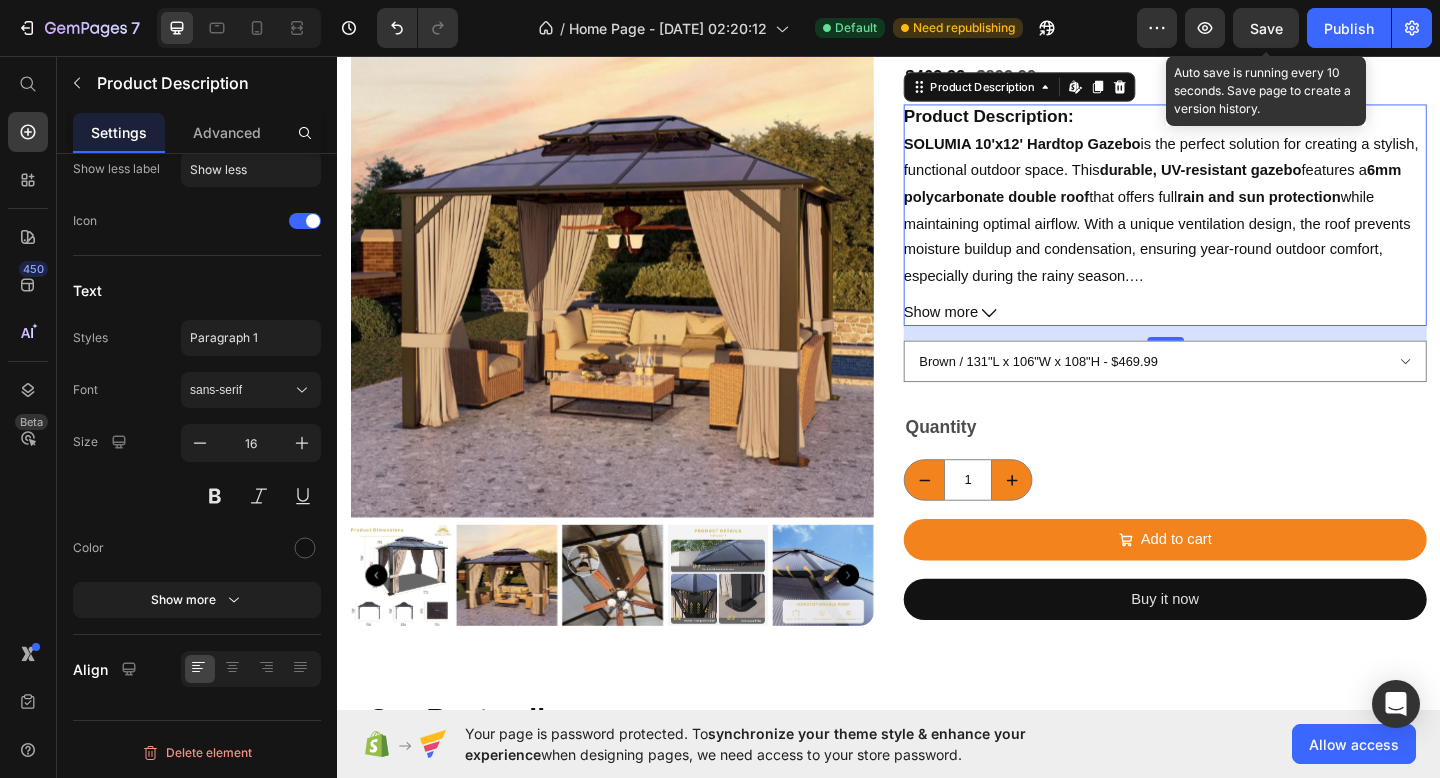 click on "Save" at bounding box center (1266, 28) 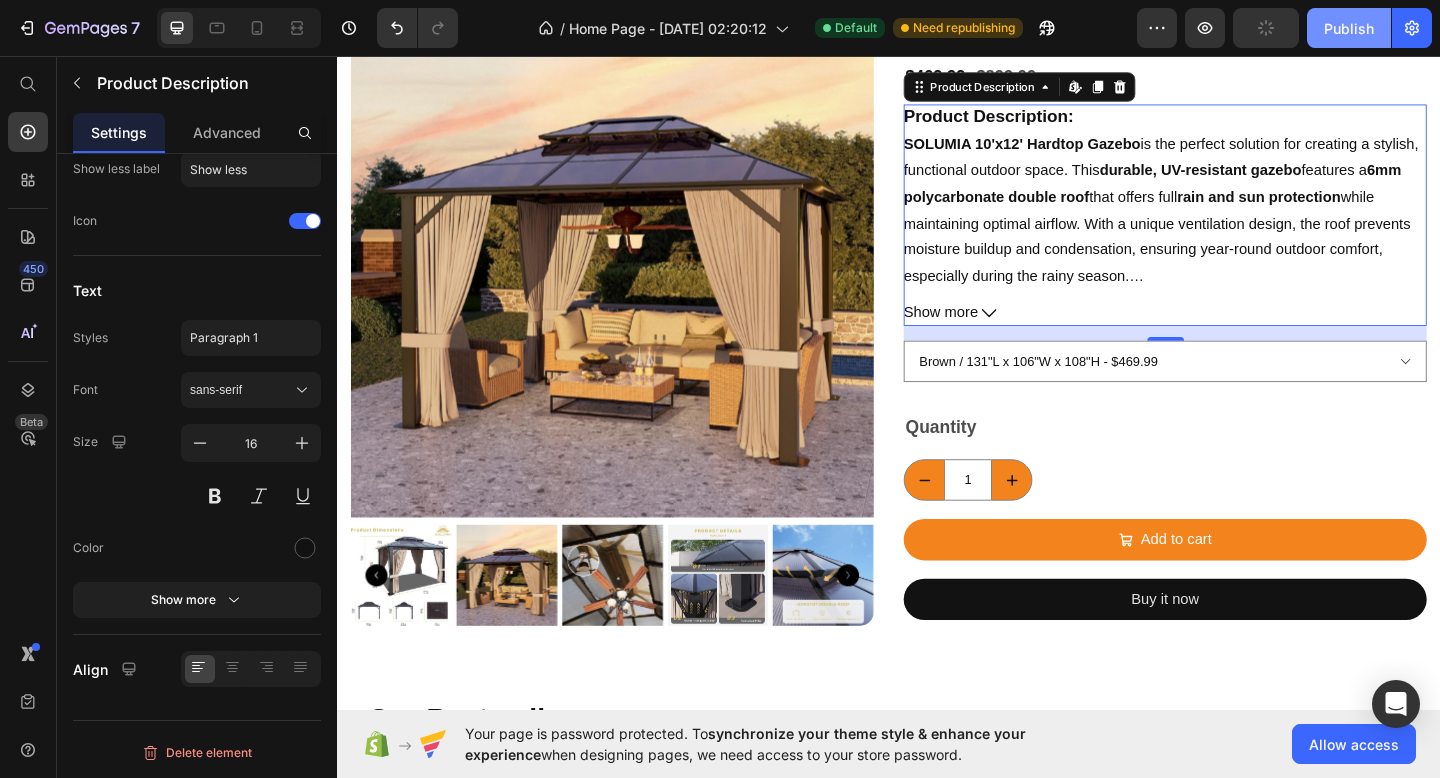 click on "Publish" 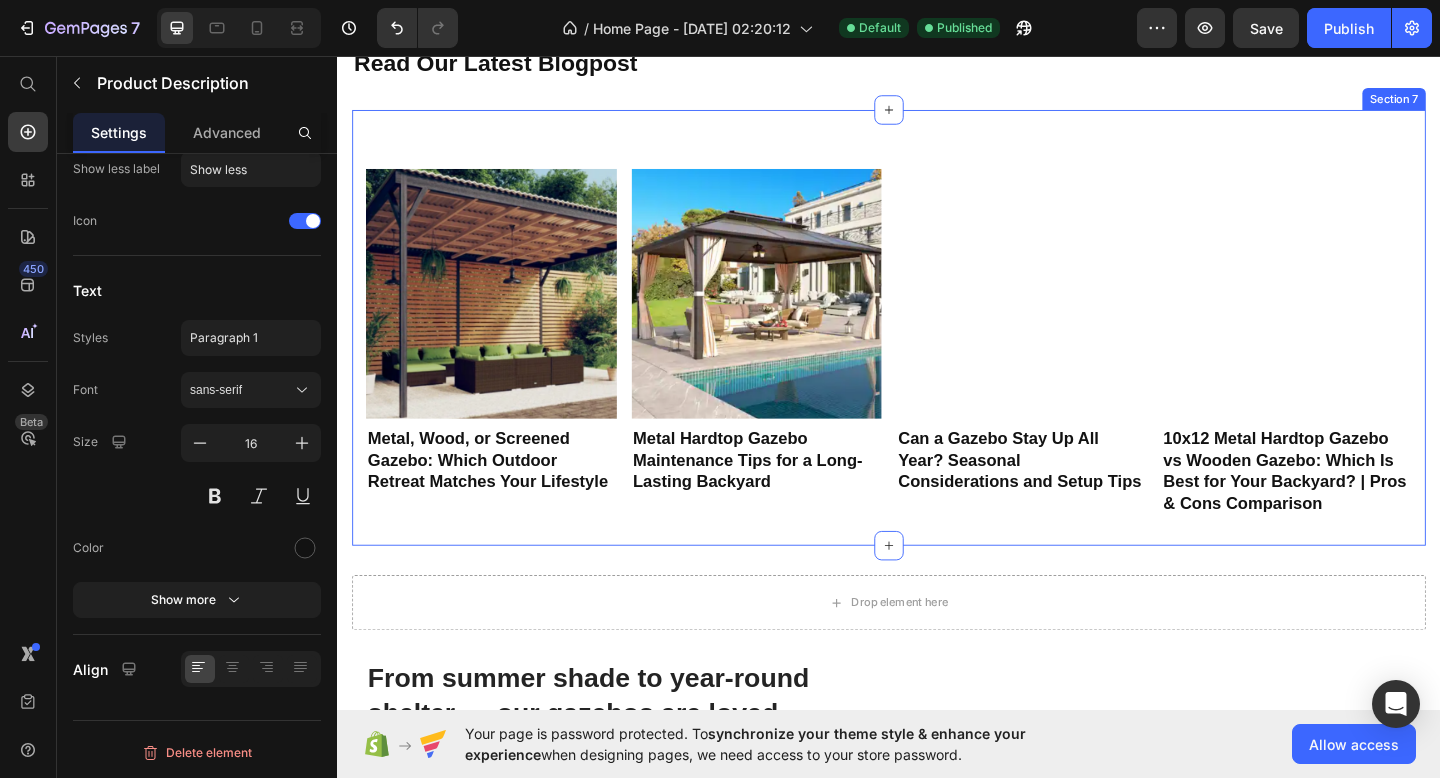 scroll, scrollTop: 2217, scrollLeft: 0, axis: vertical 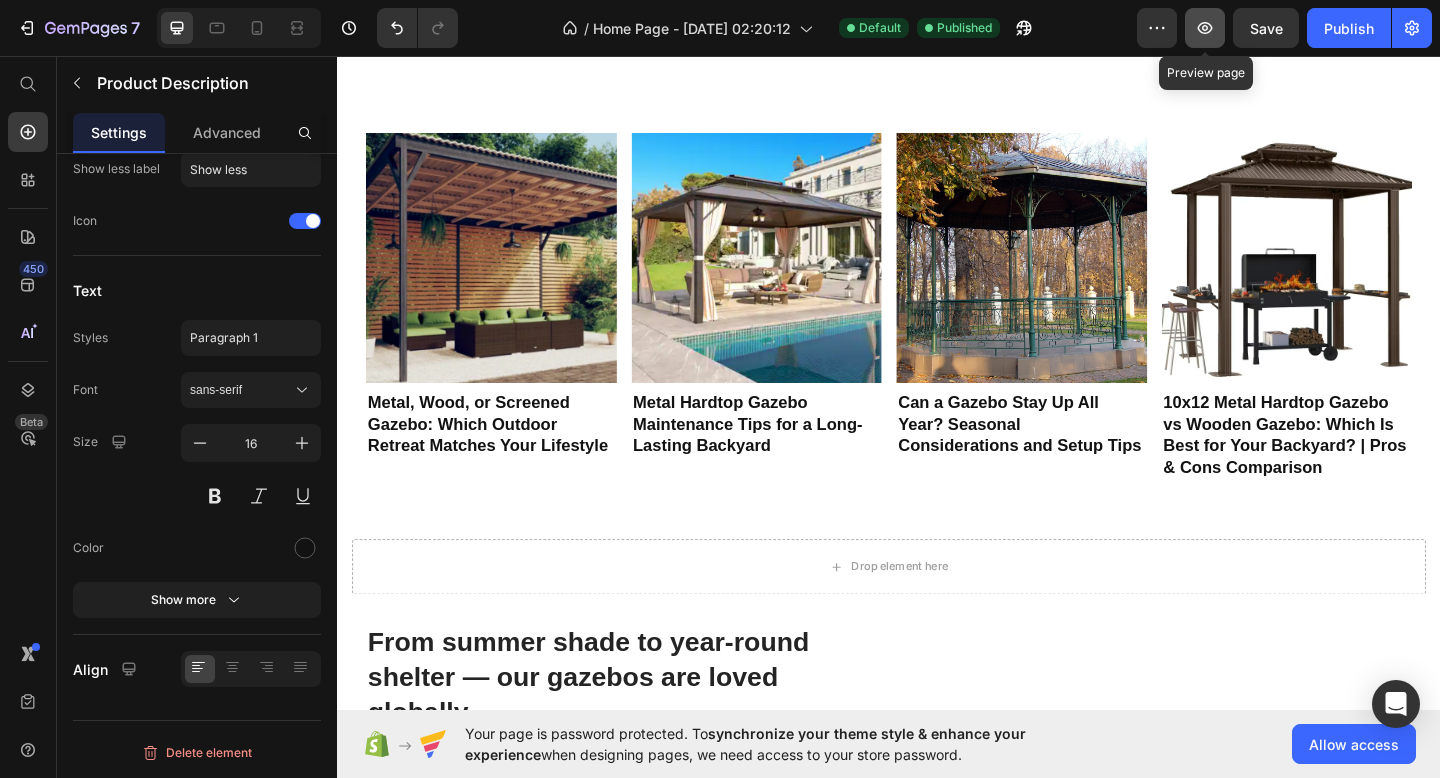 click 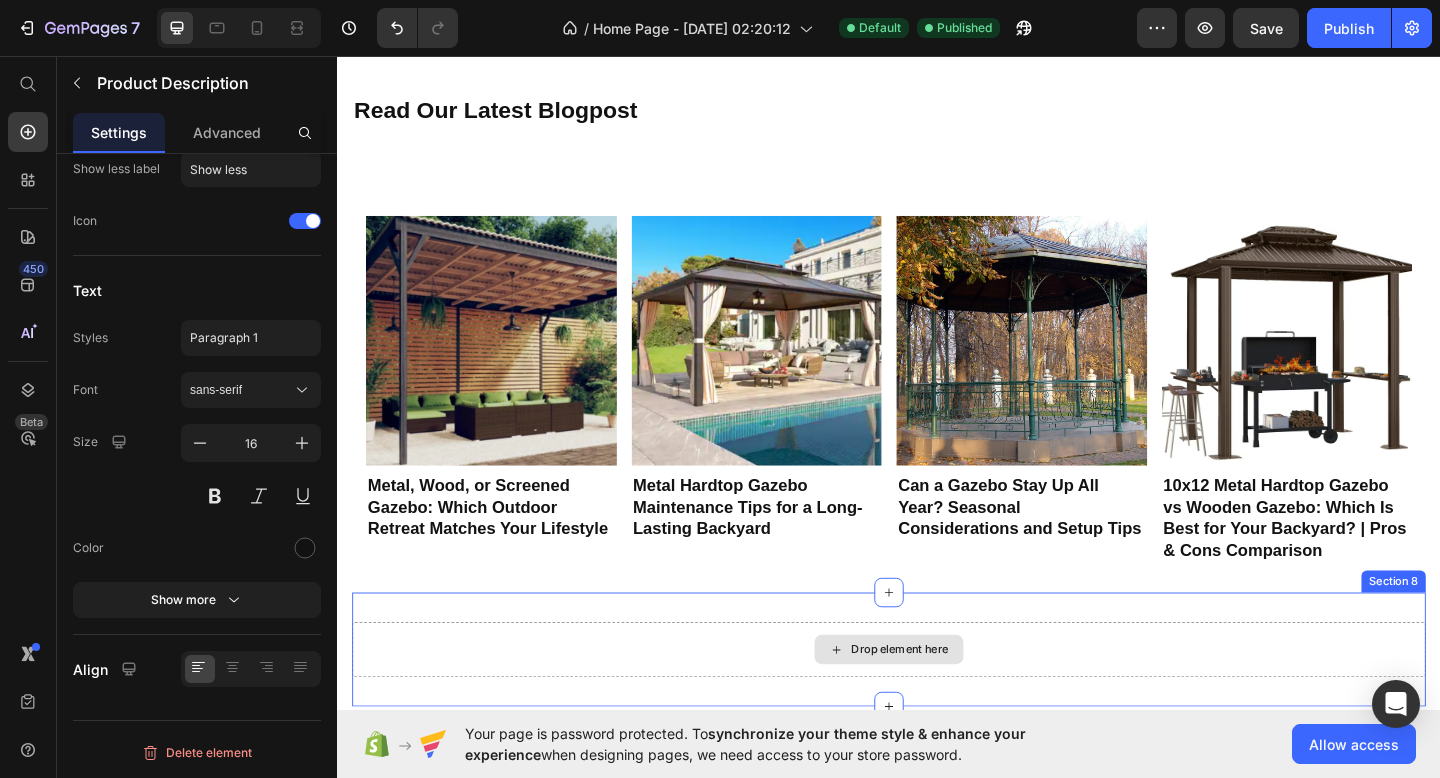 scroll, scrollTop: 2115, scrollLeft: 0, axis: vertical 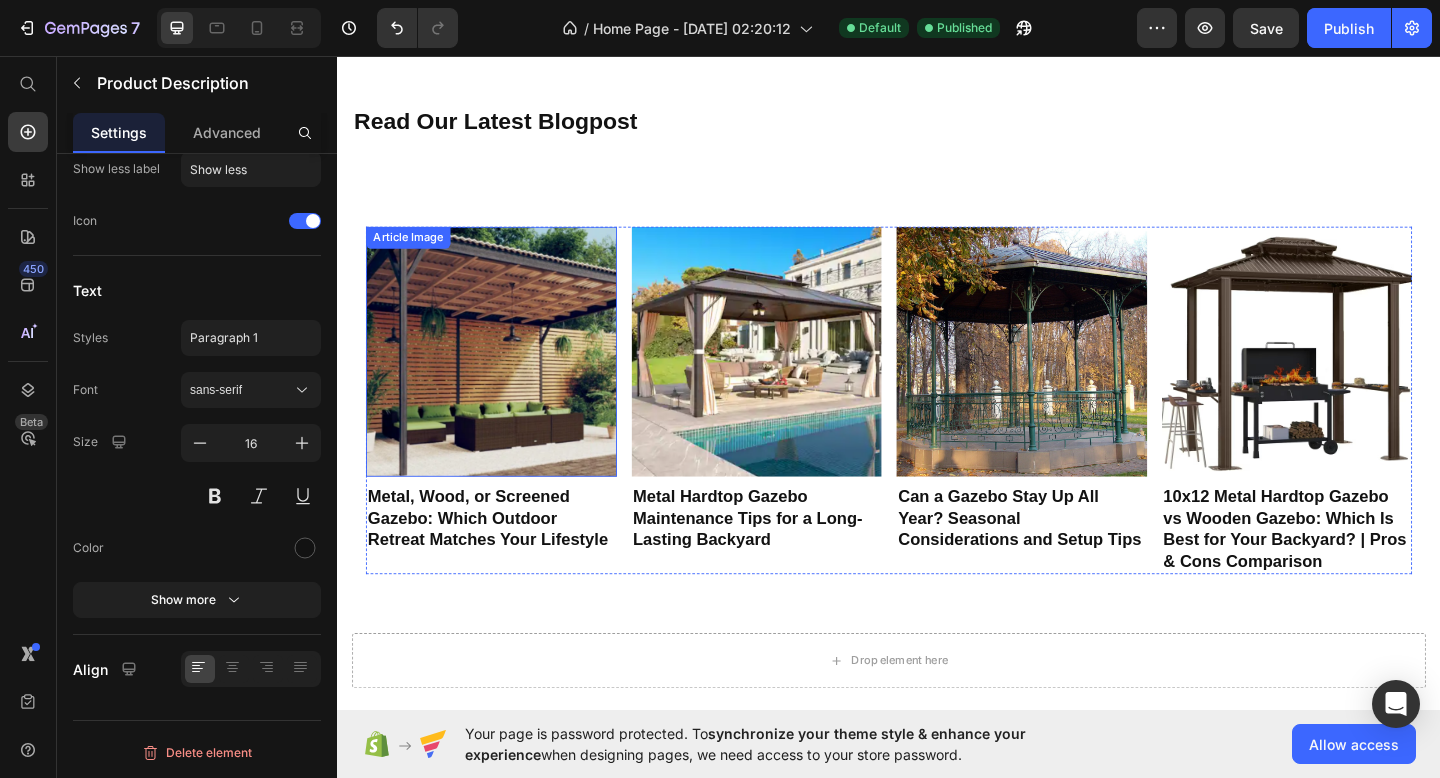 click at bounding box center [504, 378] 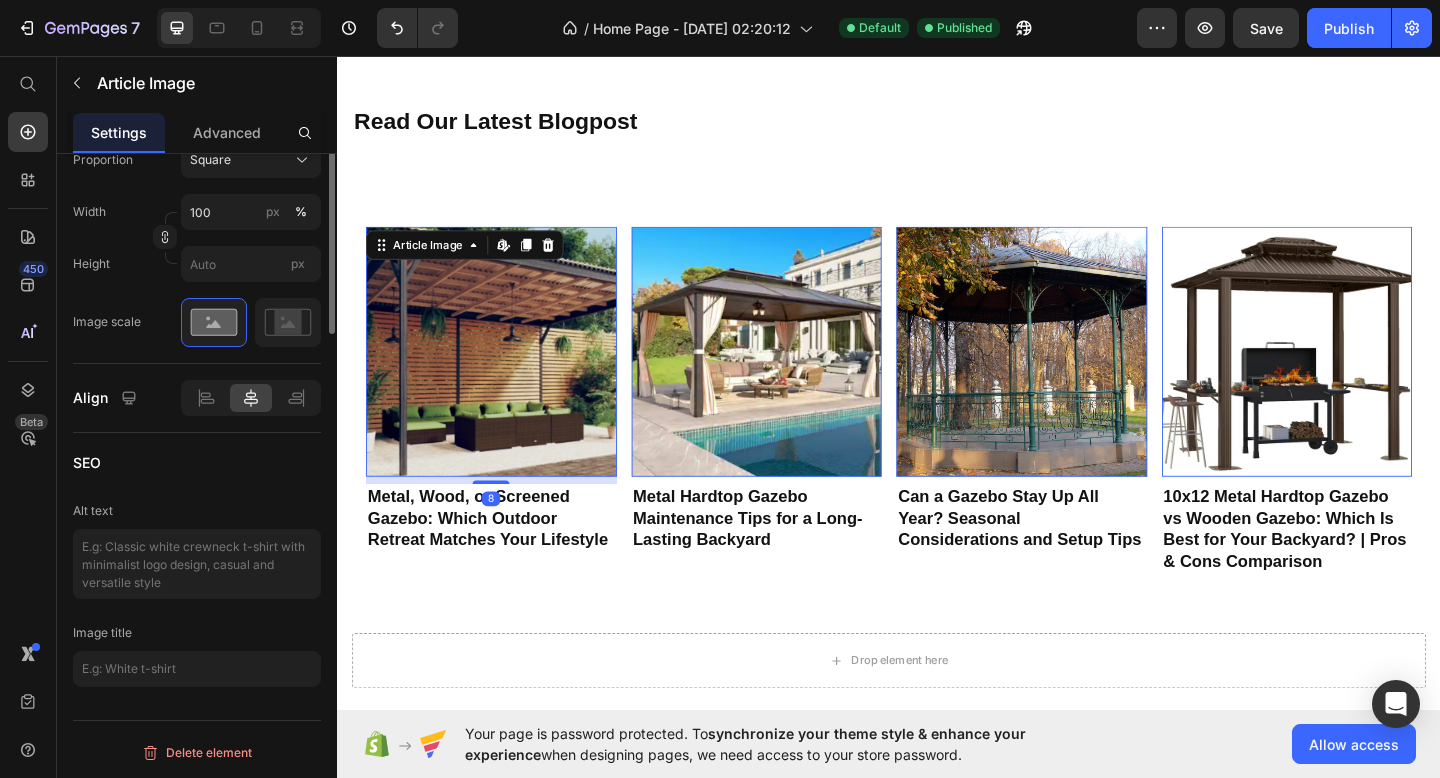 scroll, scrollTop: 0, scrollLeft: 0, axis: both 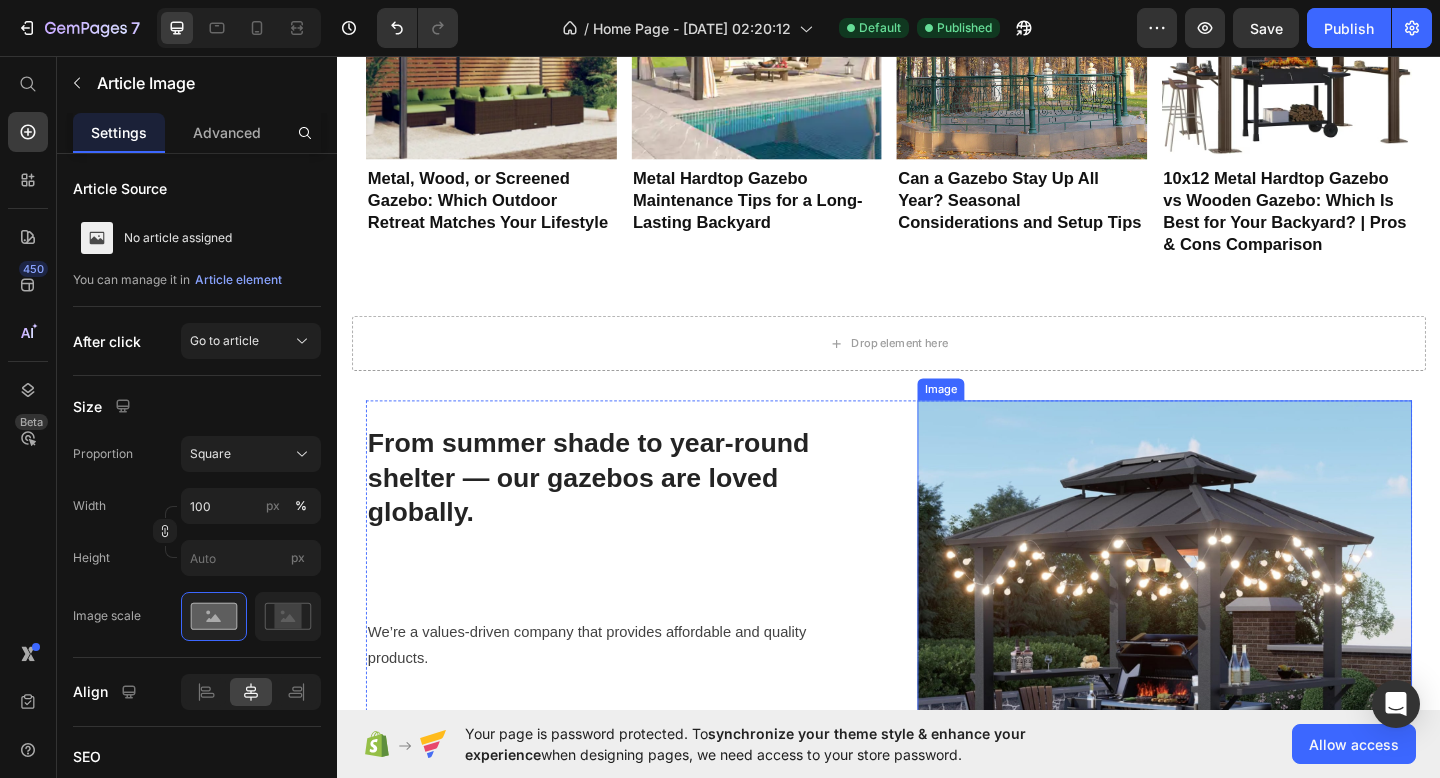 click at bounding box center (1237, 700) 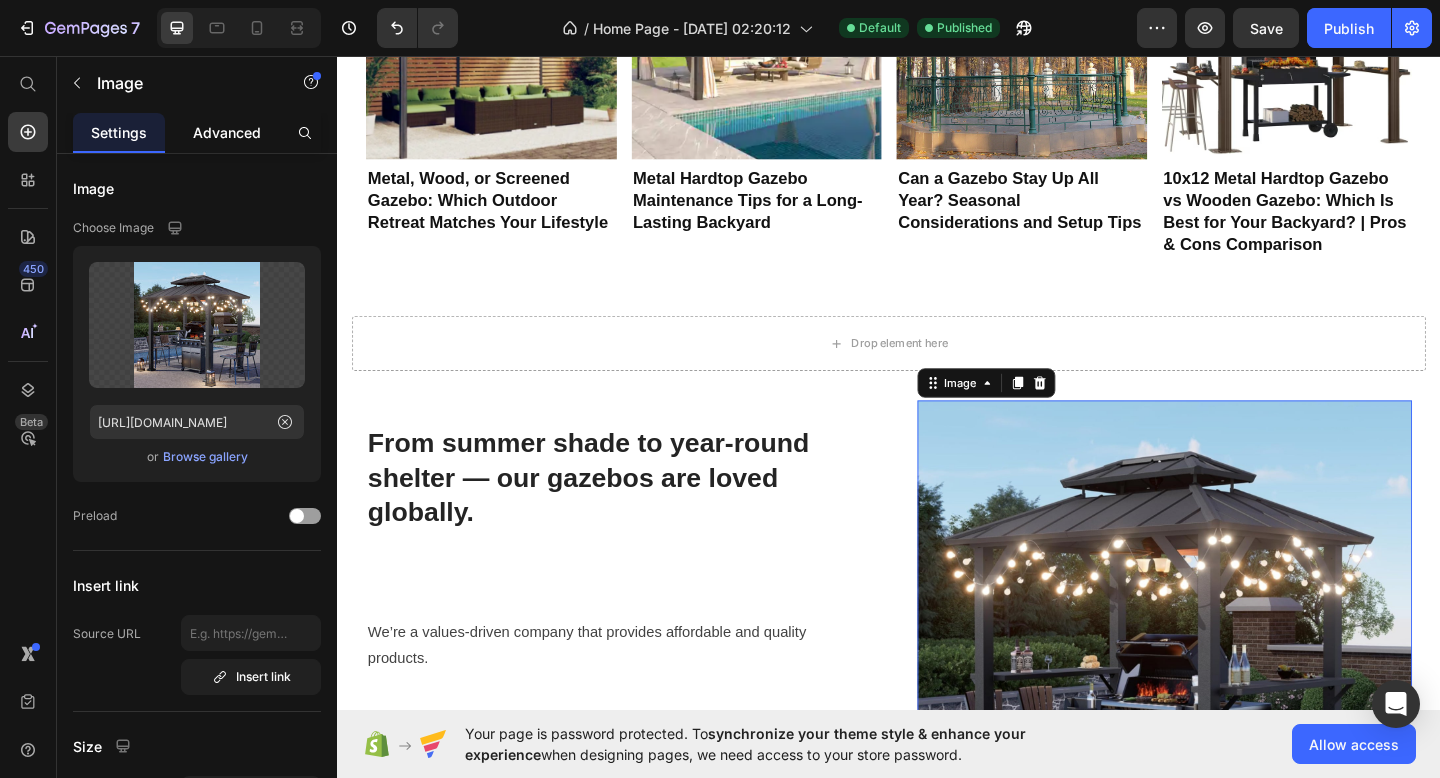 click on "Advanced" at bounding box center (227, 132) 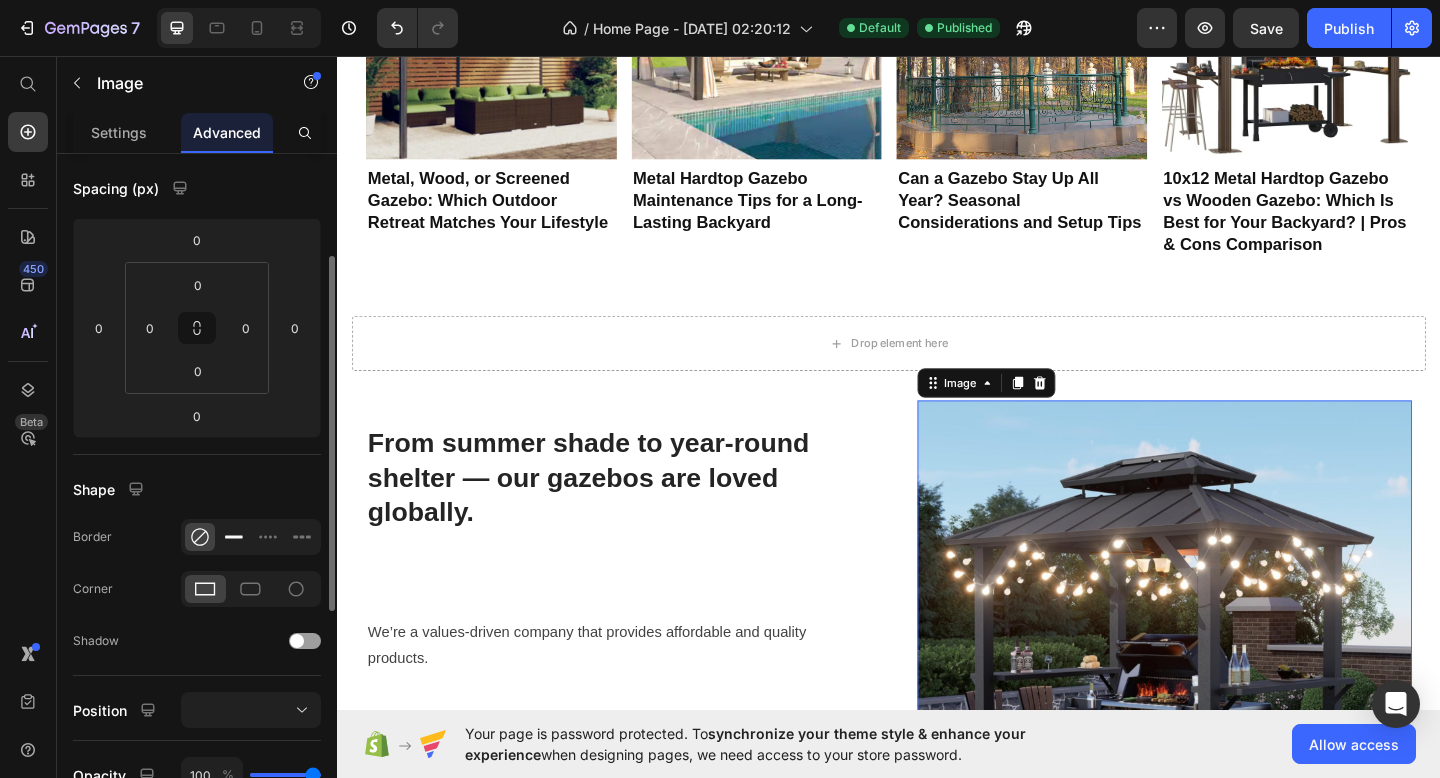 scroll, scrollTop: 199, scrollLeft: 0, axis: vertical 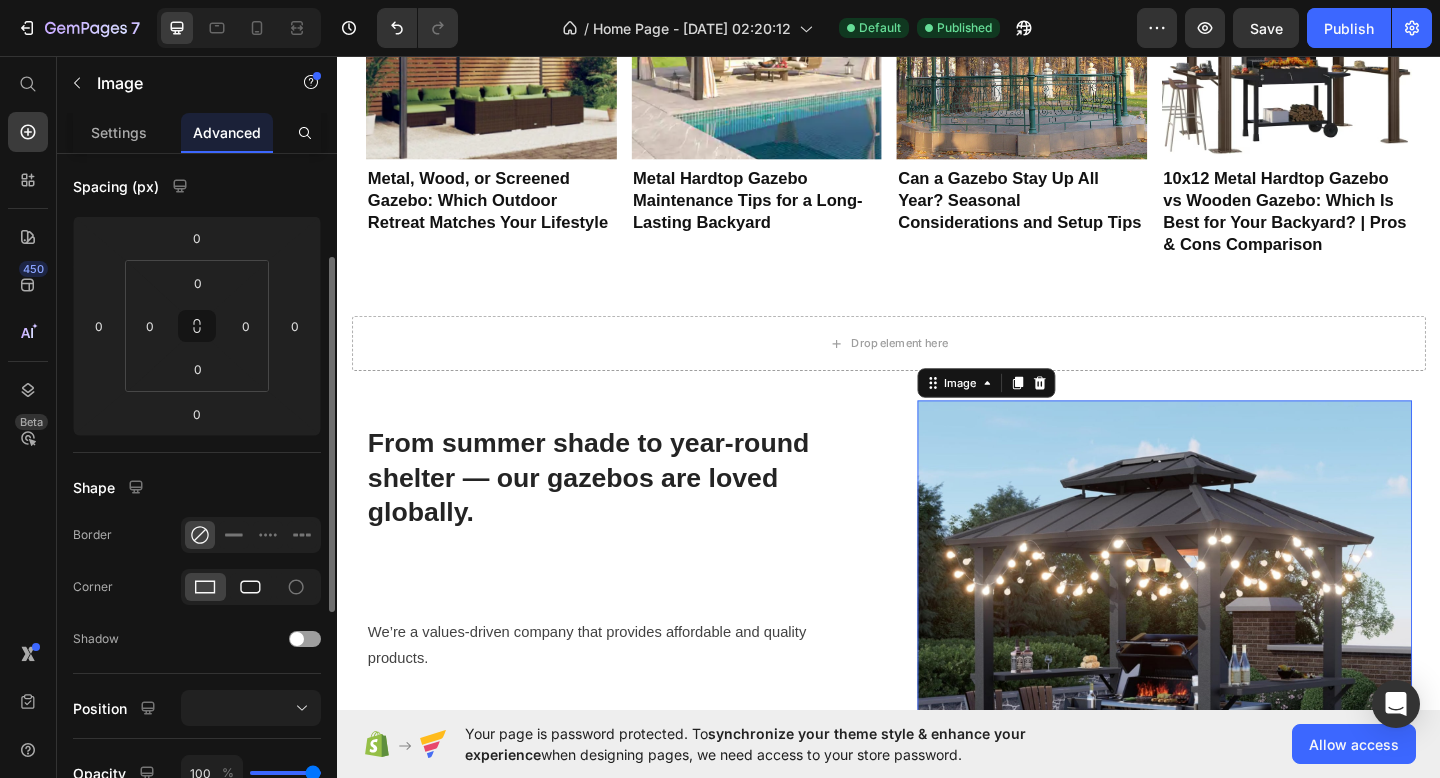 click 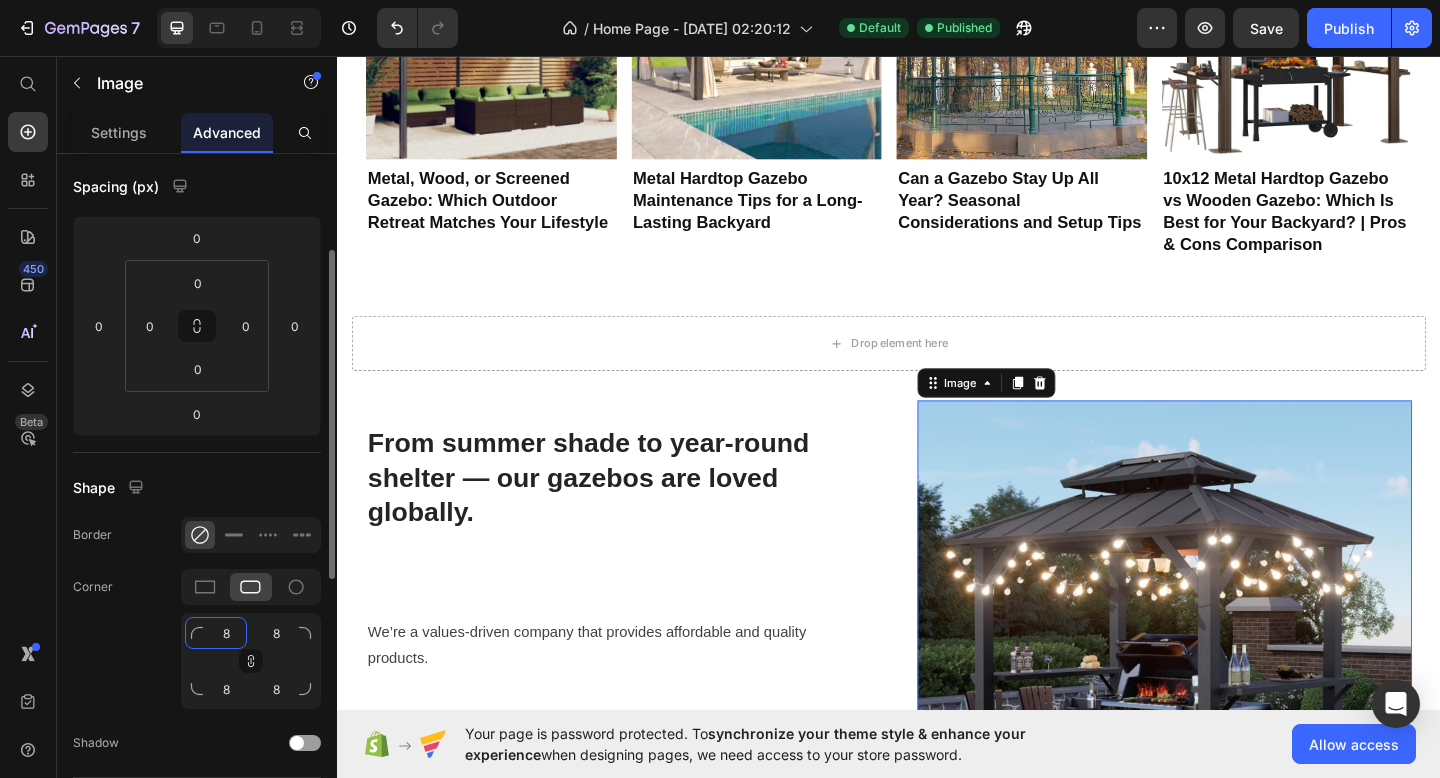 click on "8" 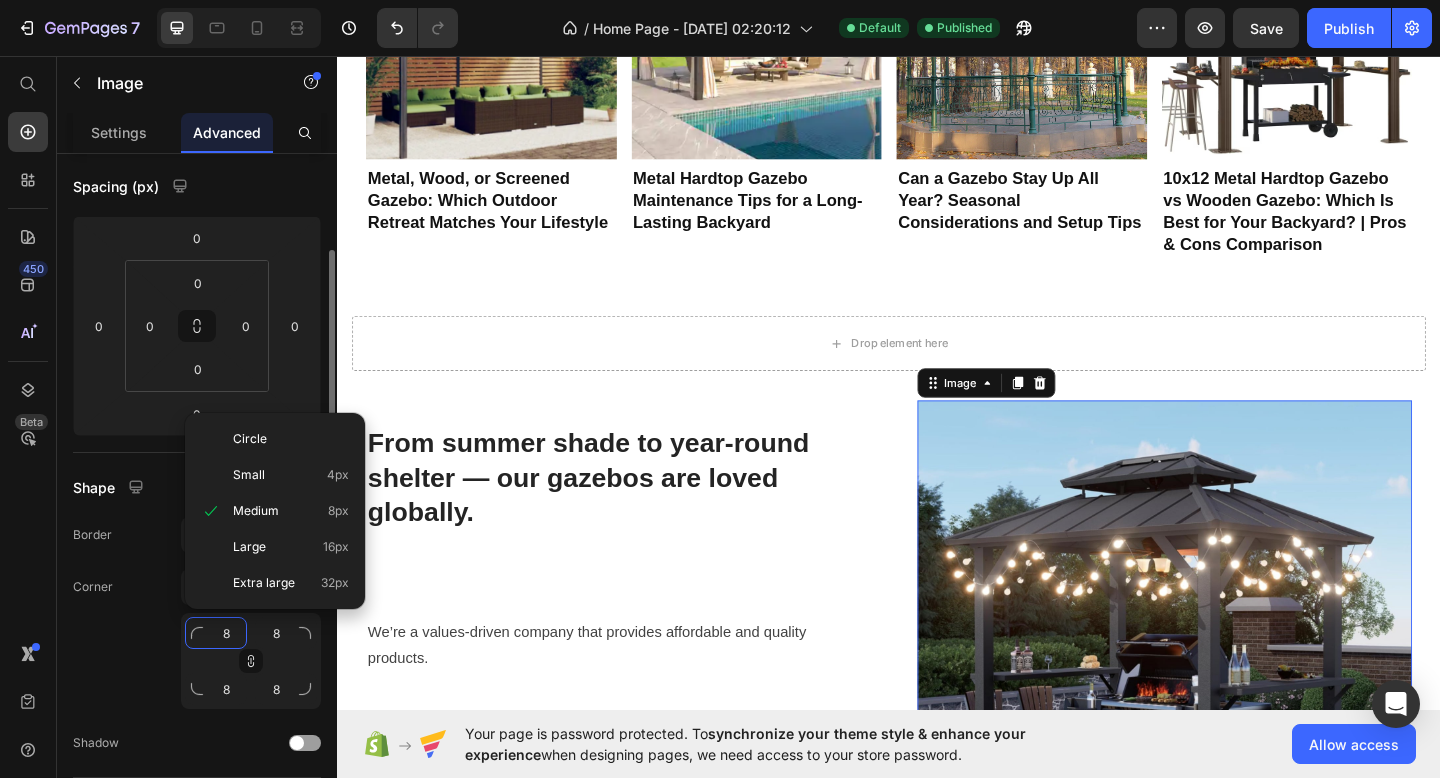 type on "1" 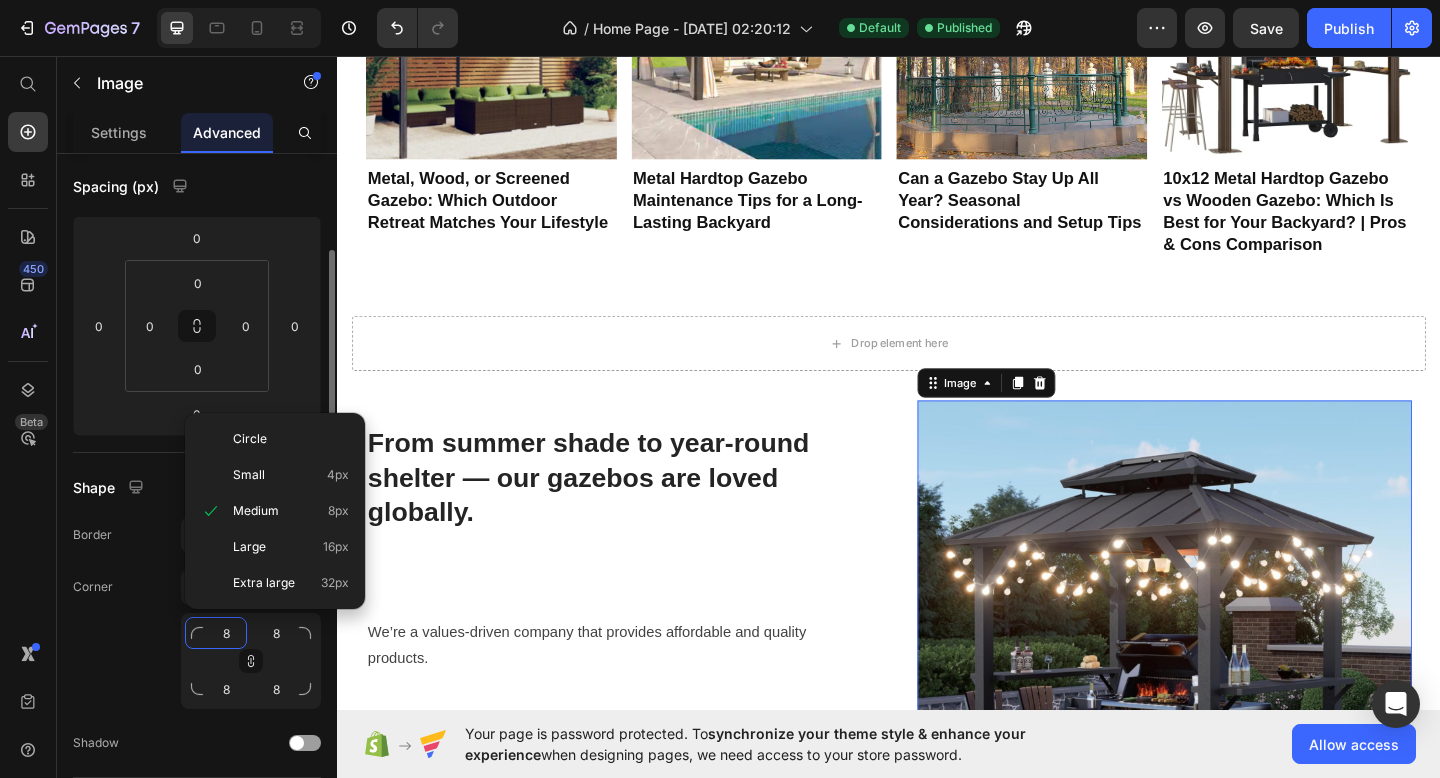 type on "1" 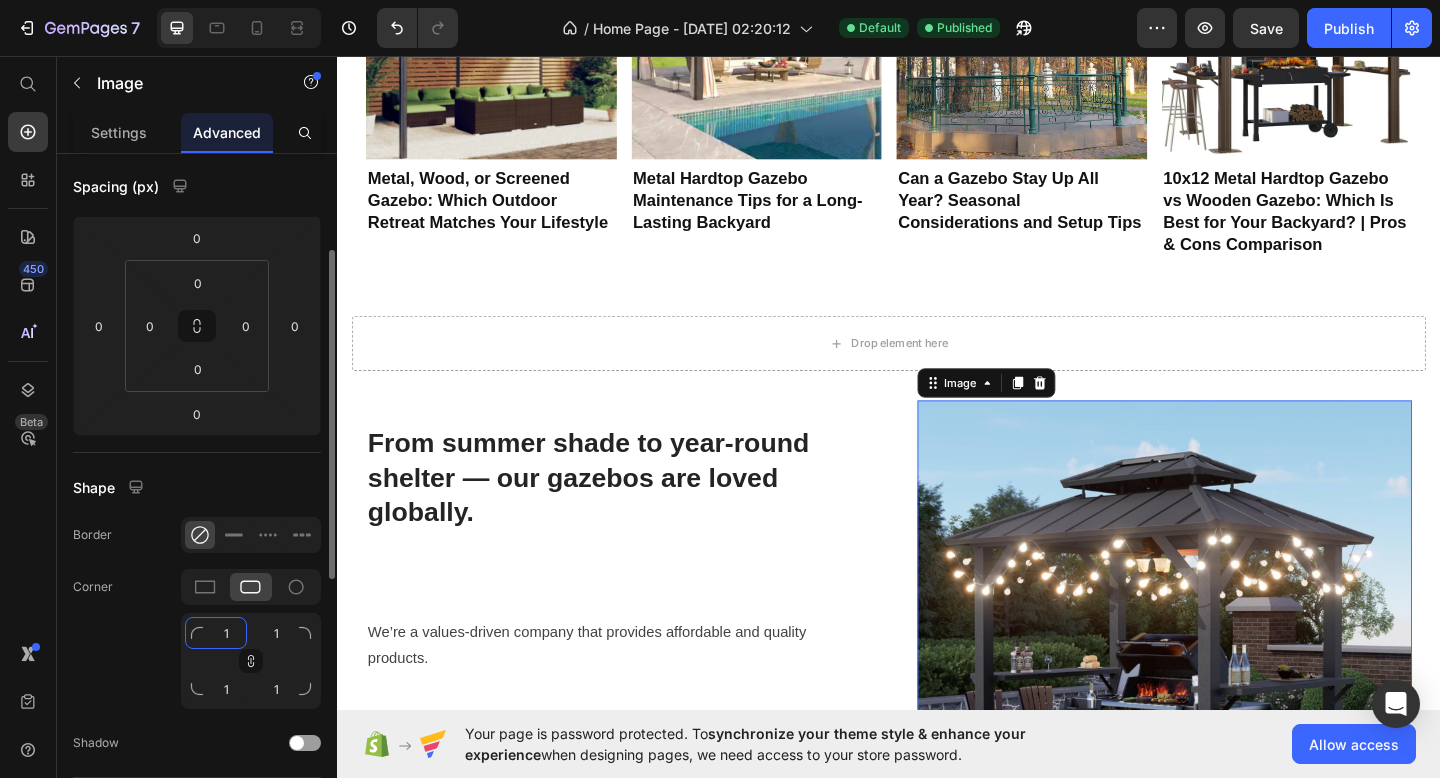 type on "15" 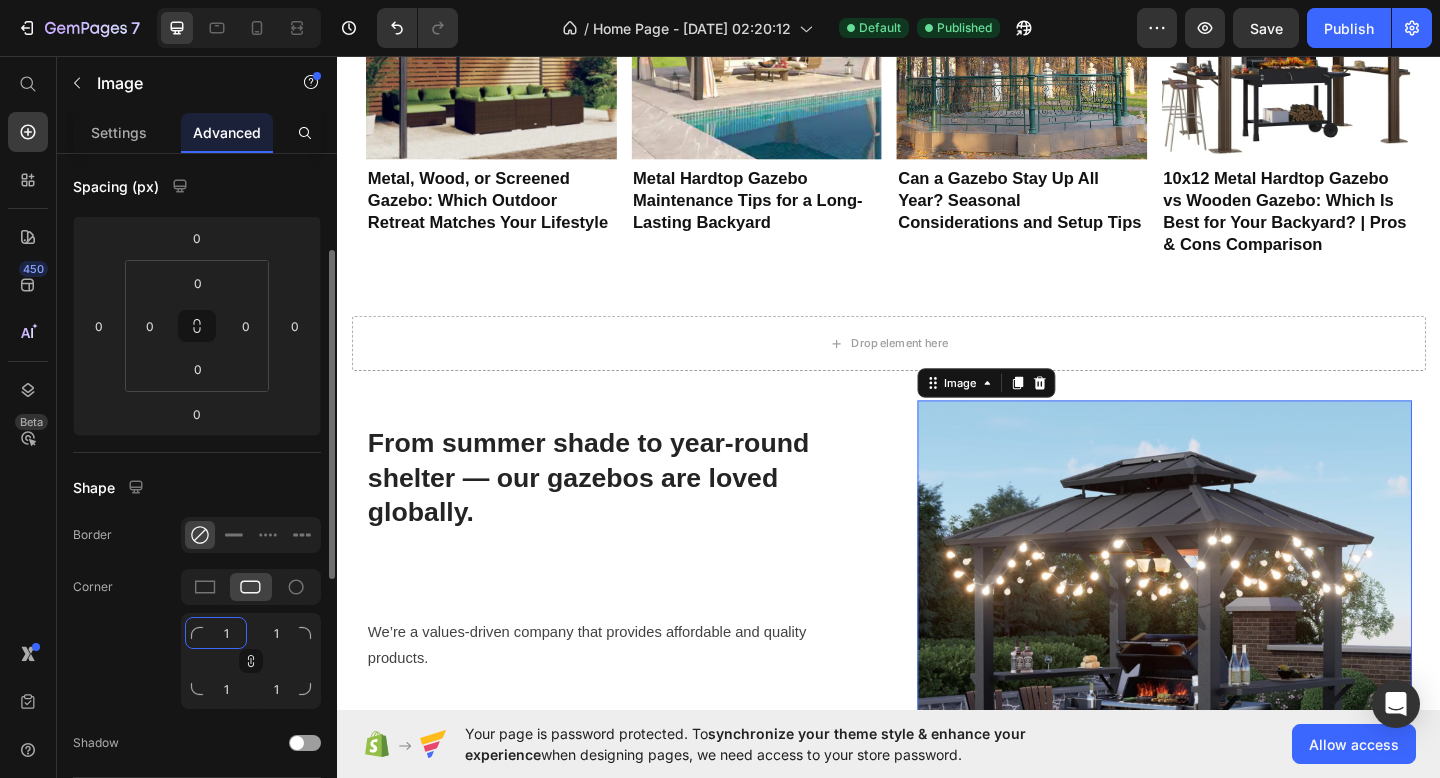 type on "15" 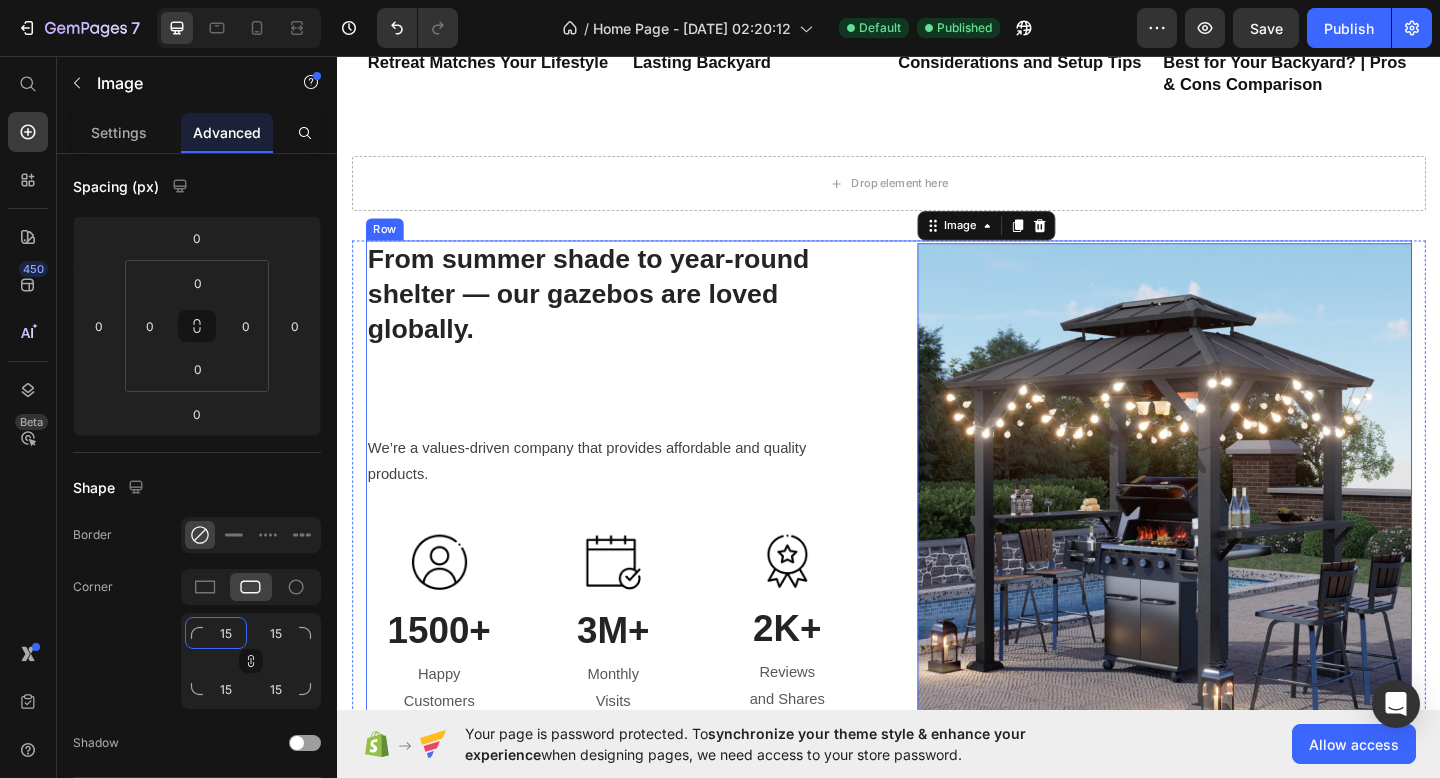 scroll, scrollTop: 2632, scrollLeft: 0, axis: vertical 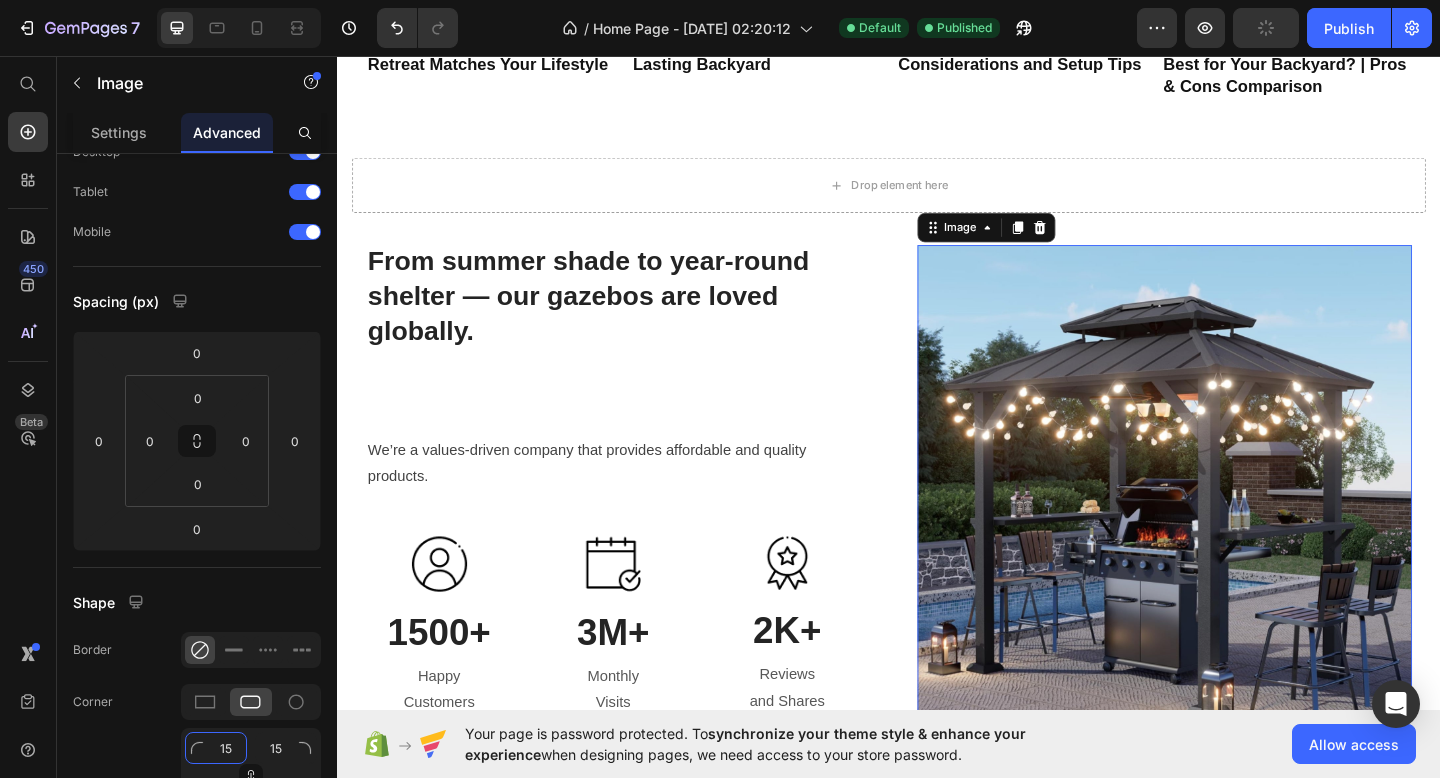 type on "15" 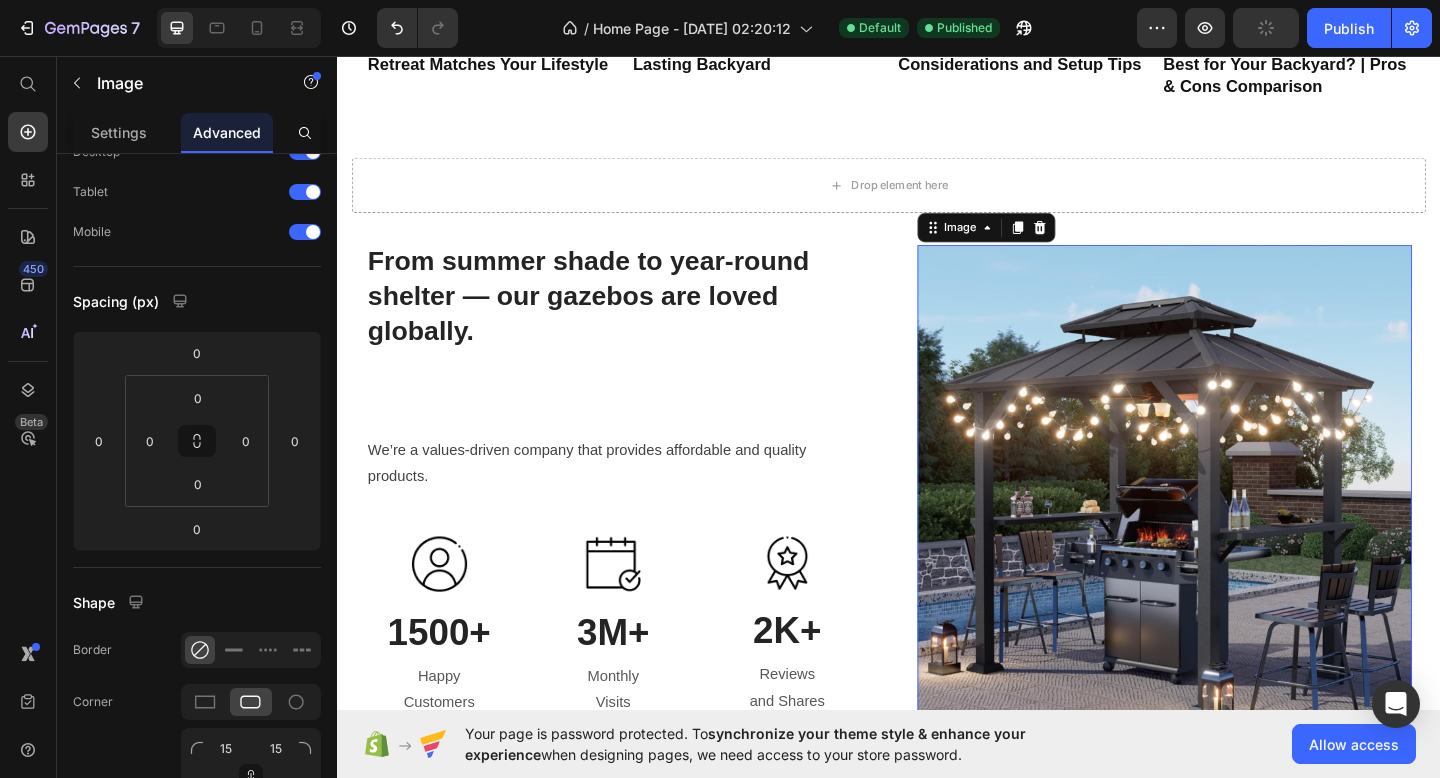 click at bounding box center [1237, 531] 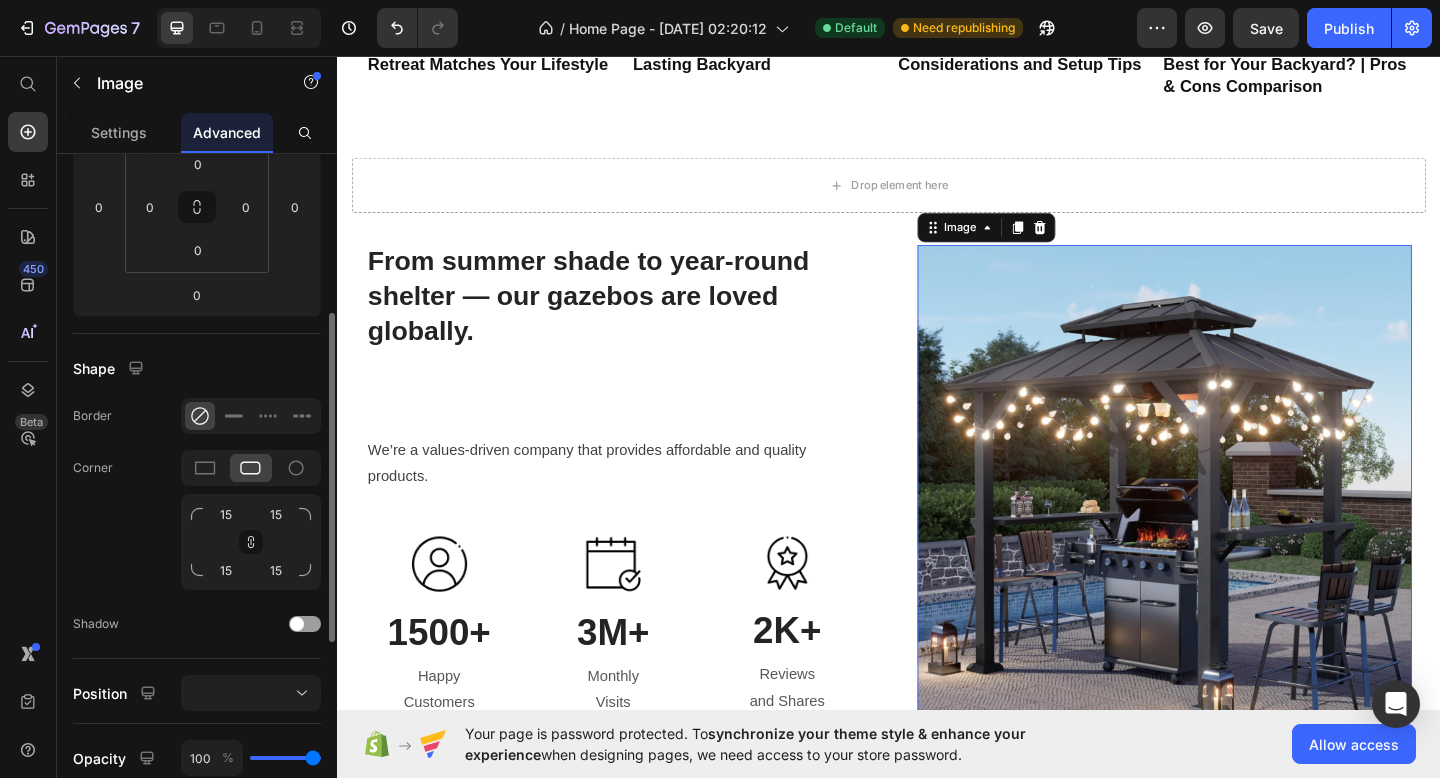 scroll, scrollTop: 324, scrollLeft: 0, axis: vertical 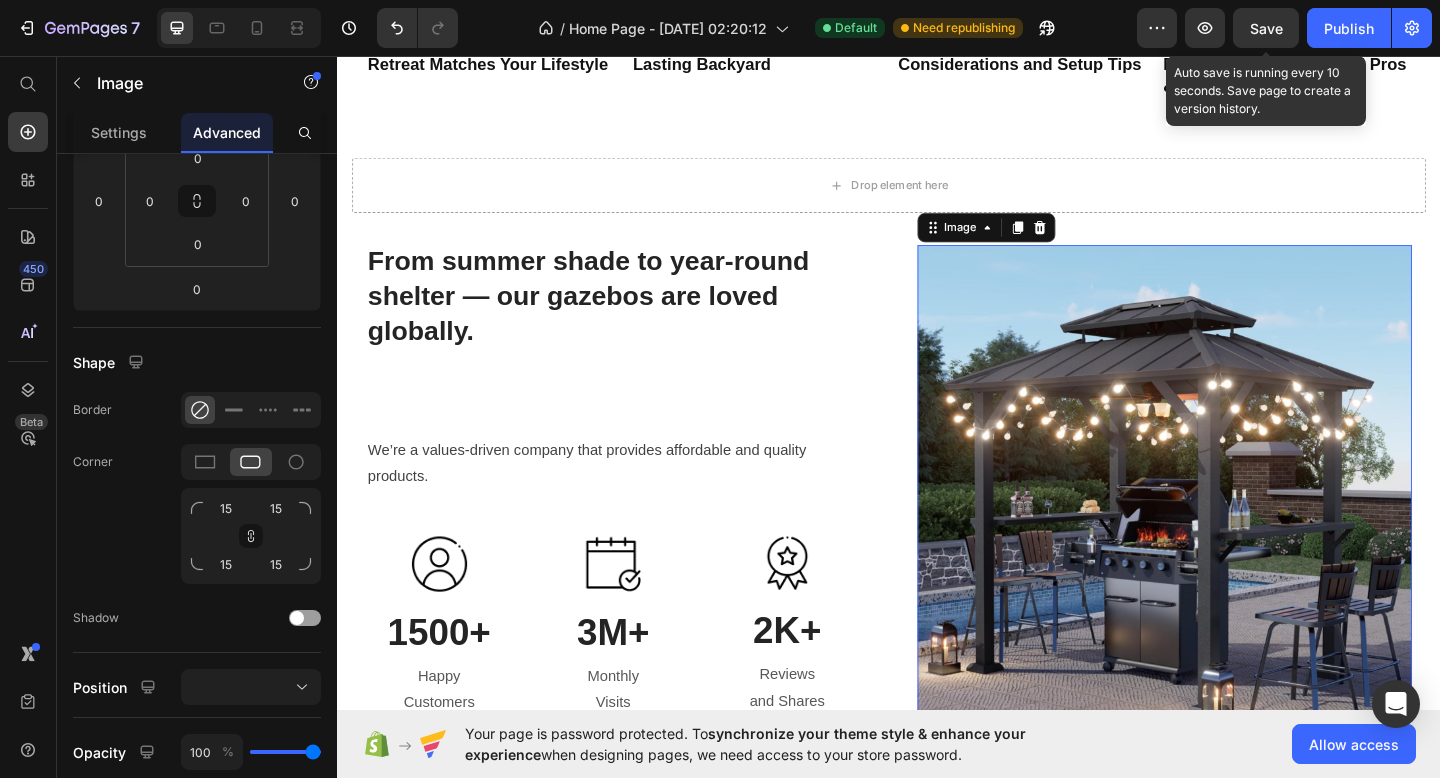 click on "Save" at bounding box center [1266, 28] 